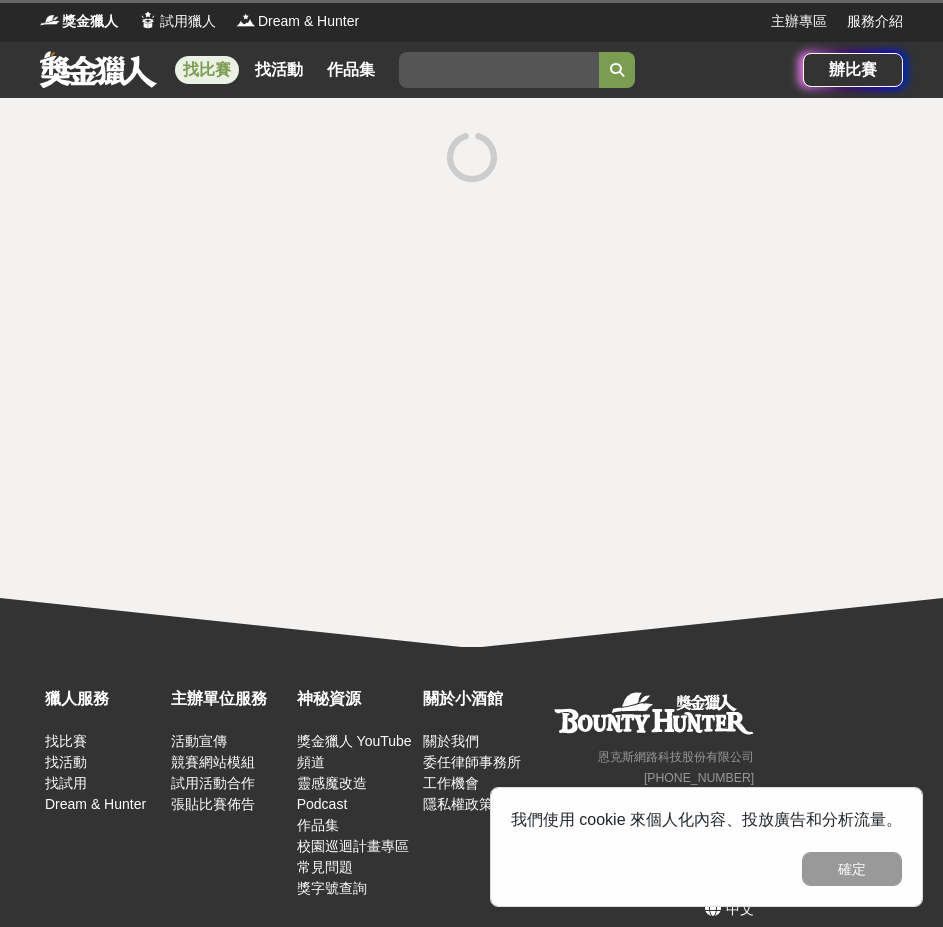 scroll, scrollTop: 0, scrollLeft: 0, axis: both 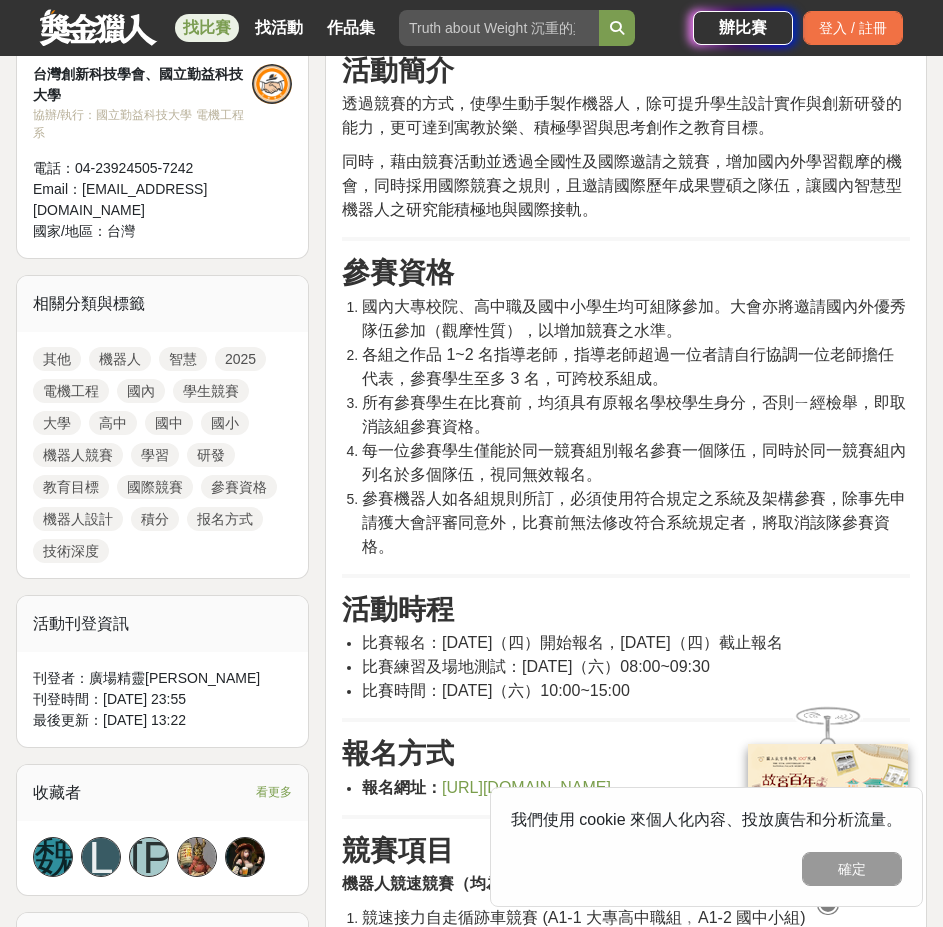drag, startPoint x: 591, startPoint y: 657, endPoint x: 728, endPoint y: 658, distance: 137.00365 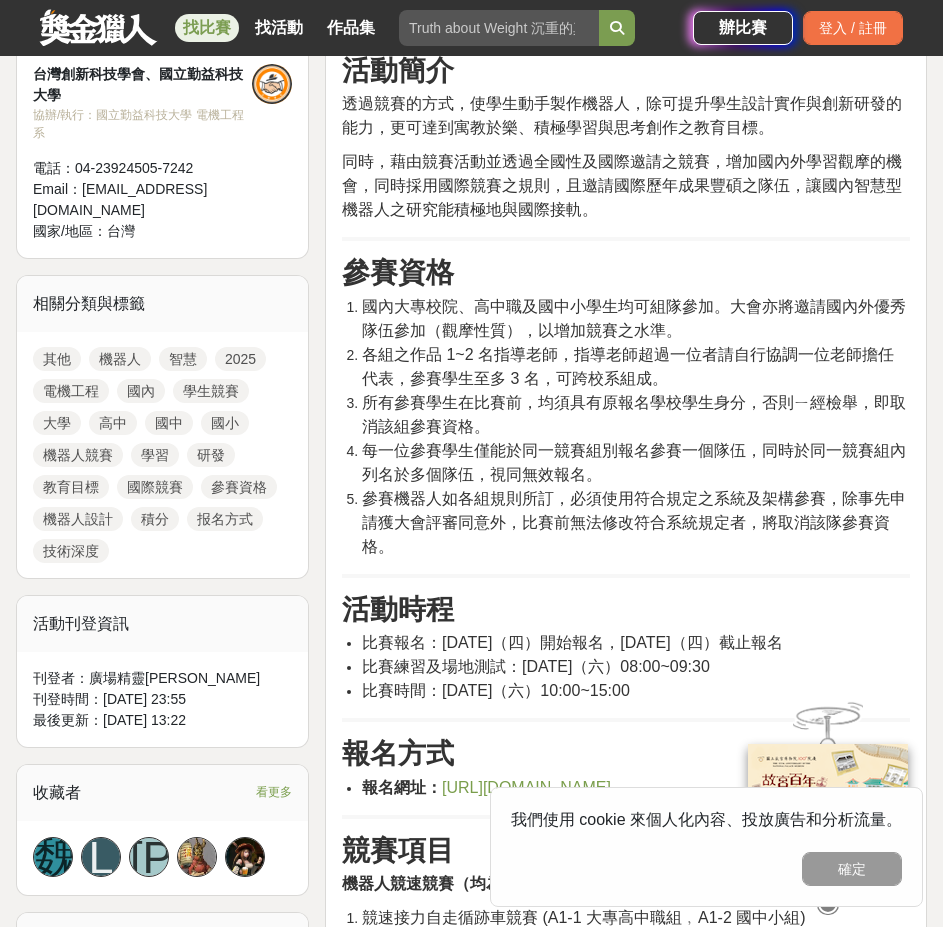 click on "比賽練習及場地測試：[DATE]（六）08:00~09:30" at bounding box center [536, 666] 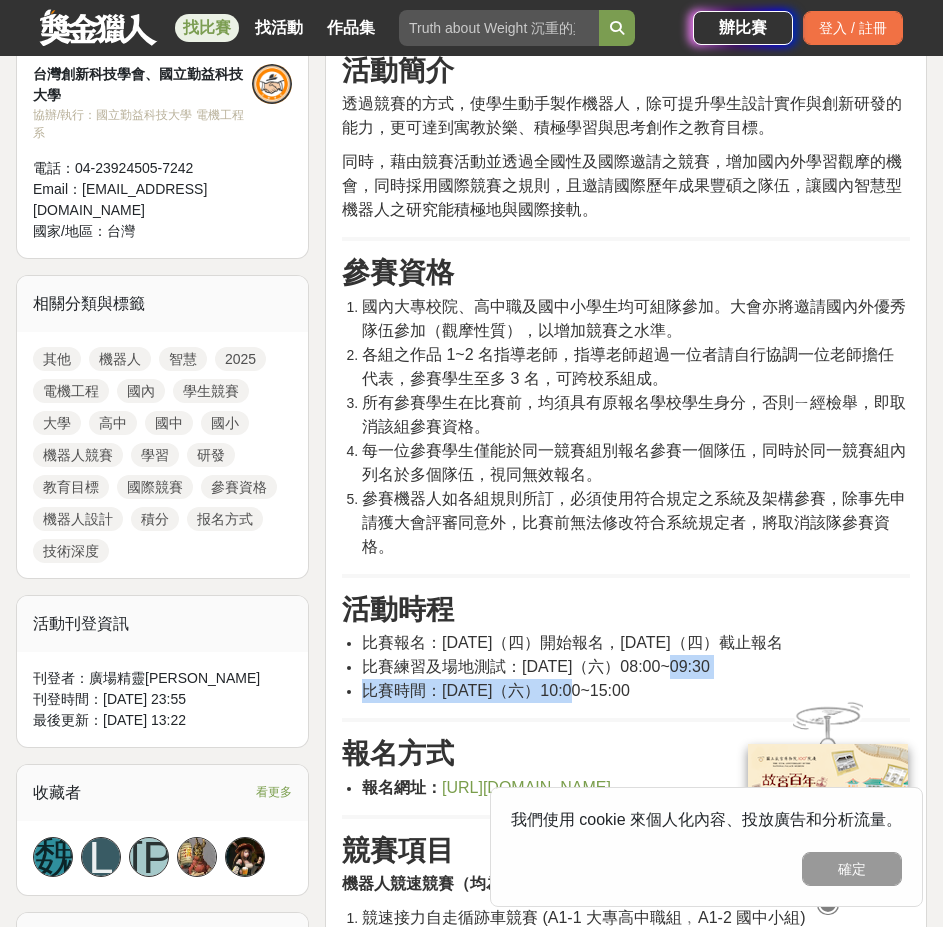 drag, startPoint x: 571, startPoint y: 690, endPoint x: 665, endPoint y: 672, distance: 95.707886 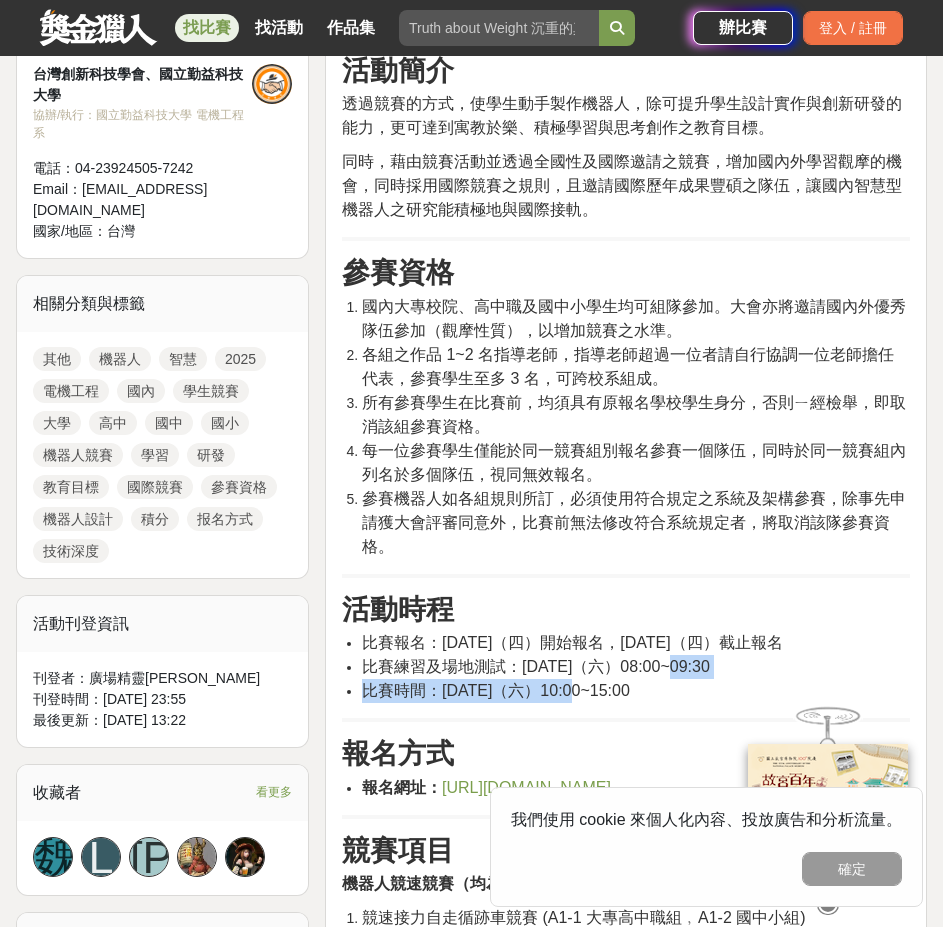 click on "比賽報名：2025.01.09（四）開始報名，2025.02.20（四）截止報名 比賽練習及場地測試：2025.03.08（六）08:00~09:30  比賽時間：2025.03.08（六）10:00~15:00" at bounding box center [626, 667] 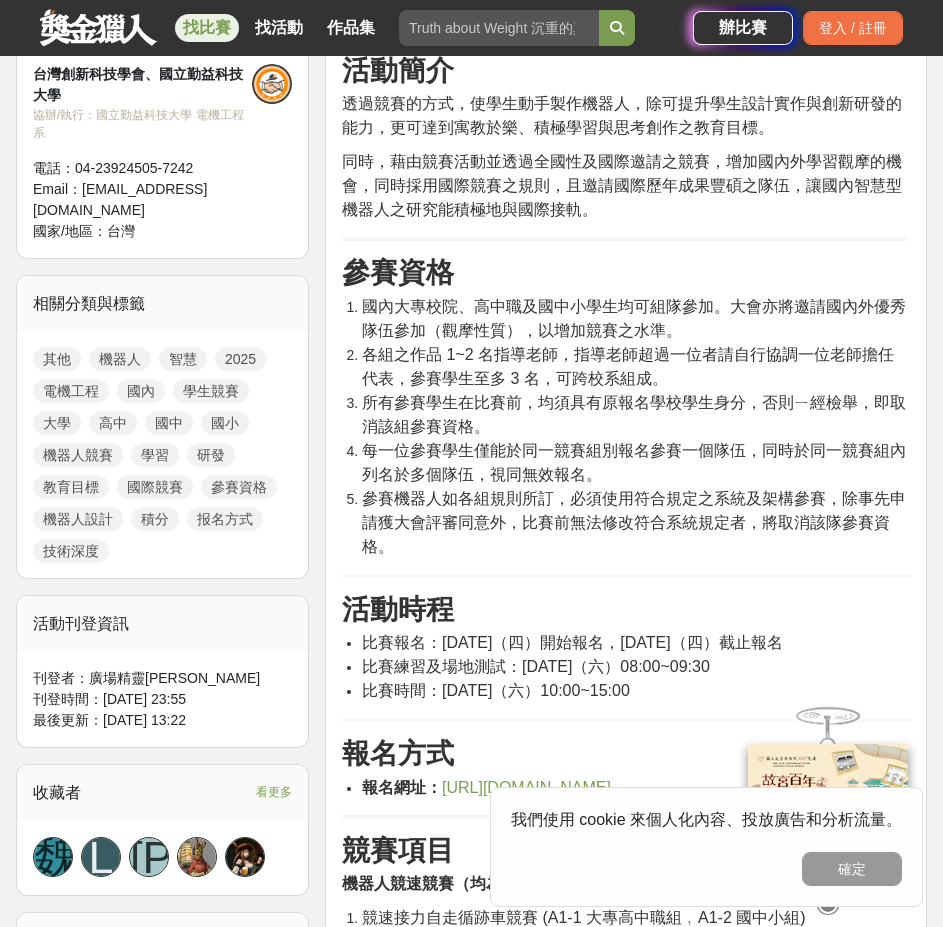 click on "比賽練習及場地測試：2025.03.08（六）08:00~09:30" at bounding box center (536, 666) 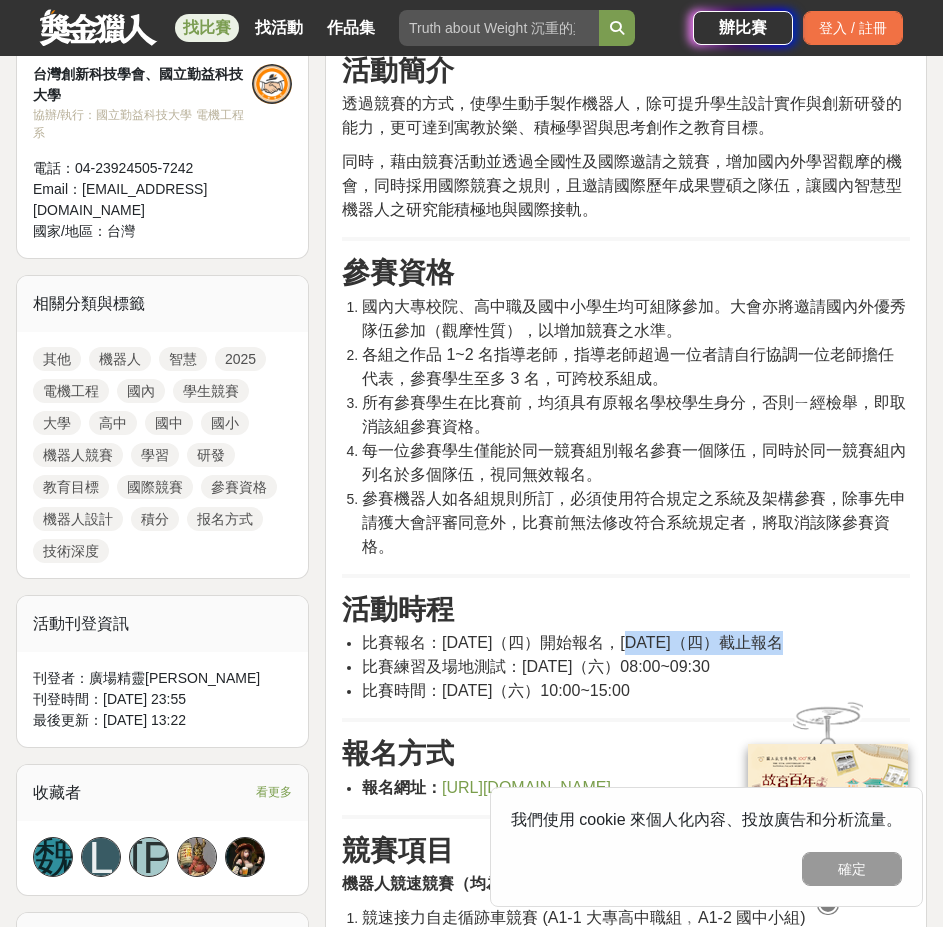 drag, startPoint x: 597, startPoint y: 647, endPoint x: 717, endPoint y: 640, distance: 120.203995 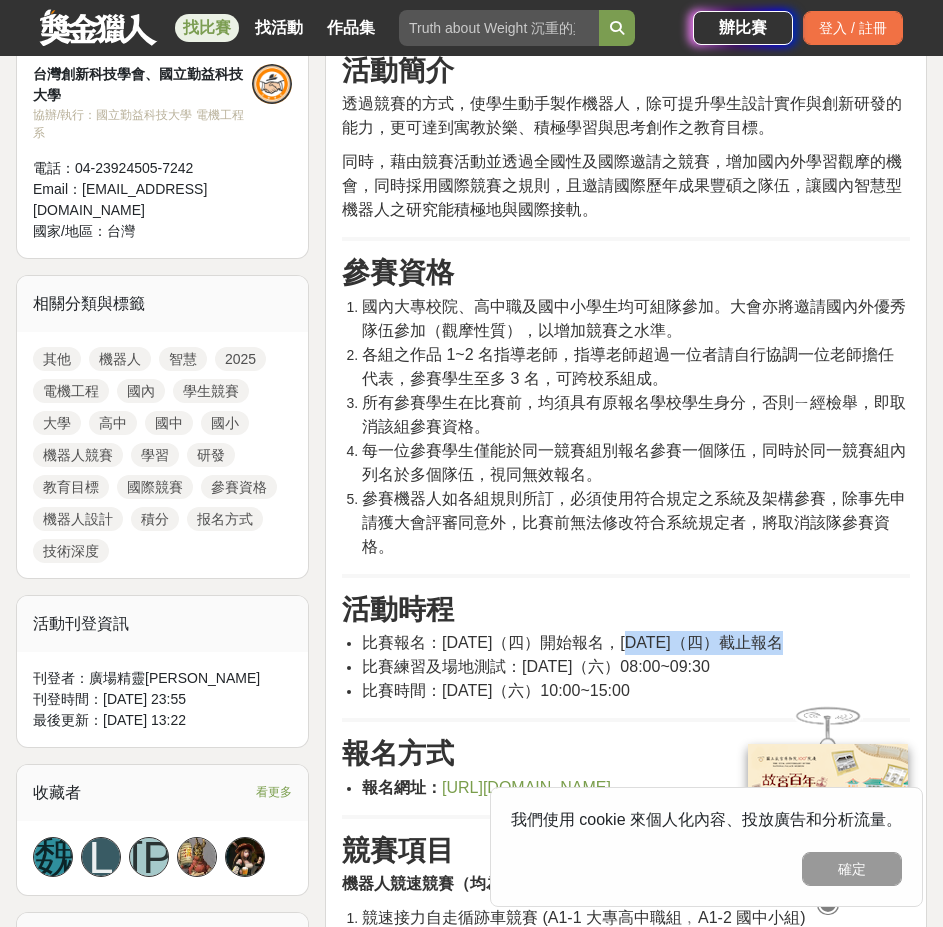 click on "比賽報名：2025.01.09（四）開始報名，2025.02.20（四）截止報名" at bounding box center [572, 642] 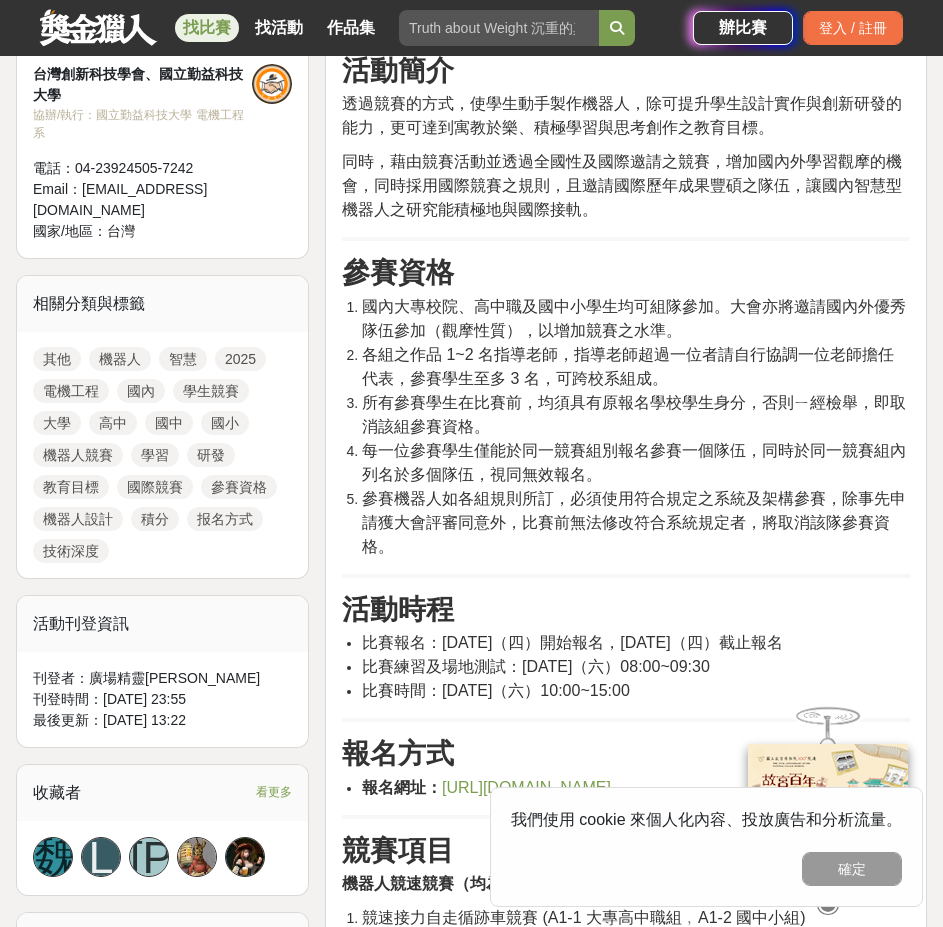 click on "比賽時間：2025.03.08（六）10:00~15:00" at bounding box center [496, 690] 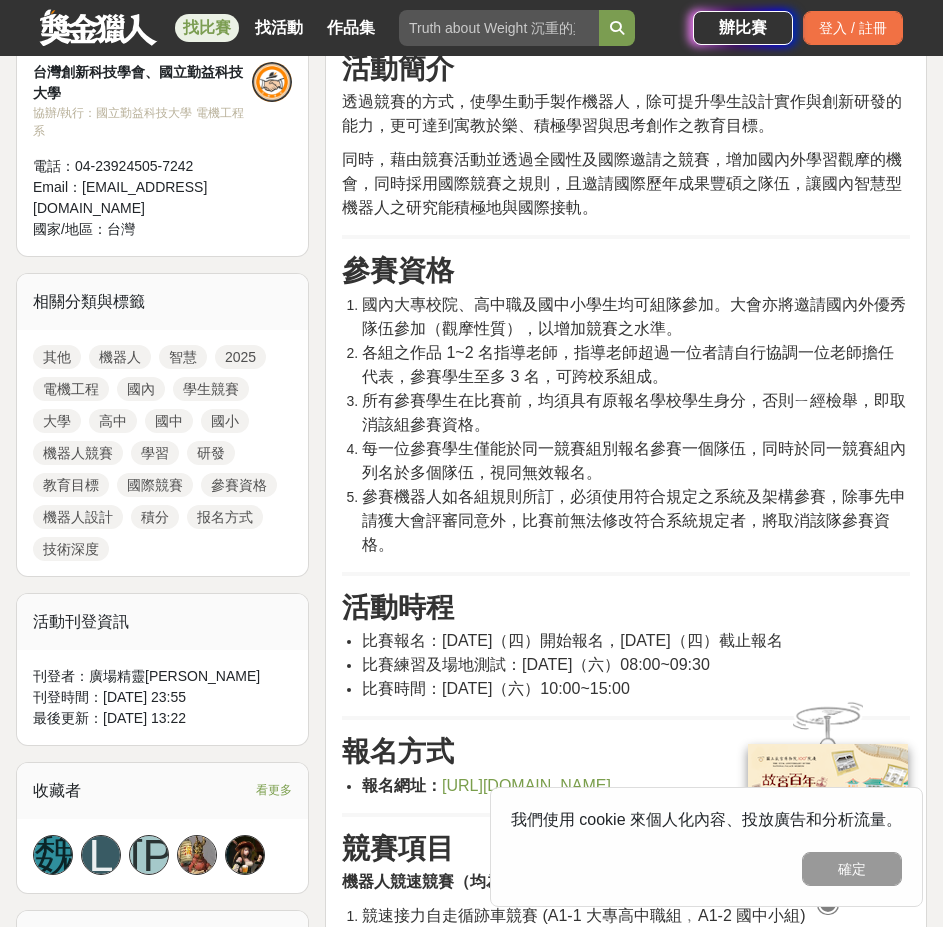 scroll, scrollTop: 800, scrollLeft: 0, axis: vertical 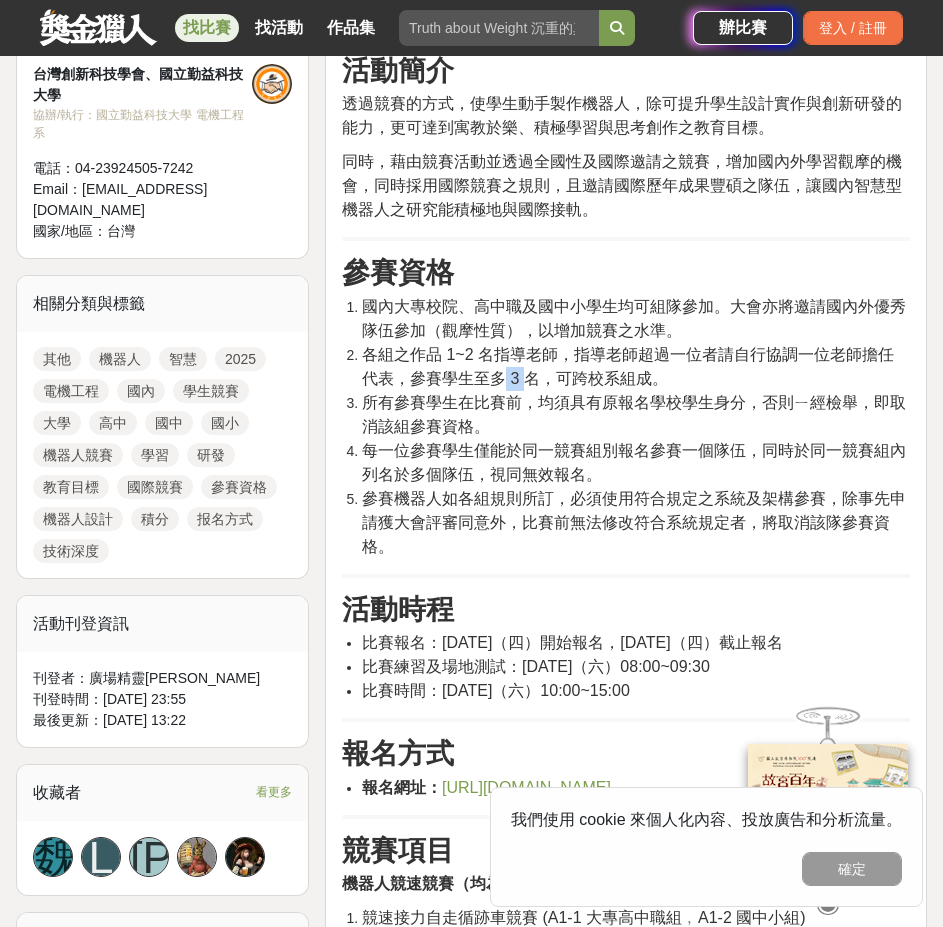 drag, startPoint x: 489, startPoint y: 370, endPoint x: 507, endPoint y: 374, distance: 18.439089 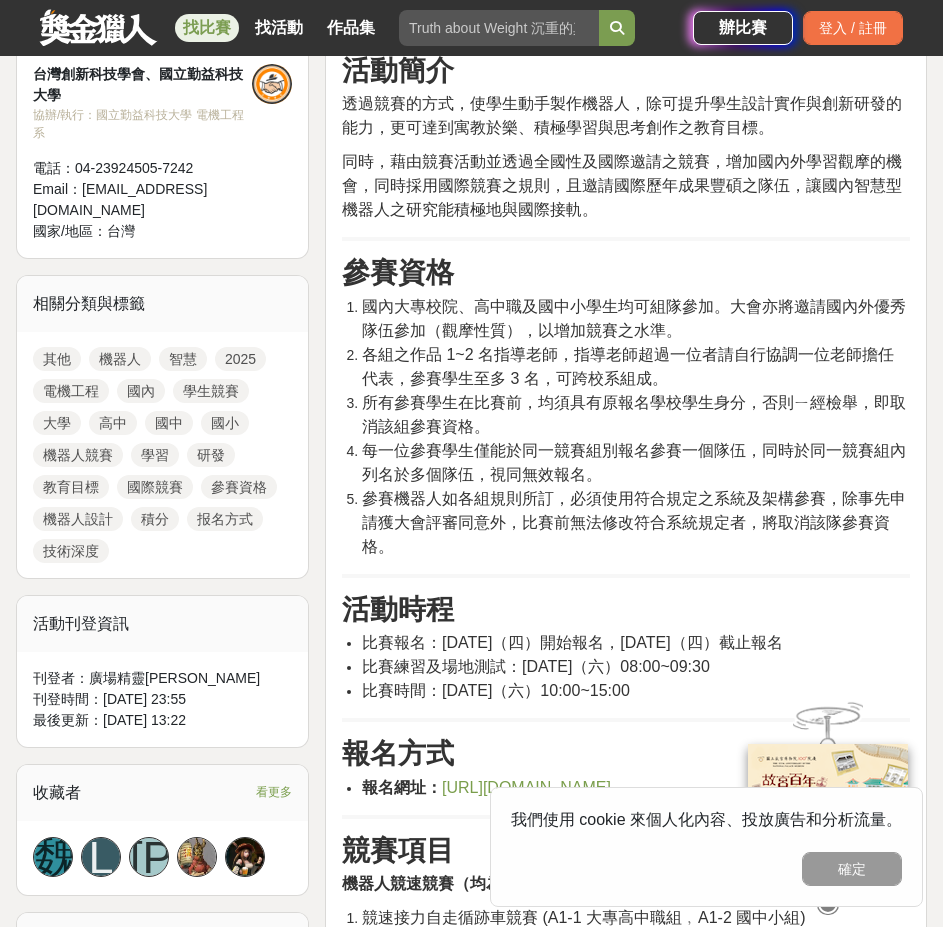 click on "各組之作品 1~2 名指導老師，指導老師超過一位者請自行協調一位老師擔任代表，參賽學生至多 3 名，可跨校系組成。" at bounding box center (628, 366) 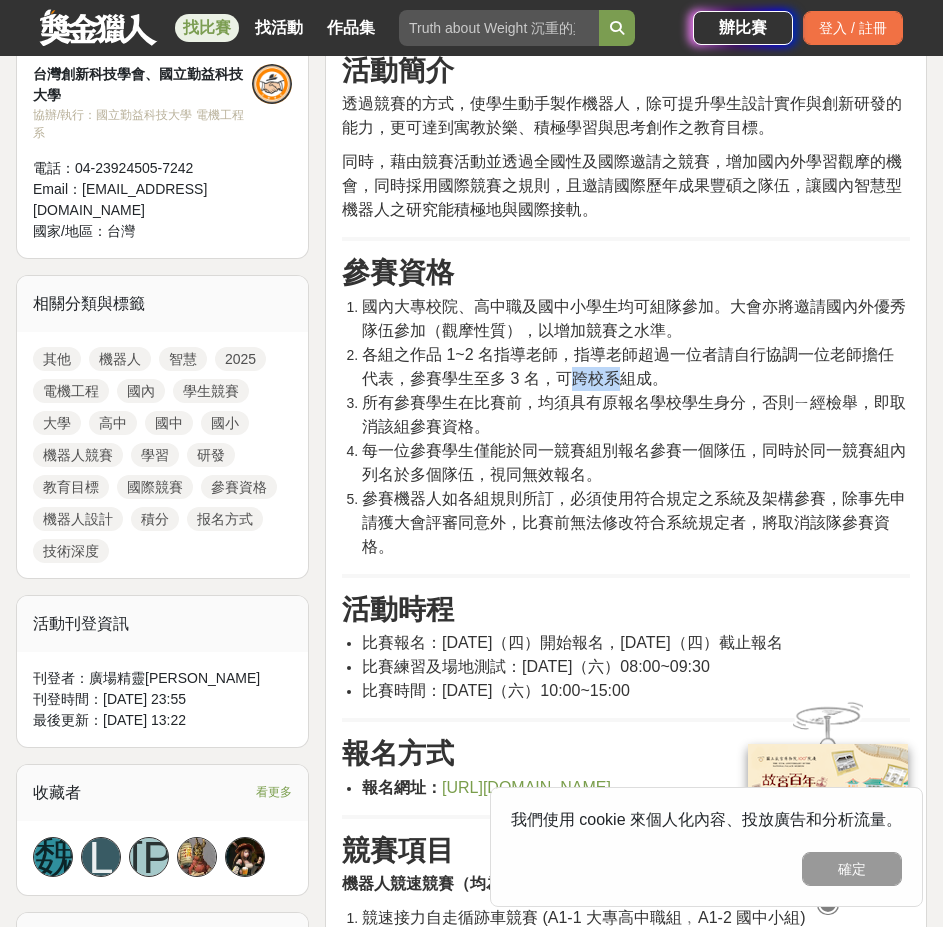 drag, startPoint x: 554, startPoint y: 369, endPoint x: 609, endPoint y: 371, distance: 55.03635 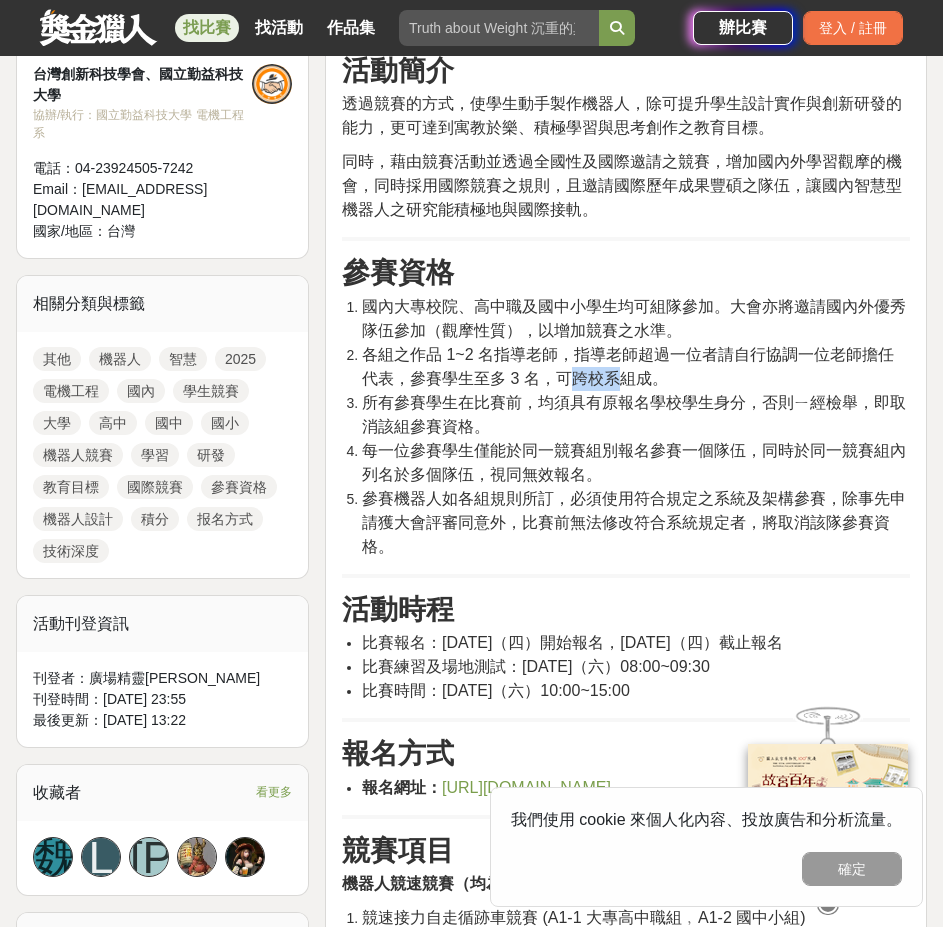 click on "各組之作品 1~2 名指導老師，指導老師超過一位者請自行協調一位老師擔任代表，參賽學生至多 3 名，可跨校系組成。" at bounding box center (628, 366) 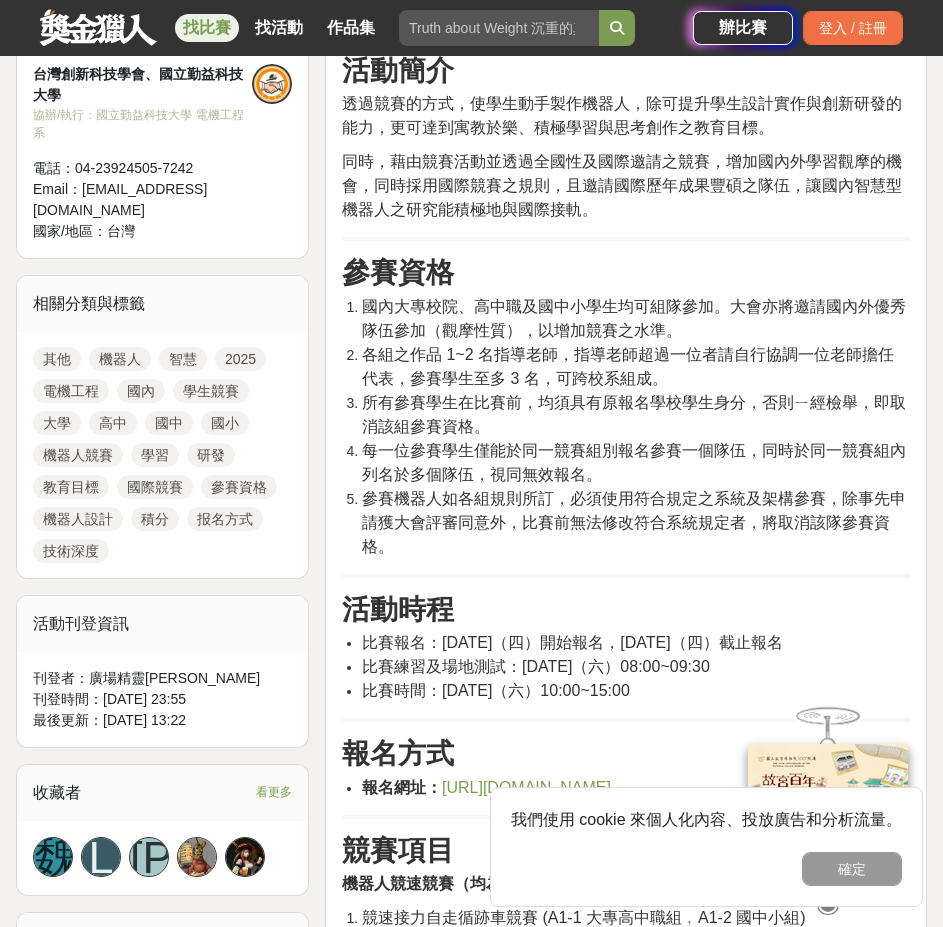 click on "各組之作品 1~2 名指導老師，指導老師超過一位者請自行協調一位老師擔任代表，參賽學生至多 3 名，可跨校系組成。" at bounding box center [636, 367] 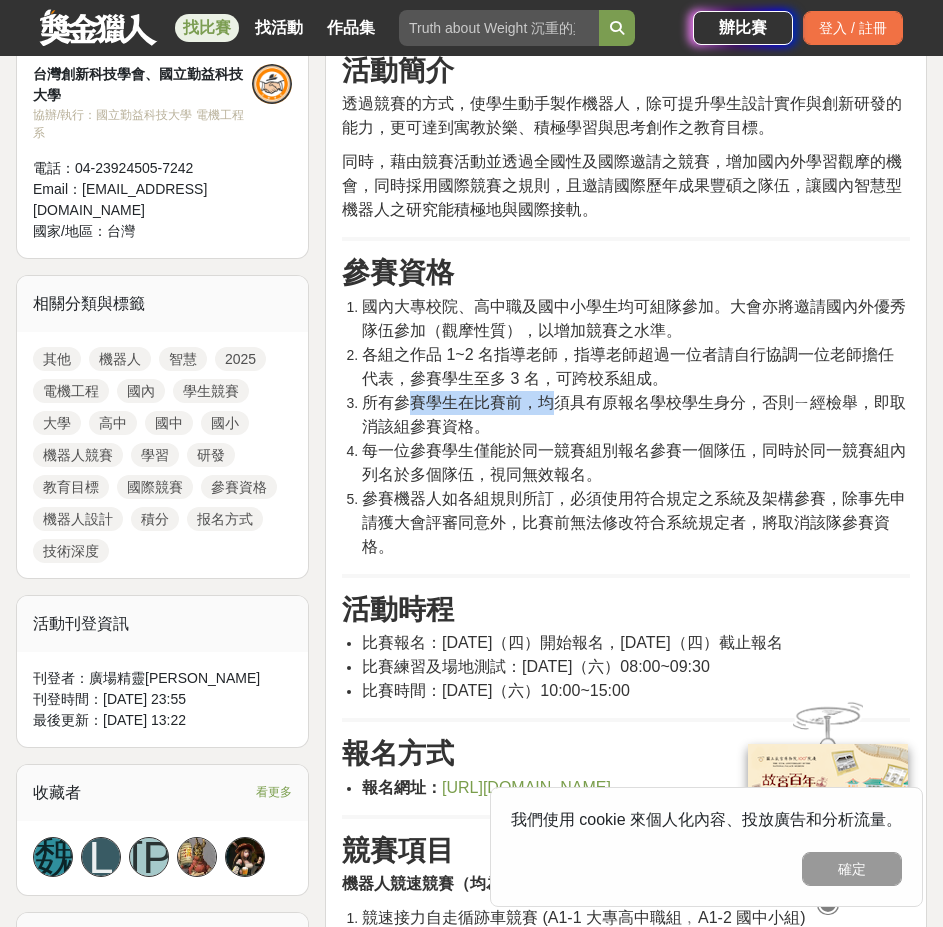 drag, startPoint x: 409, startPoint y: 404, endPoint x: 555, endPoint y: 391, distance: 146.57762 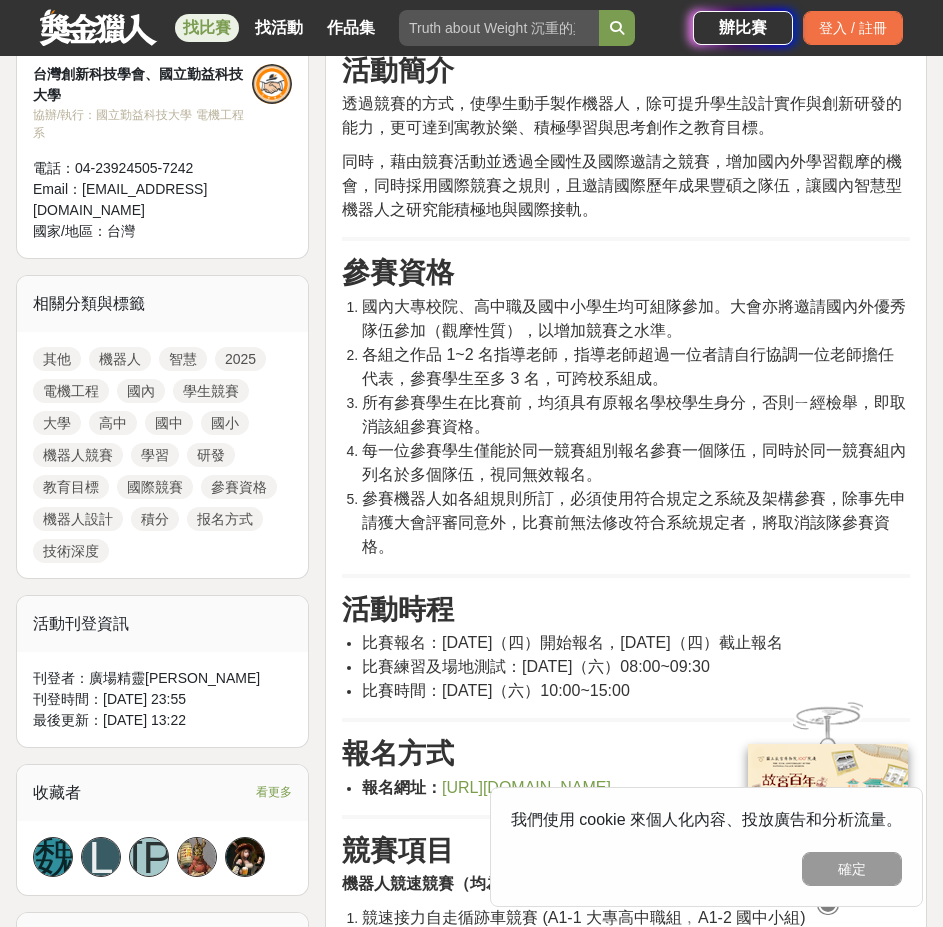 click on "所有參賽學生在比賽前，均須具有原報名學校學生身分，否則ㄧ經檢舉，即取消該組參賽資格。" at bounding box center (636, 415) 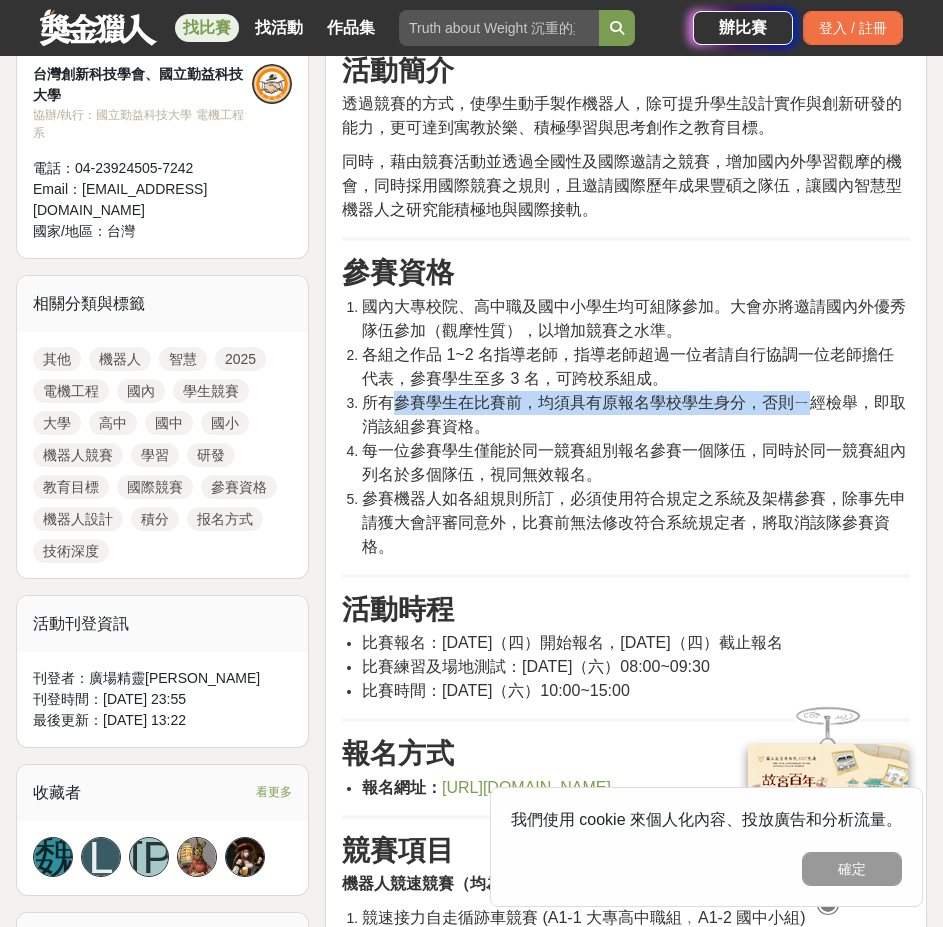 drag, startPoint x: 393, startPoint y: 404, endPoint x: 802, endPoint y: 396, distance: 409.07825 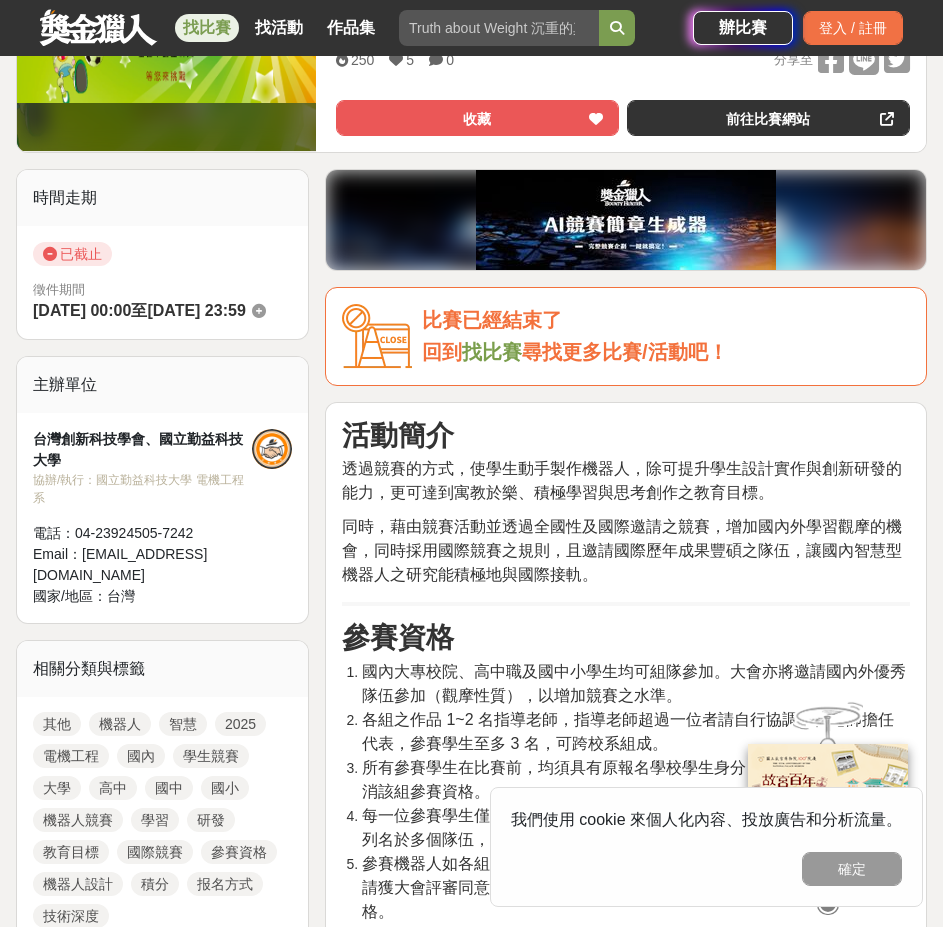scroll, scrollTop: 400, scrollLeft: 0, axis: vertical 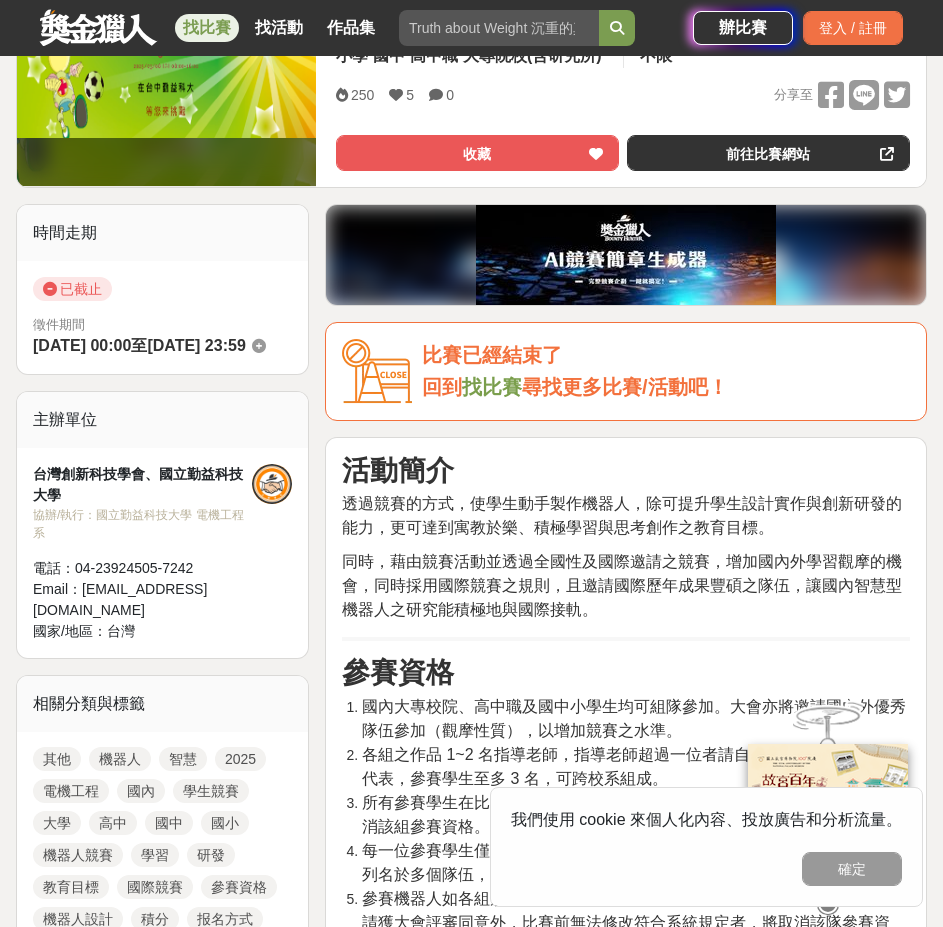 click on "找比賽" at bounding box center (492, 387) 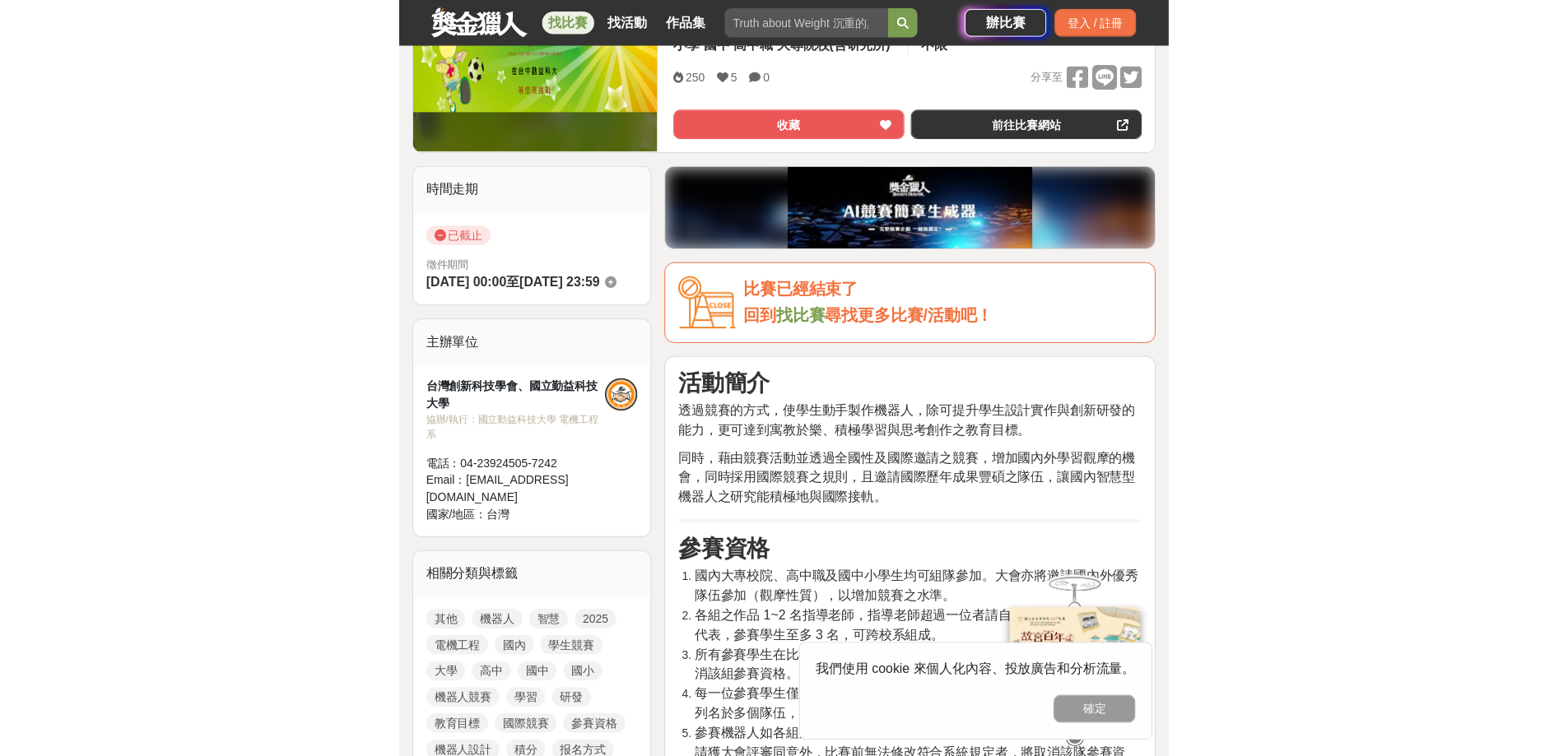 scroll, scrollTop: 0, scrollLeft: 0, axis: both 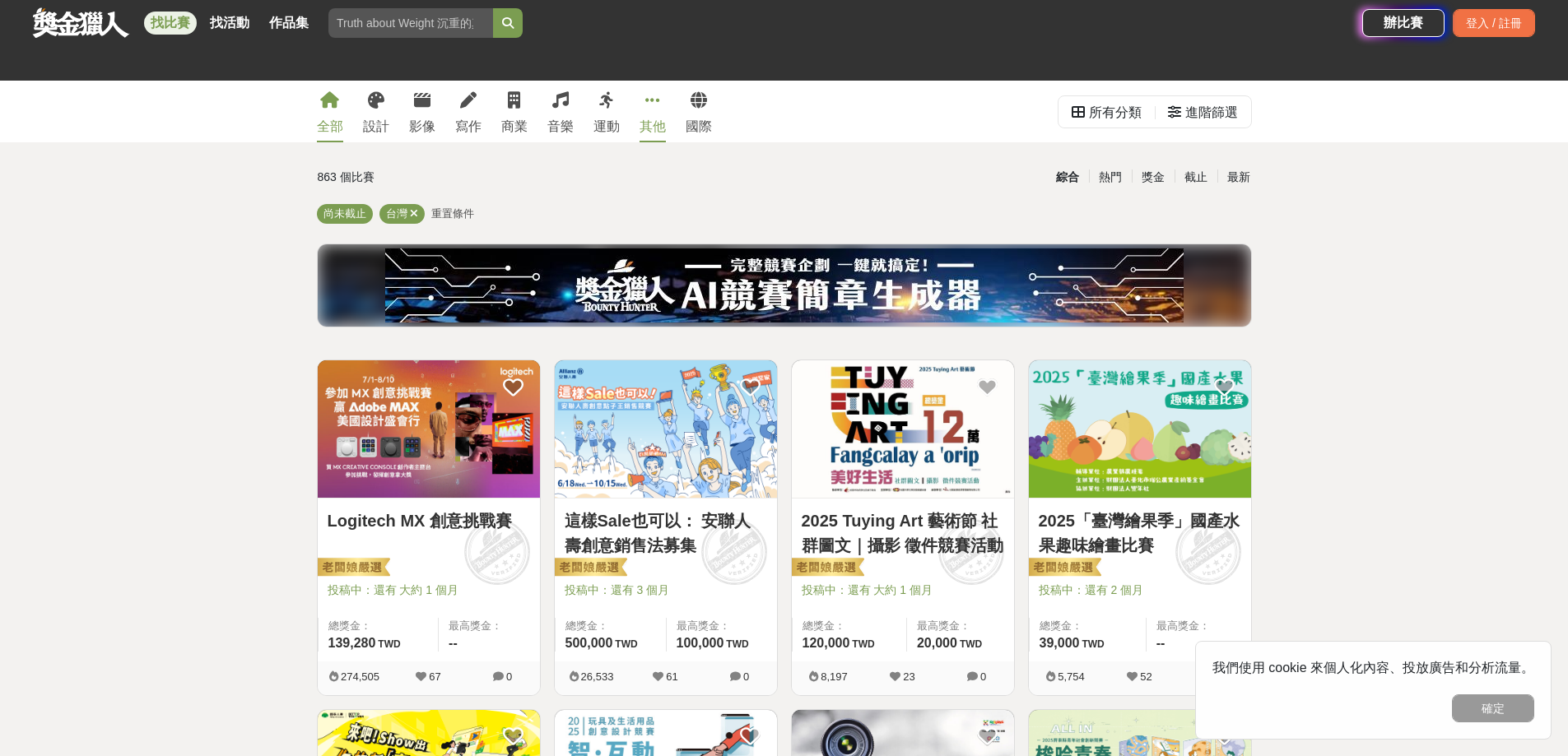 click on "其他" at bounding box center (653, 111) 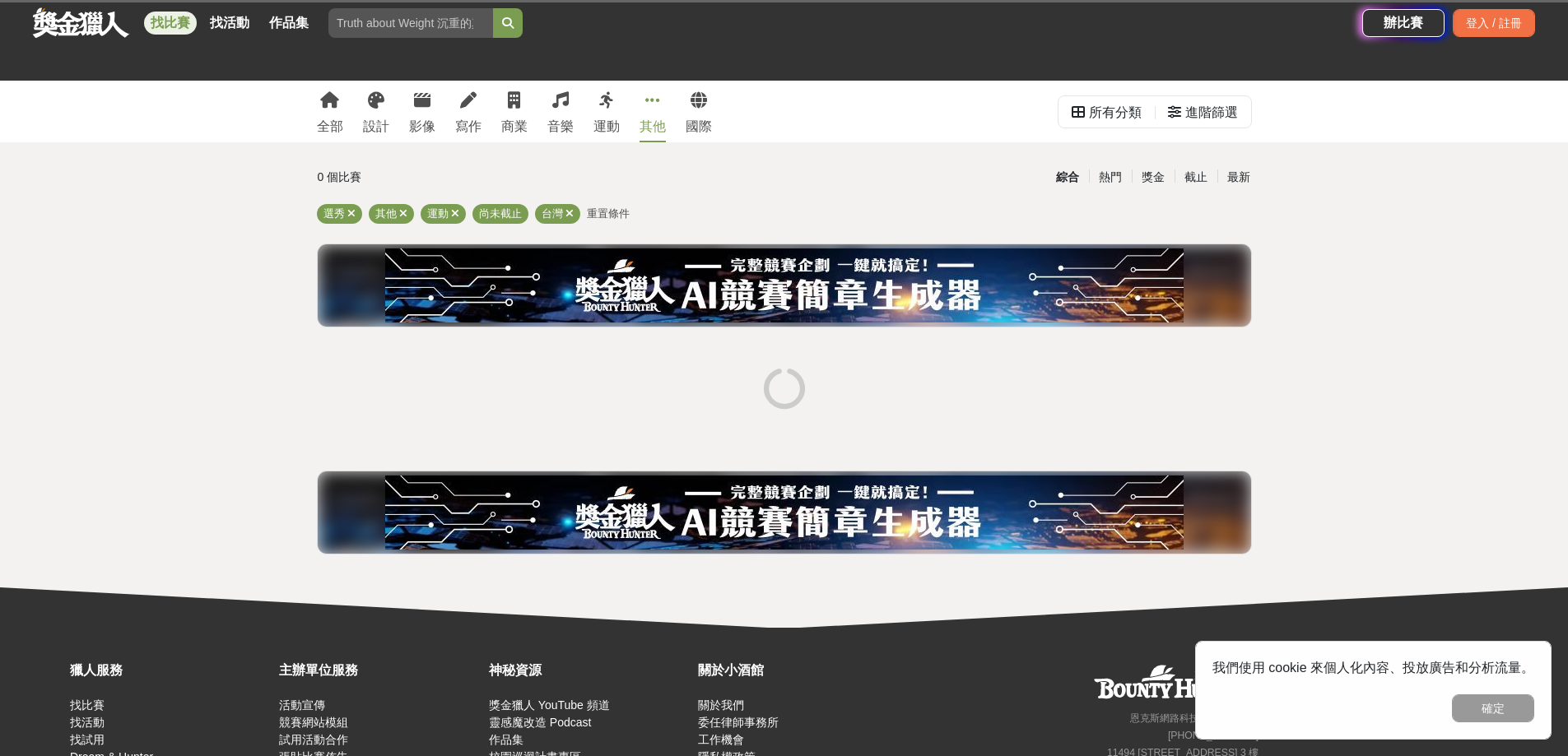 click on "其他" at bounding box center (653, 111) 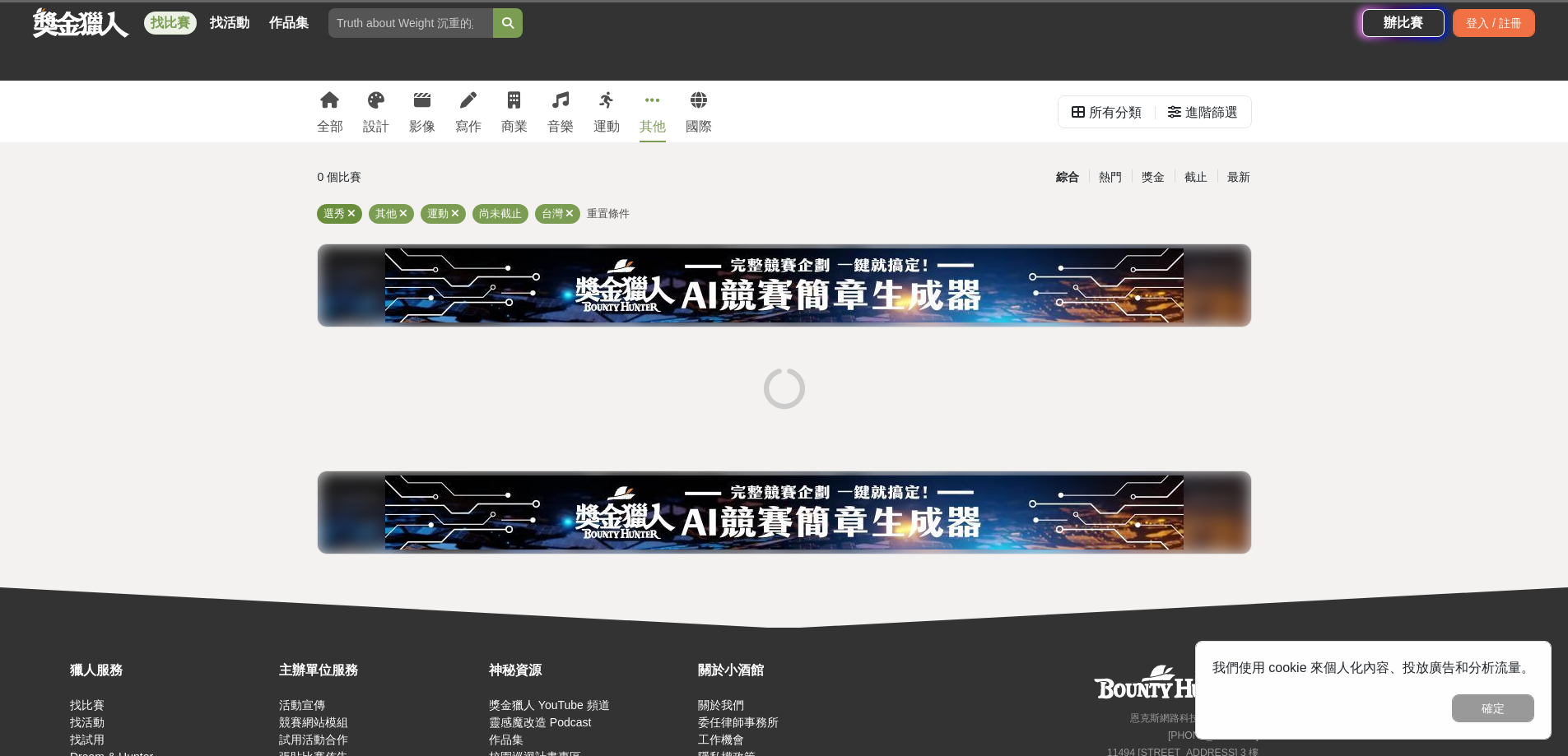 click at bounding box center [351, 213] 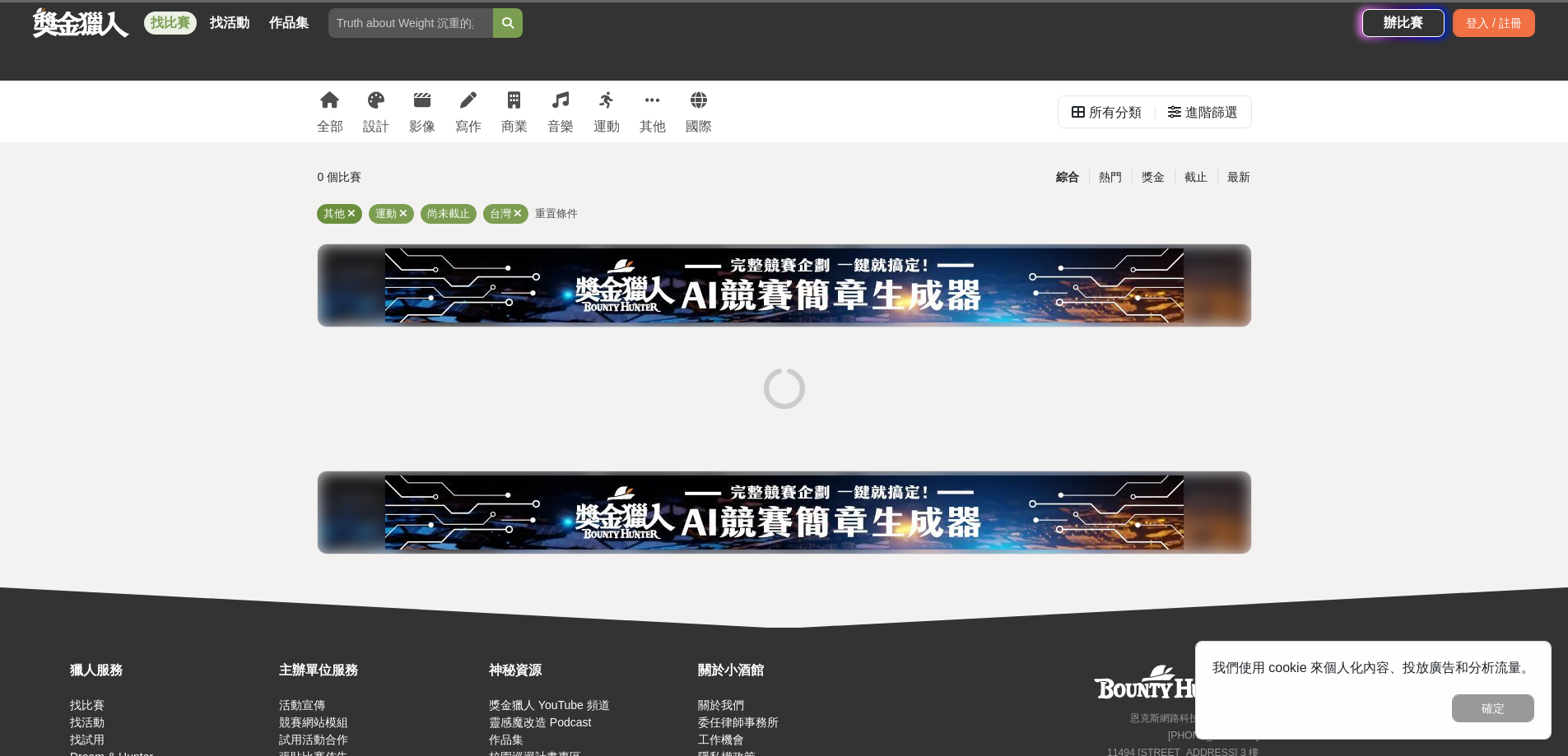 click on "其他" at bounding box center [339, 214] 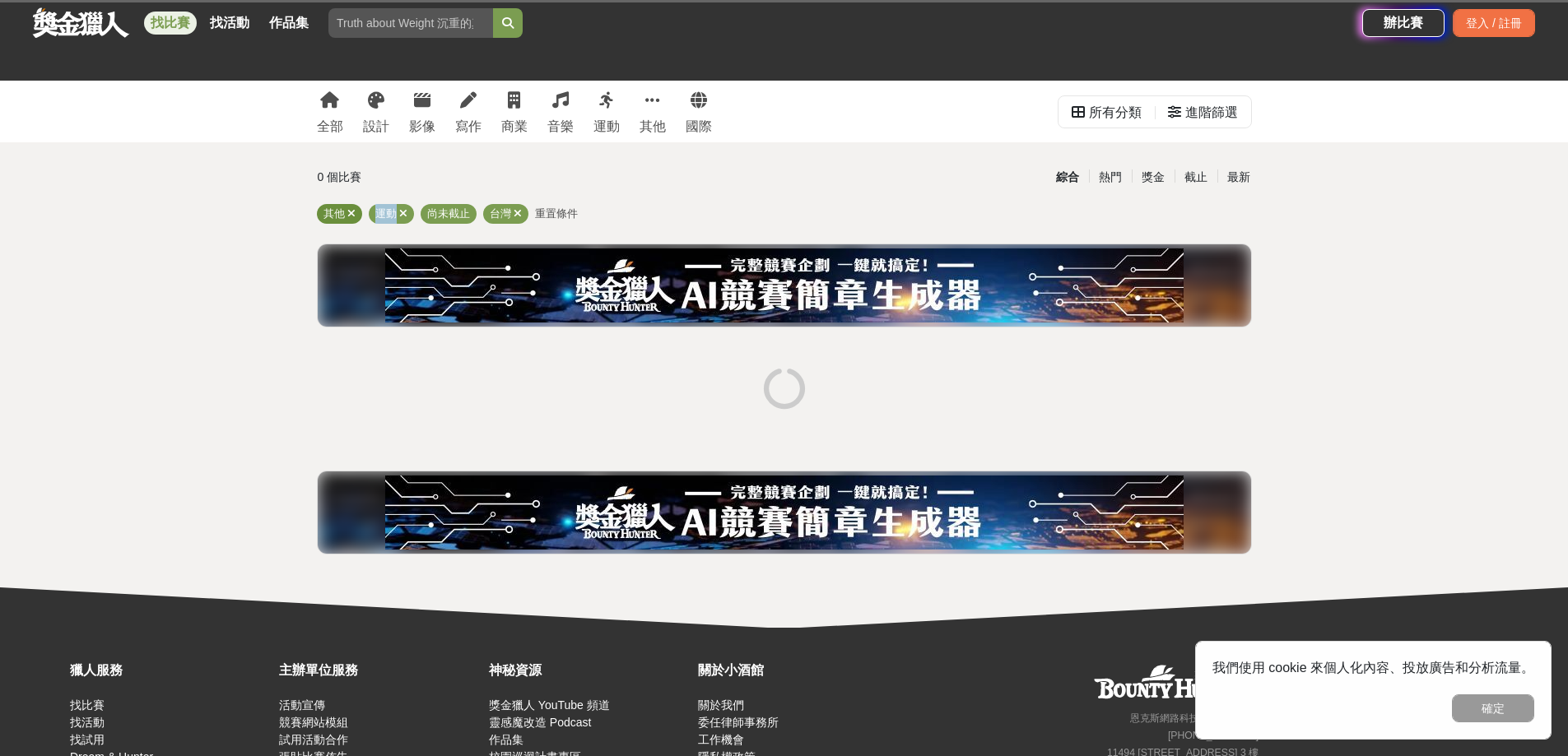 click on "其他" at bounding box center [334, 213] 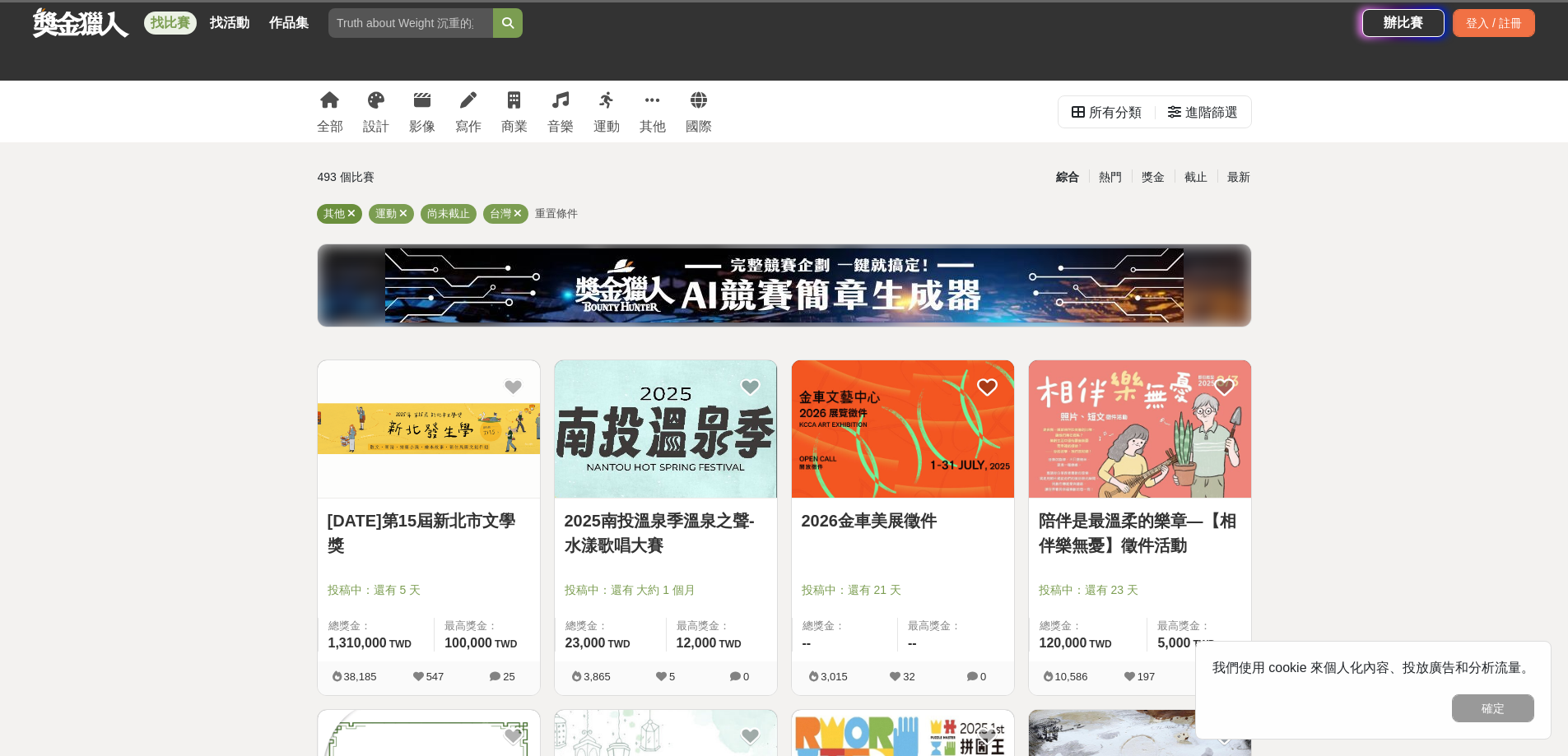 click at bounding box center [351, 213] 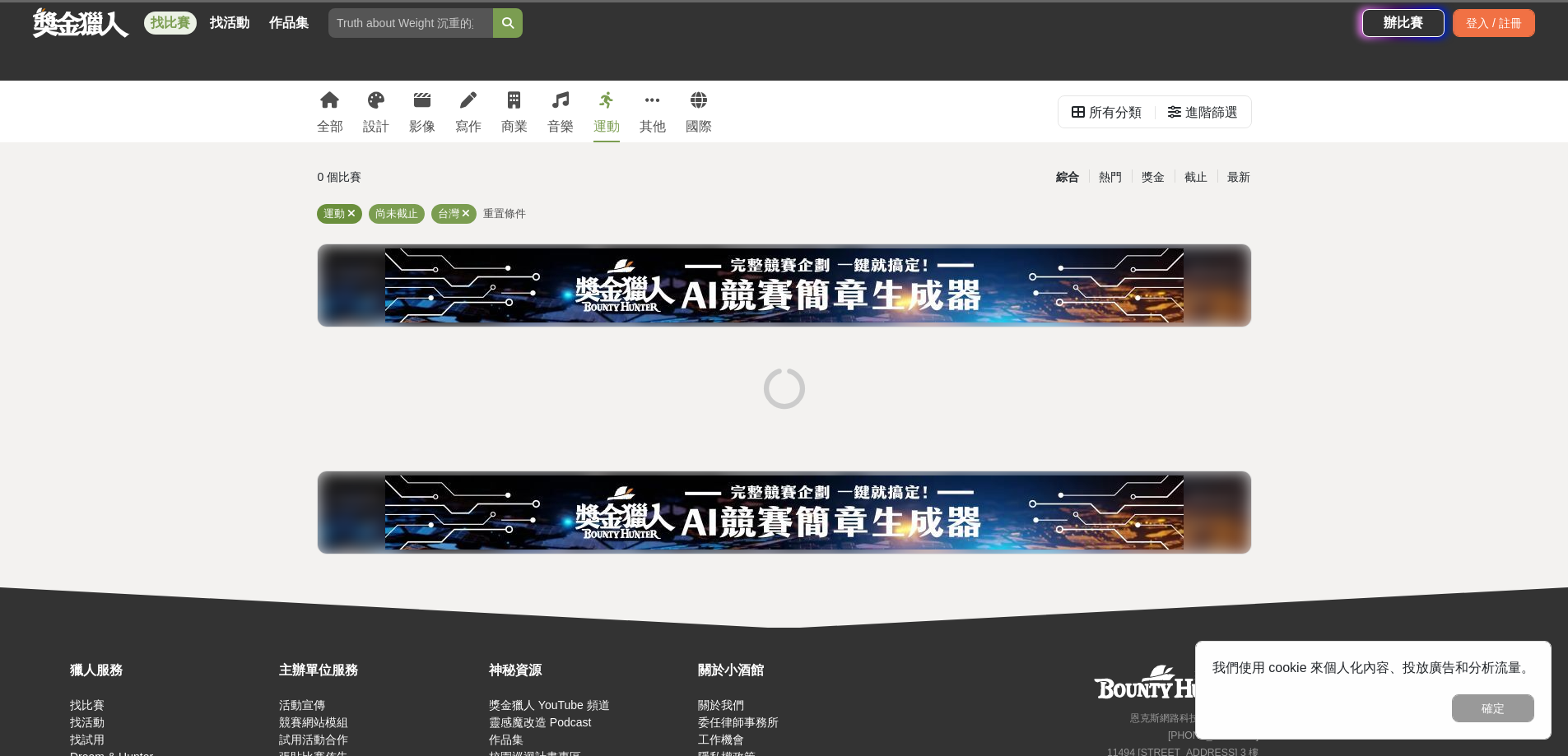 click at bounding box center (351, 213) 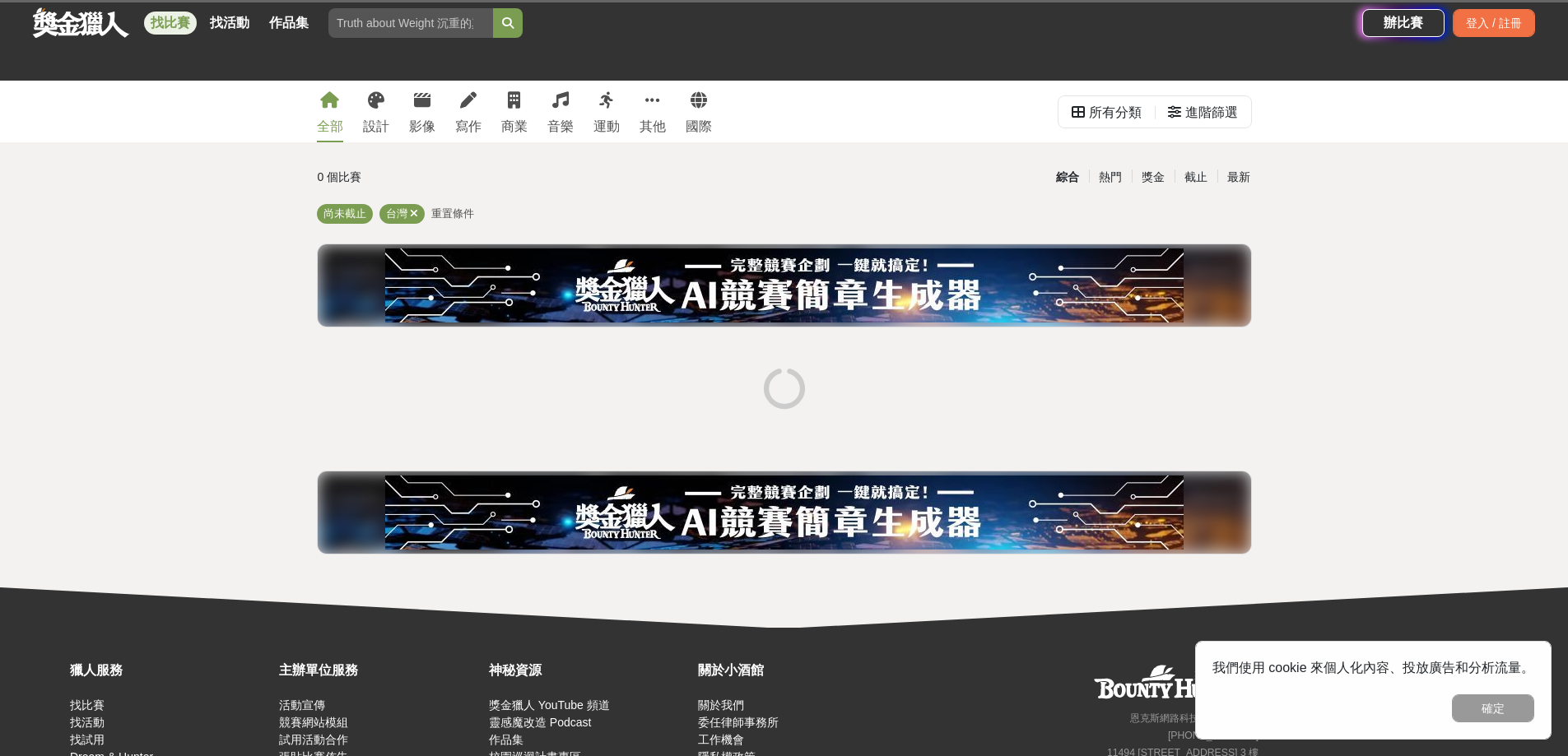 click on "尚未截止" at bounding box center (345, 213) 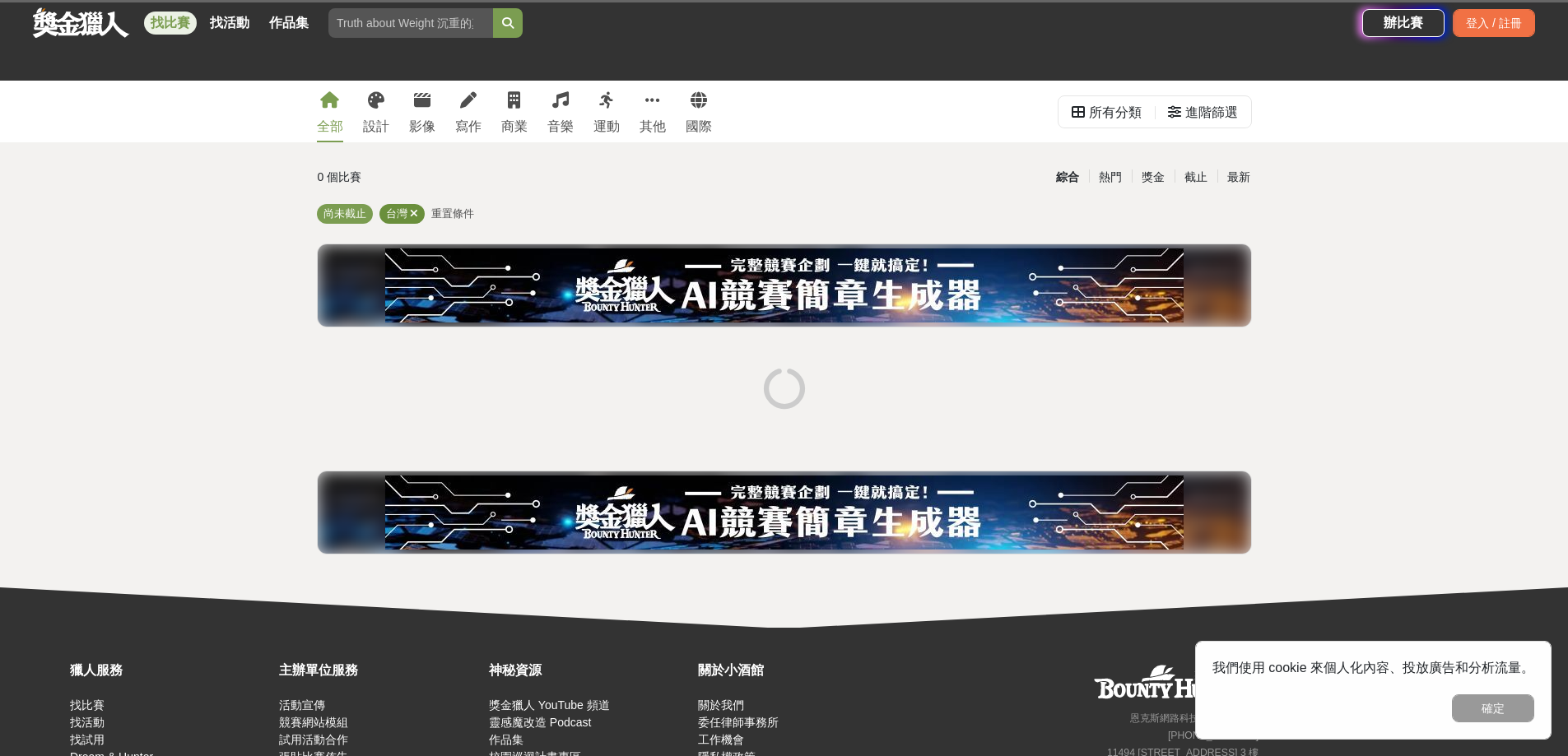 click on "台灣" at bounding box center [397, 213] 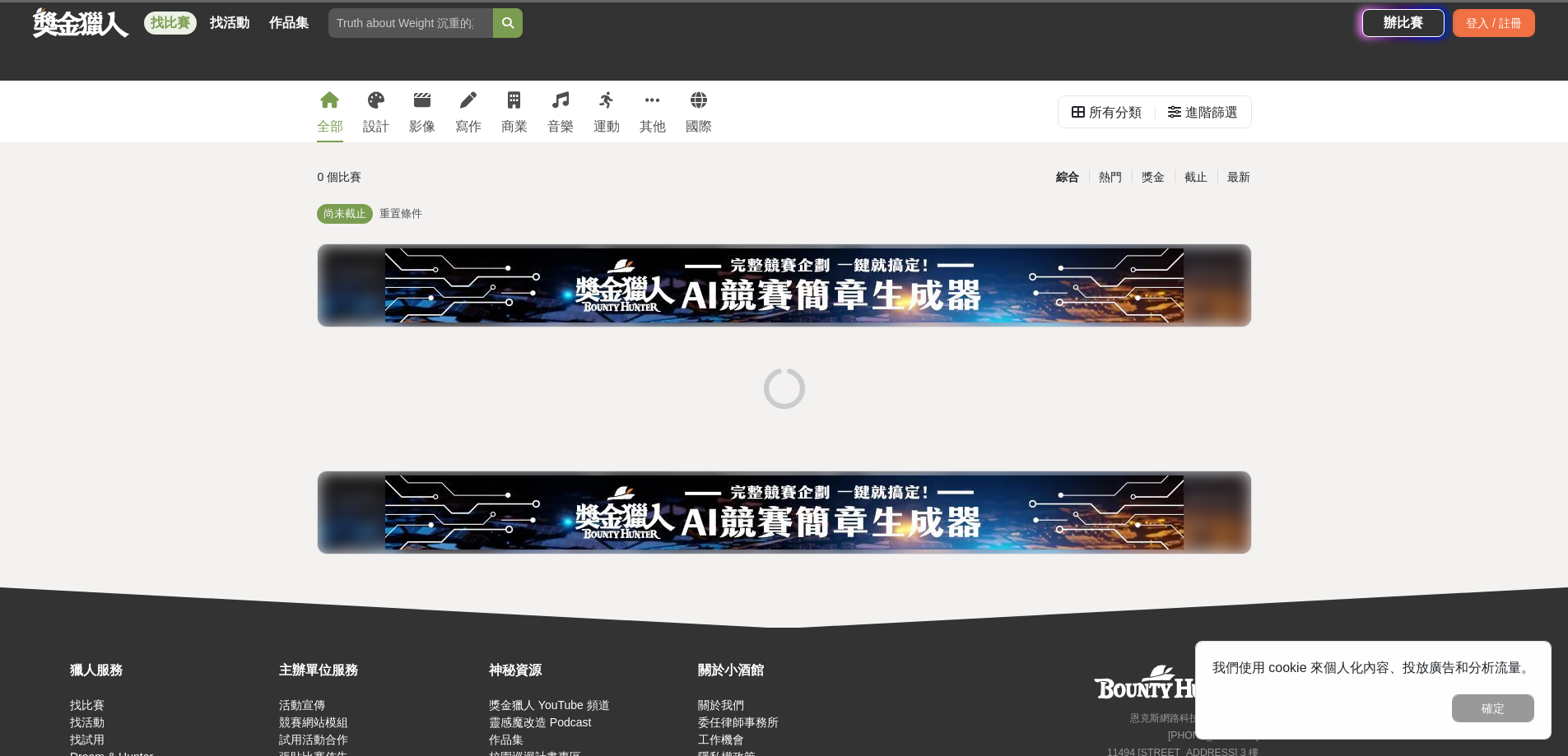 click at bounding box center [411, 23] 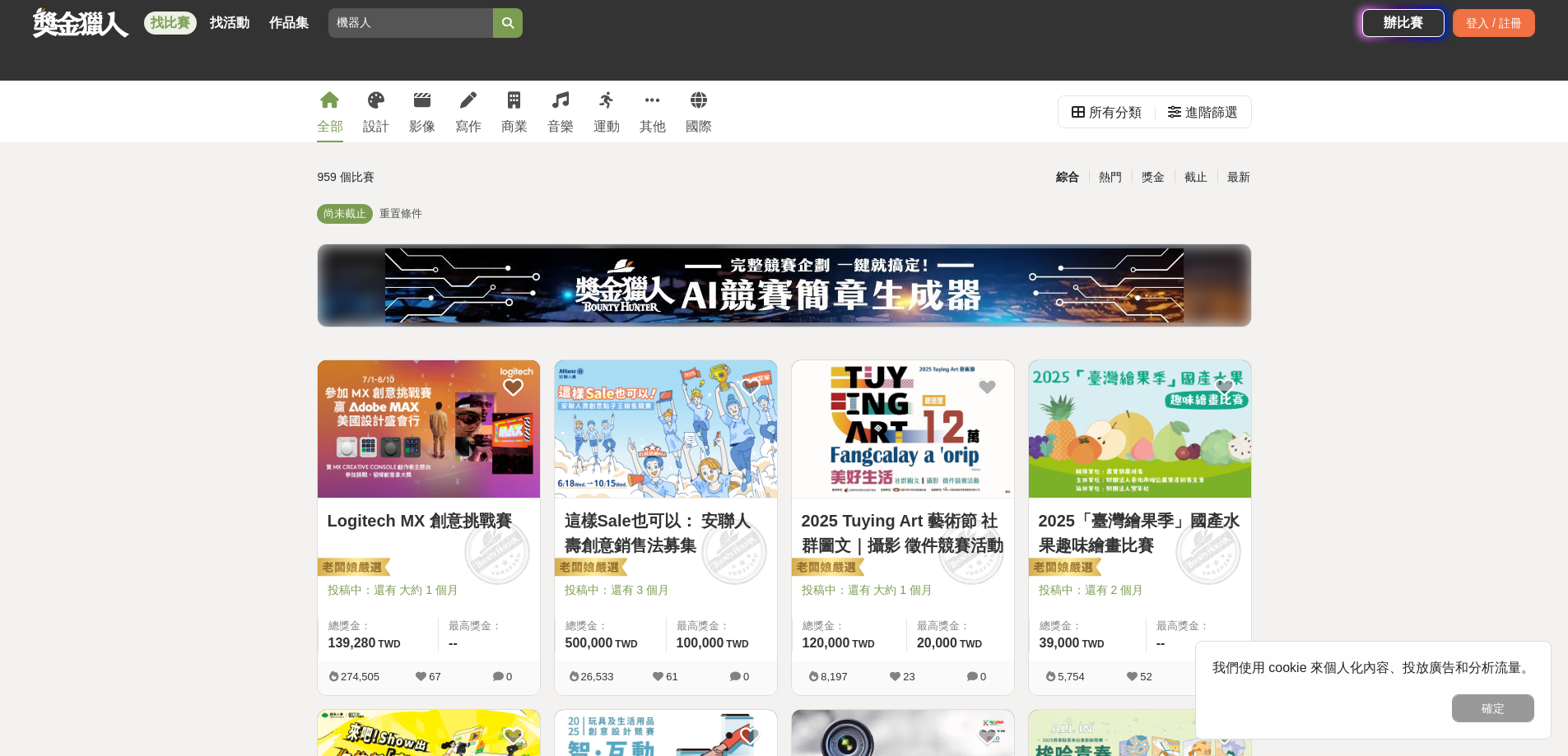 type on "機器人" 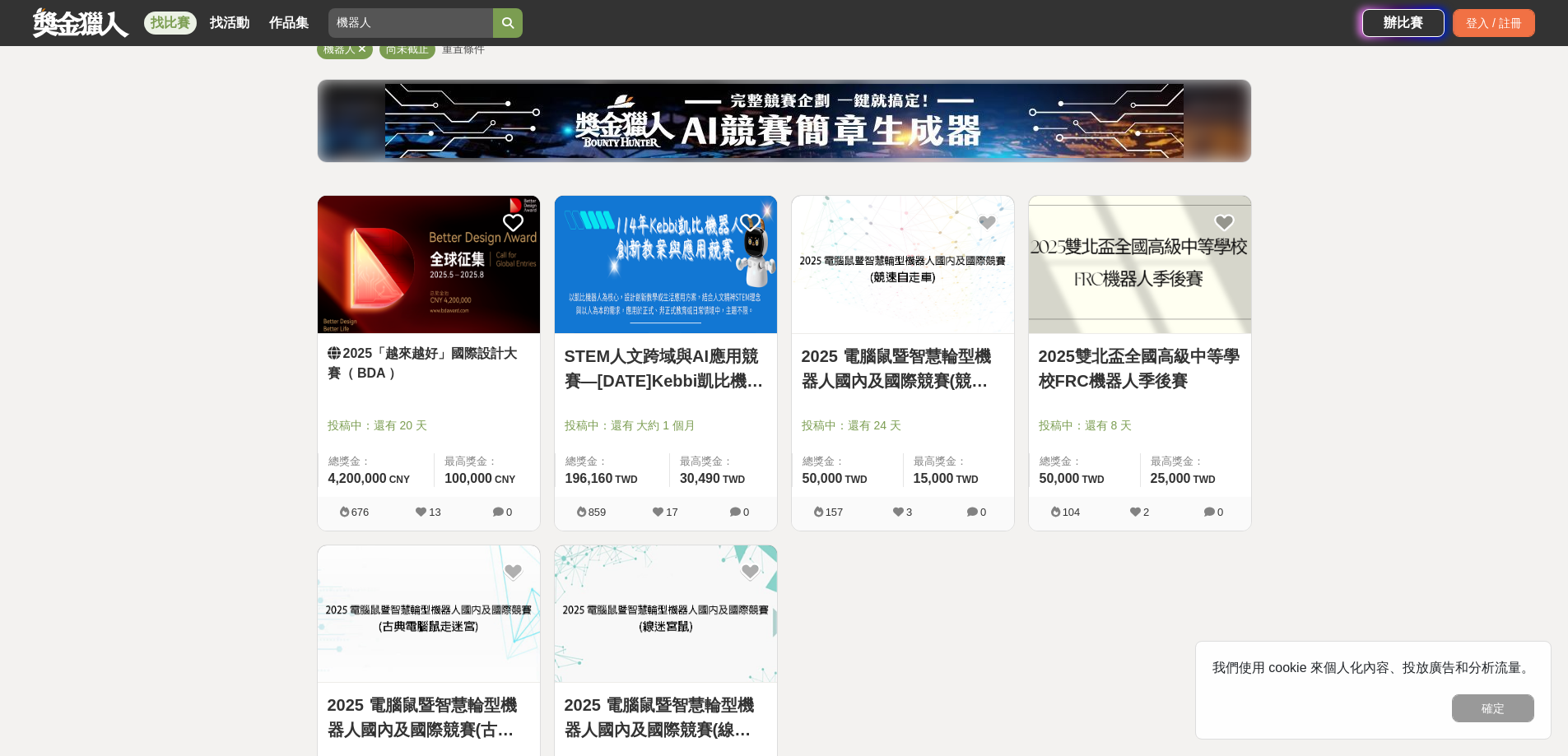scroll, scrollTop: 247, scrollLeft: 0, axis: vertical 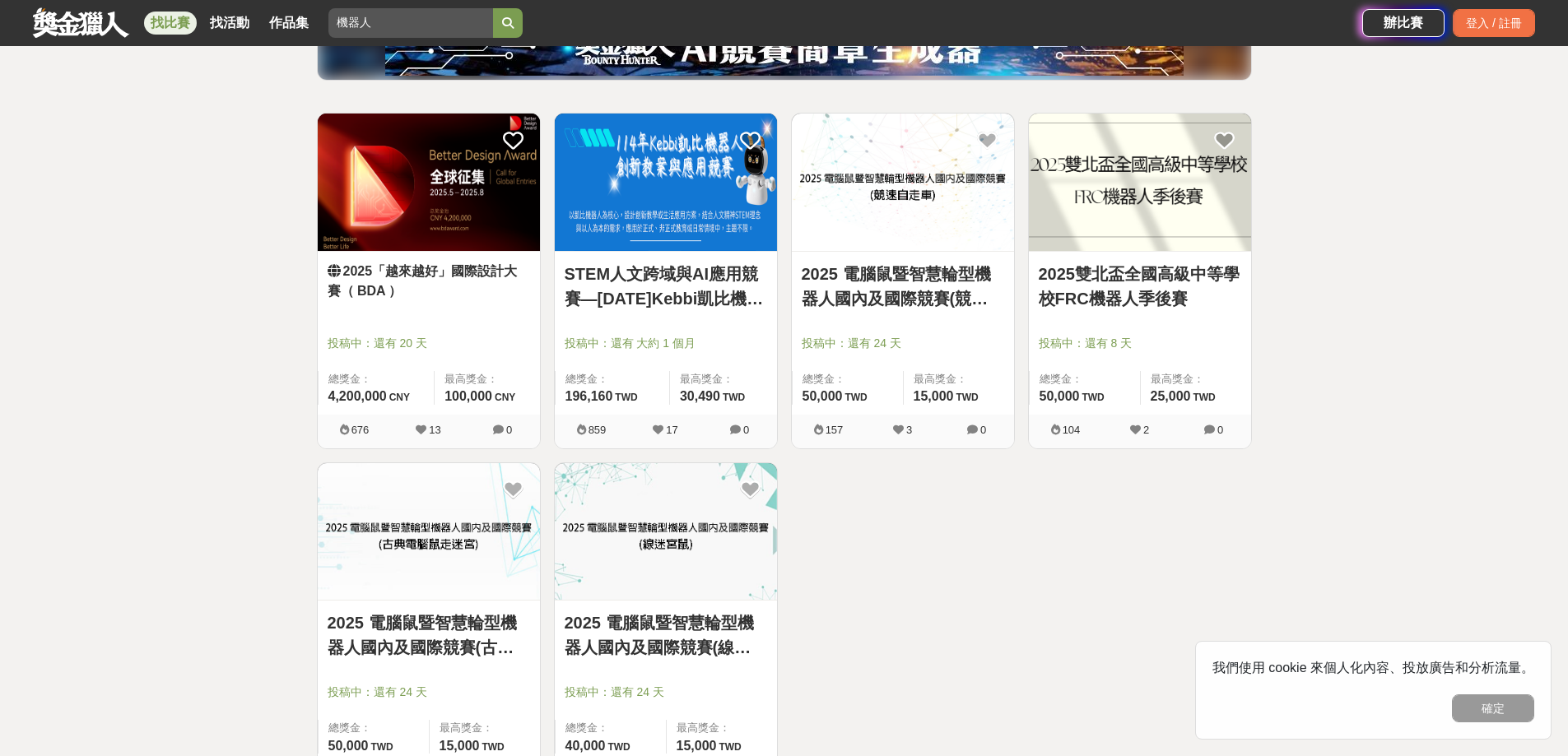 click on "2025 電腦鼠暨智慧輪型機器人國內及國際競賽(線迷宮鼠)" at bounding box center [666, 635] 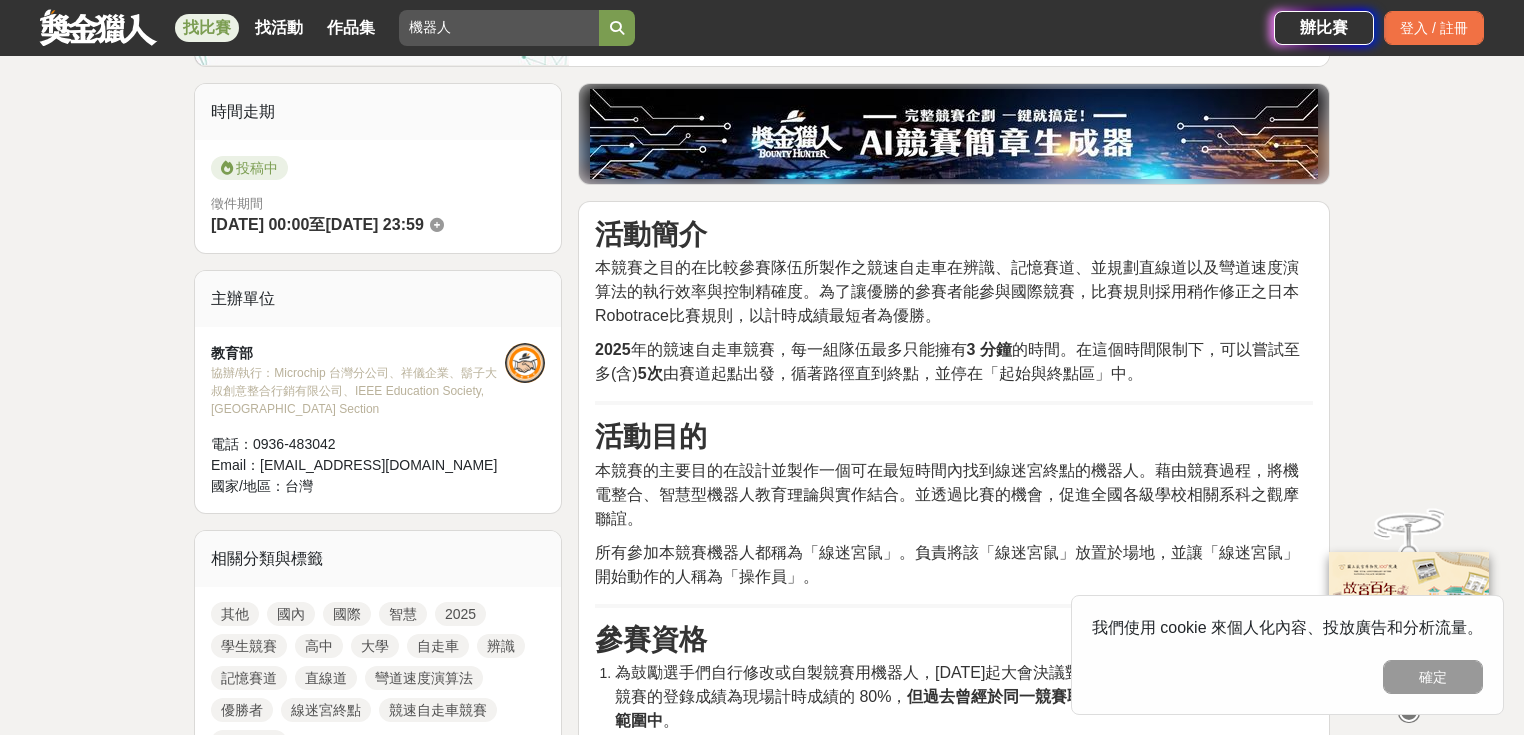 scroll, scrollTop: 540, scrollLeft: 0, axis: vertical 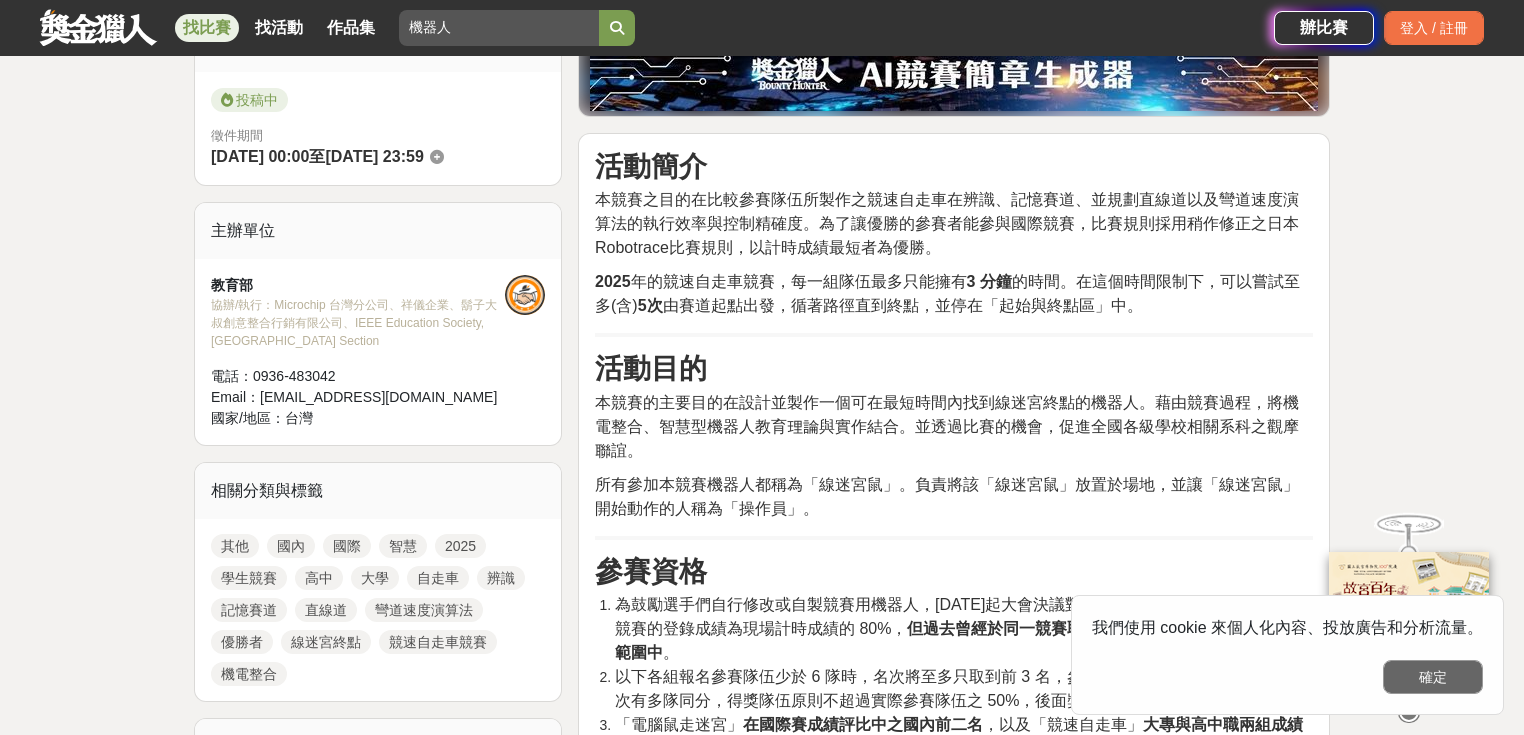 click on "確定" at bounding box center (1433, 677) 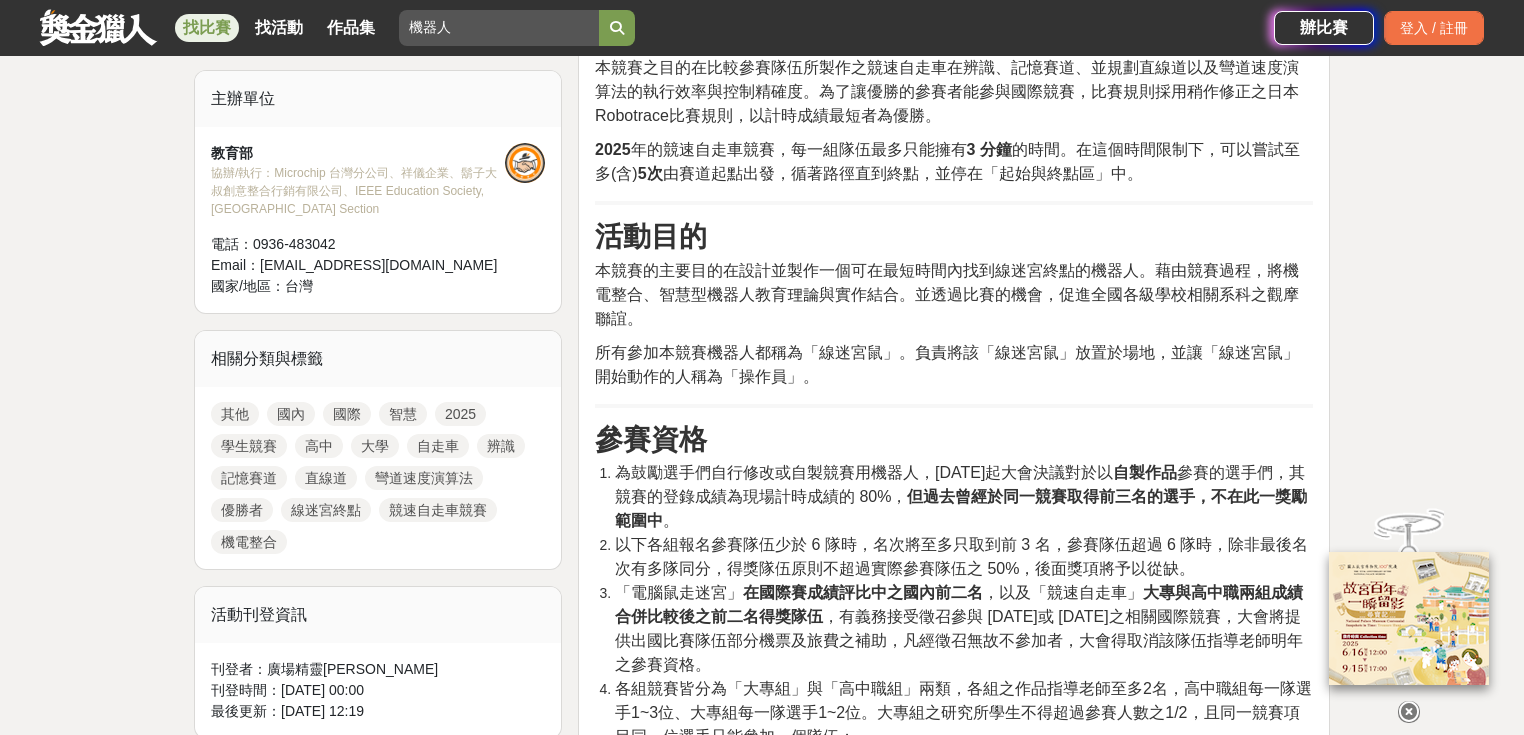 scroll, scrollTop: 700, scrollLeft: 0, axis: vertical 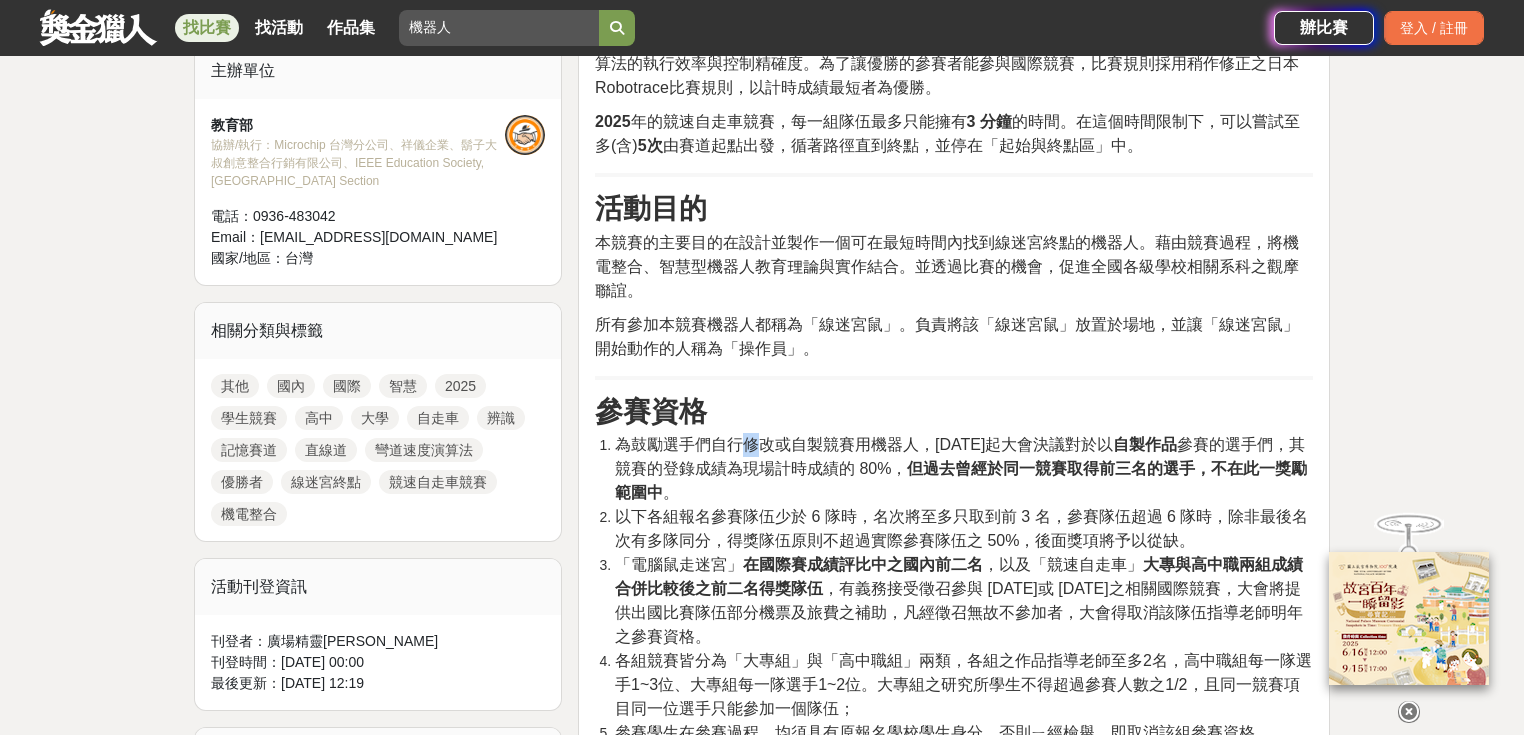 drag, startPoint x: 736, startPoint y: 433, endPoint x: 757, endPoint y: 434, distance: 21.023796 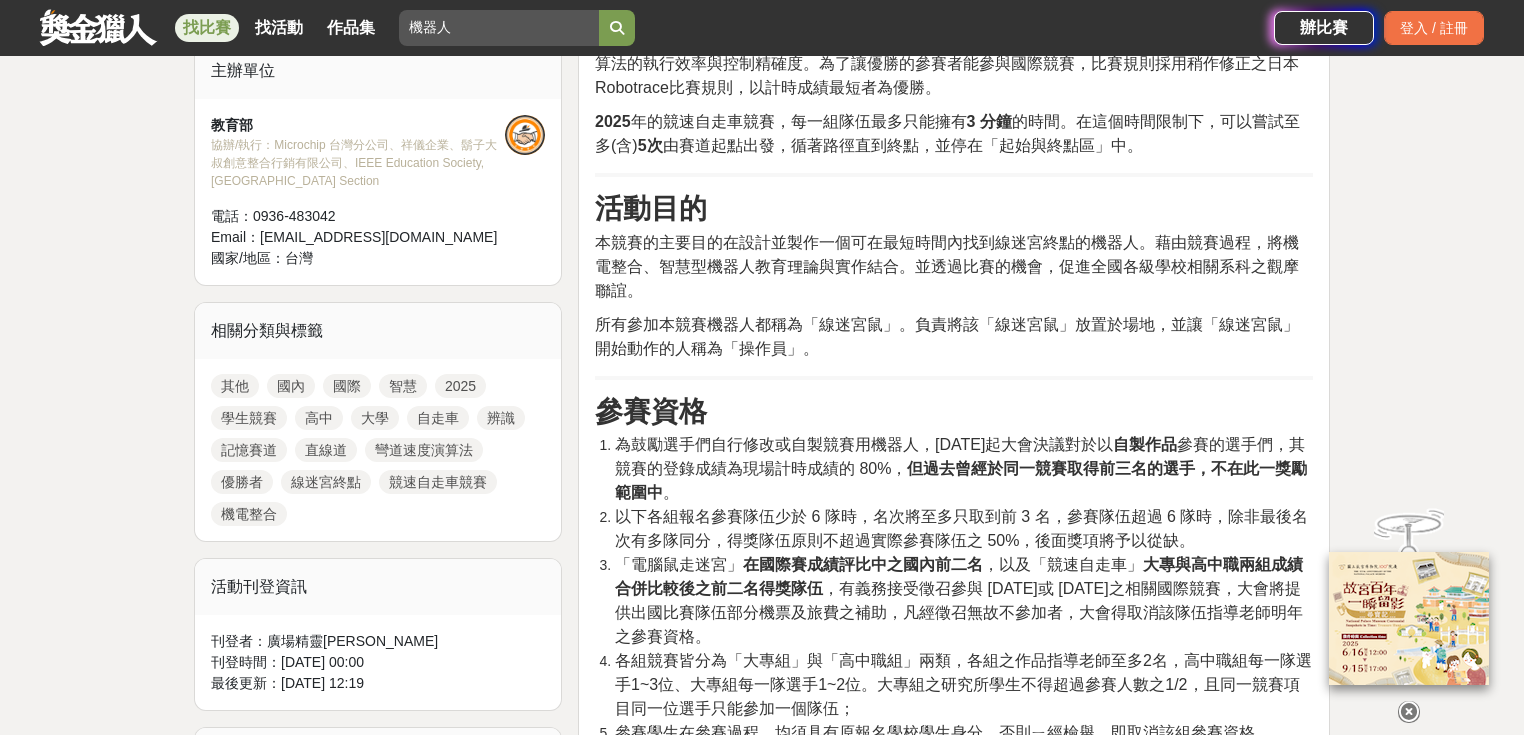 click on "為鼓勵選手們自行修改或自製競賽用機器人，2021 年起大會決議對於以 自製作品 參賽的選手們，其競賽的登錄成績為現場計時成績的 80%， 但過去曾經於同一競賽取得前三名的選手，不在此一獎勵範圍中 。" at bounding box center (961, 468) 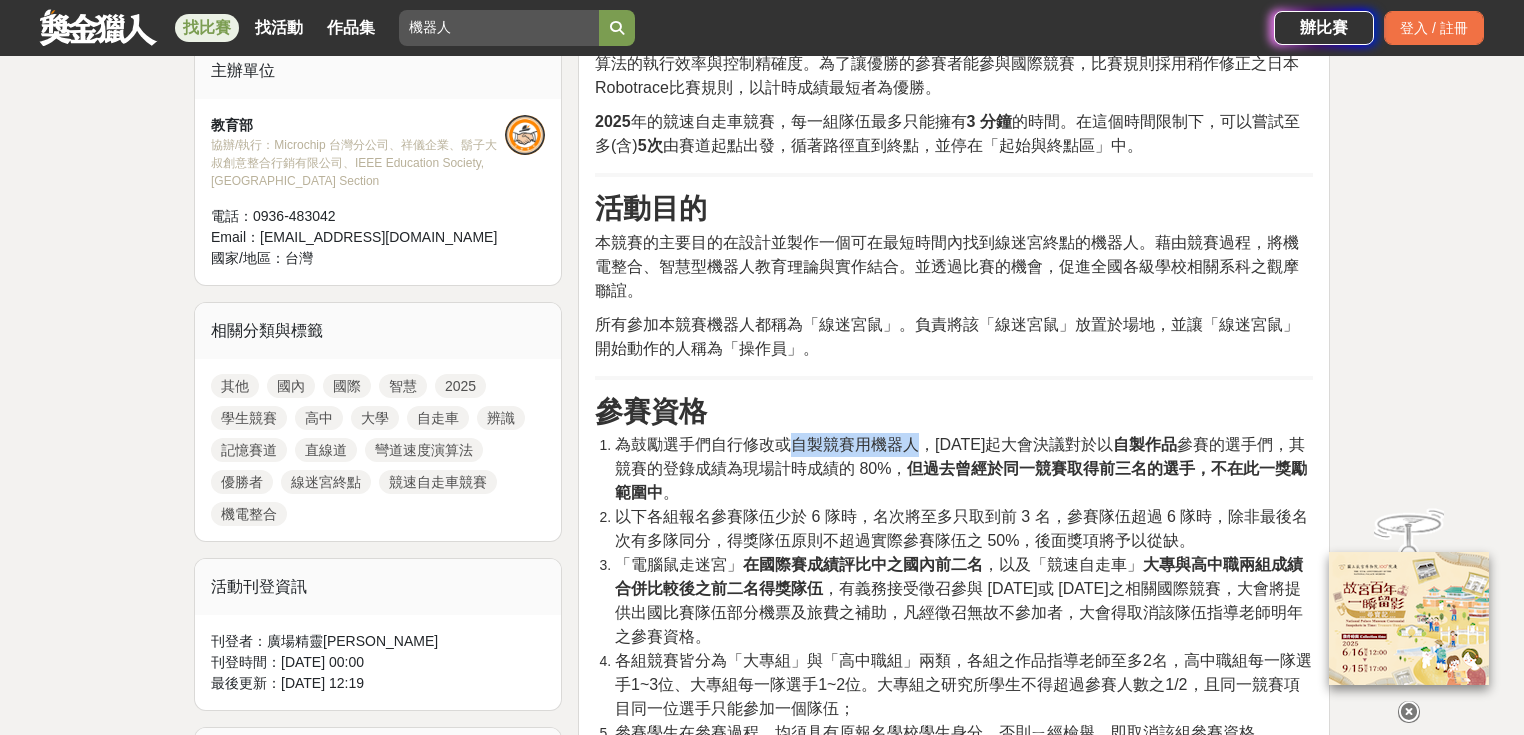 drag, startPoint x: 787, startPoint y: 451, endPoint x: 922, endPoint y: 438, distance: 135.62448 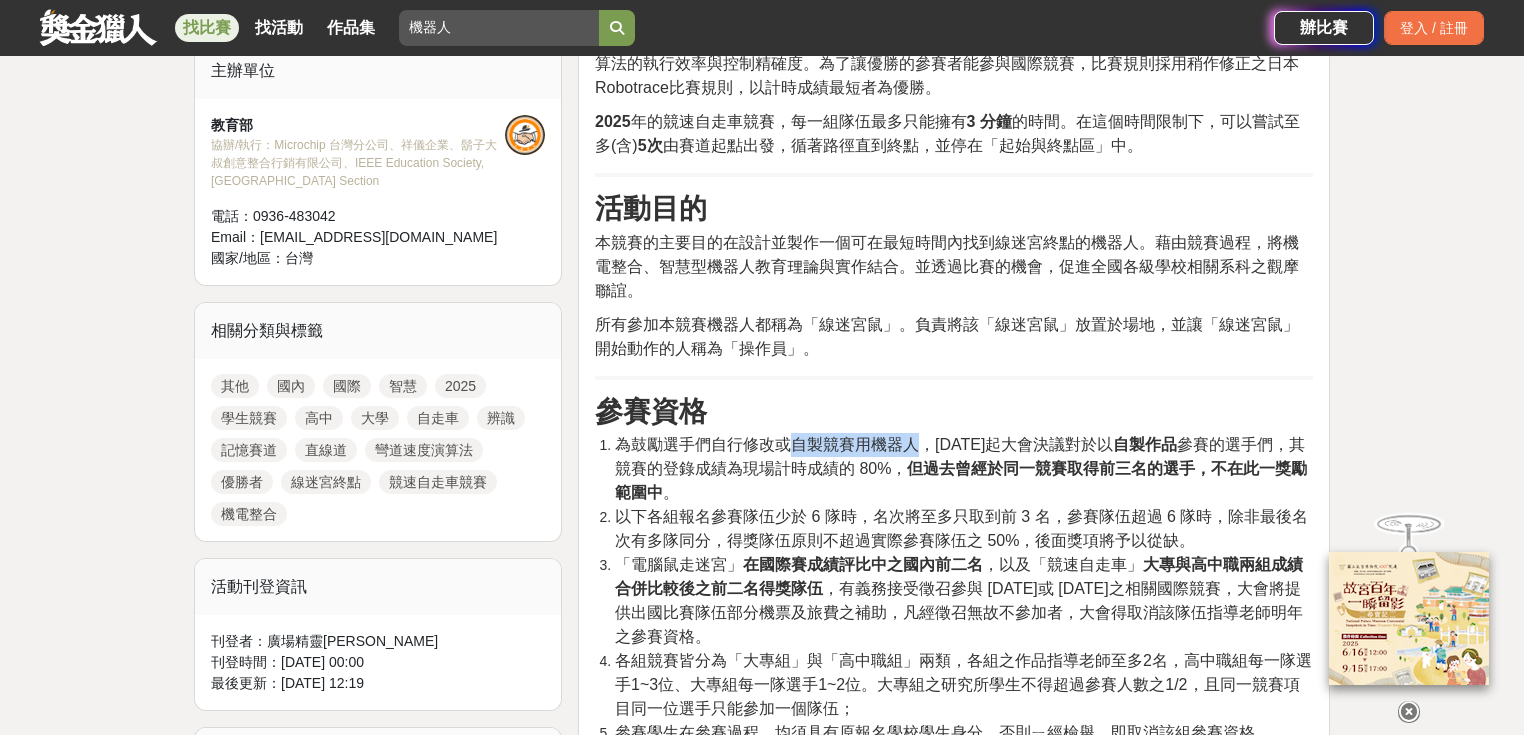 click on "為鼓勵選手們自行修改或自製競賽用機器人，2021 年起大會決議對於以 自製作品 參賽的選手們，其競賽的登錄成績為現場計時成績的 80%， 但過去曾經於同一競賽取得前三名的選手，不在此一獎勵範圍中 。" at bounding box center [961, 468] 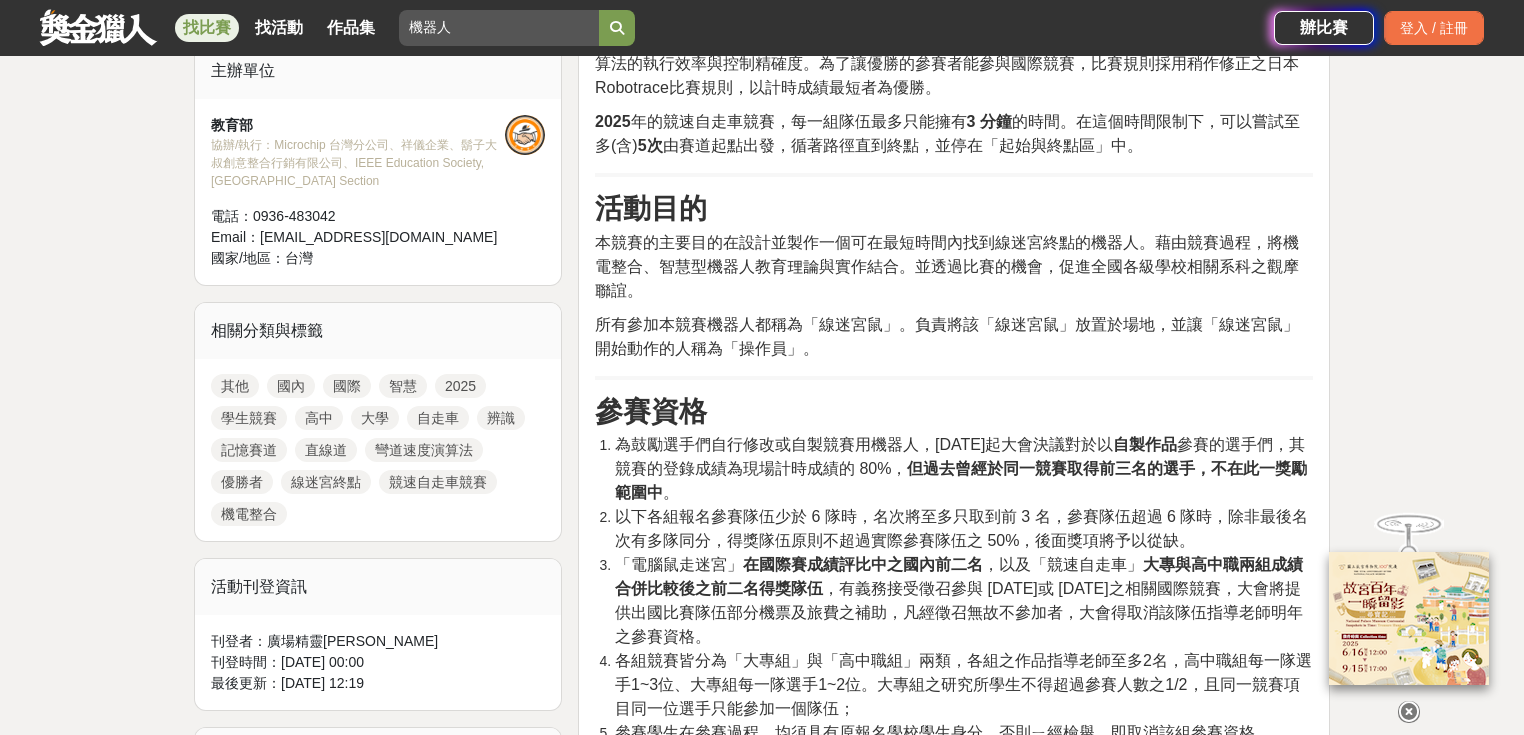 click on "為鼓勵選手們自行修改或自製競賽用機器人，2021 年起大會決議對於以 自製作品 參賽的選手們，其競賽的登錄成績為現場計時成績的 80%， 但過去曾經於同一競賽取得前三名的選手，不在此一獎勵範圍中 。" at bounding box center [961, 468] 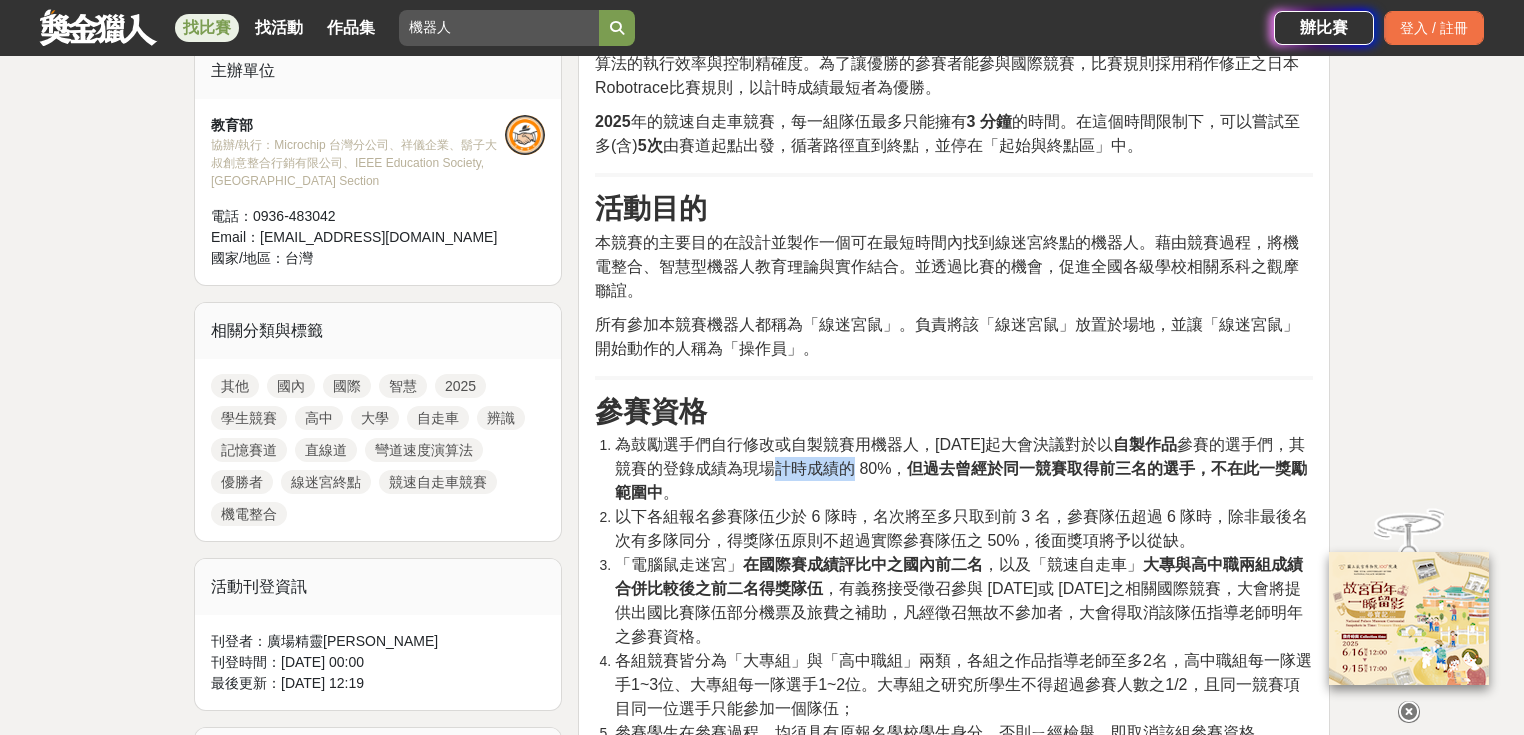 drag, startPoint x: 767, startPoint y: 462, endPoint x: 854, endPoint y: 463, distance: 87.005745 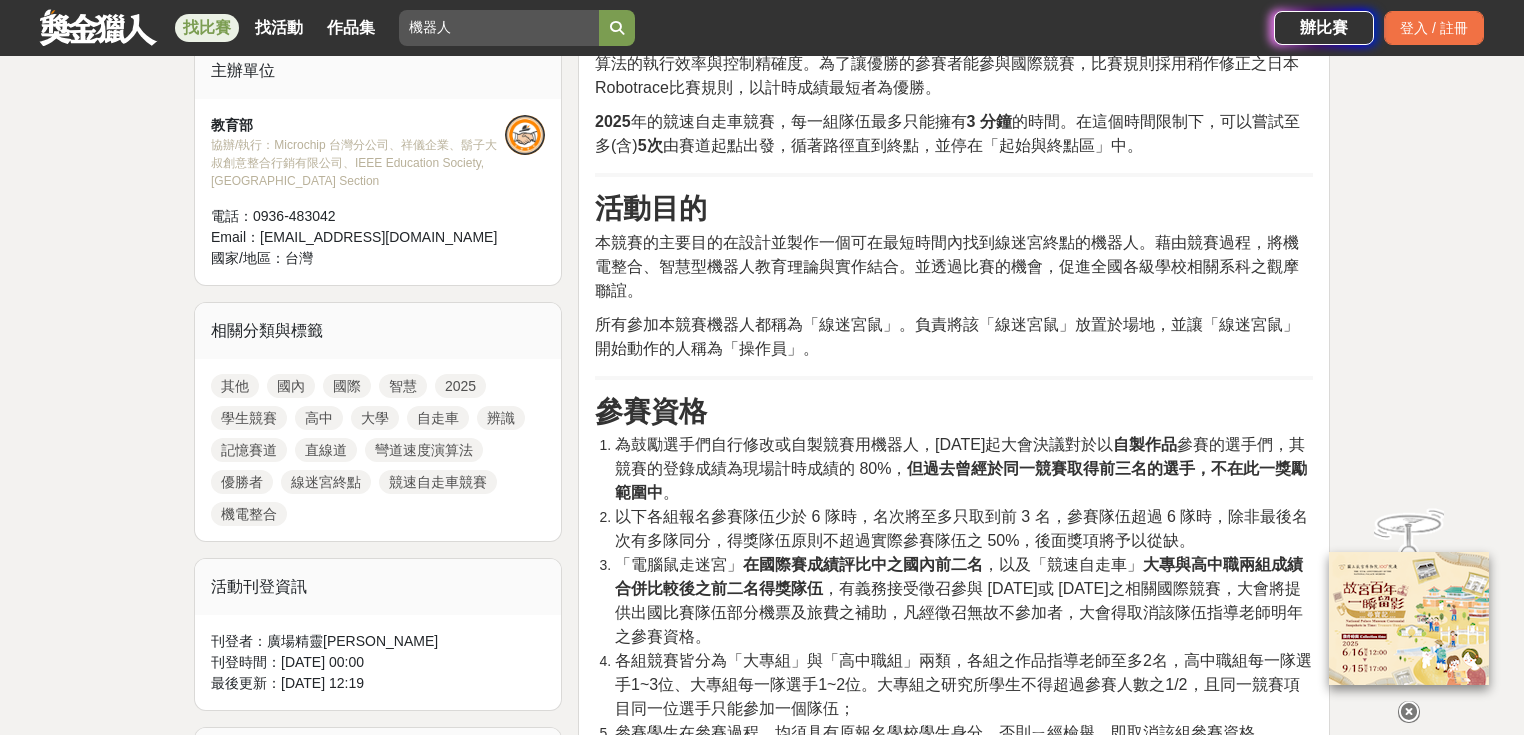 click on "為鼓勵選手們自行修改或自製競賽用機器人，2021 年起大會決議對於以 自製作品 參賽的選手們，其競賽的登錄成績為現場計時成績的 80%， 但過去曾經於同一競賽取得前三名的選手，不在此一獎勵範圍中 。" at bounding box center [964, 469] 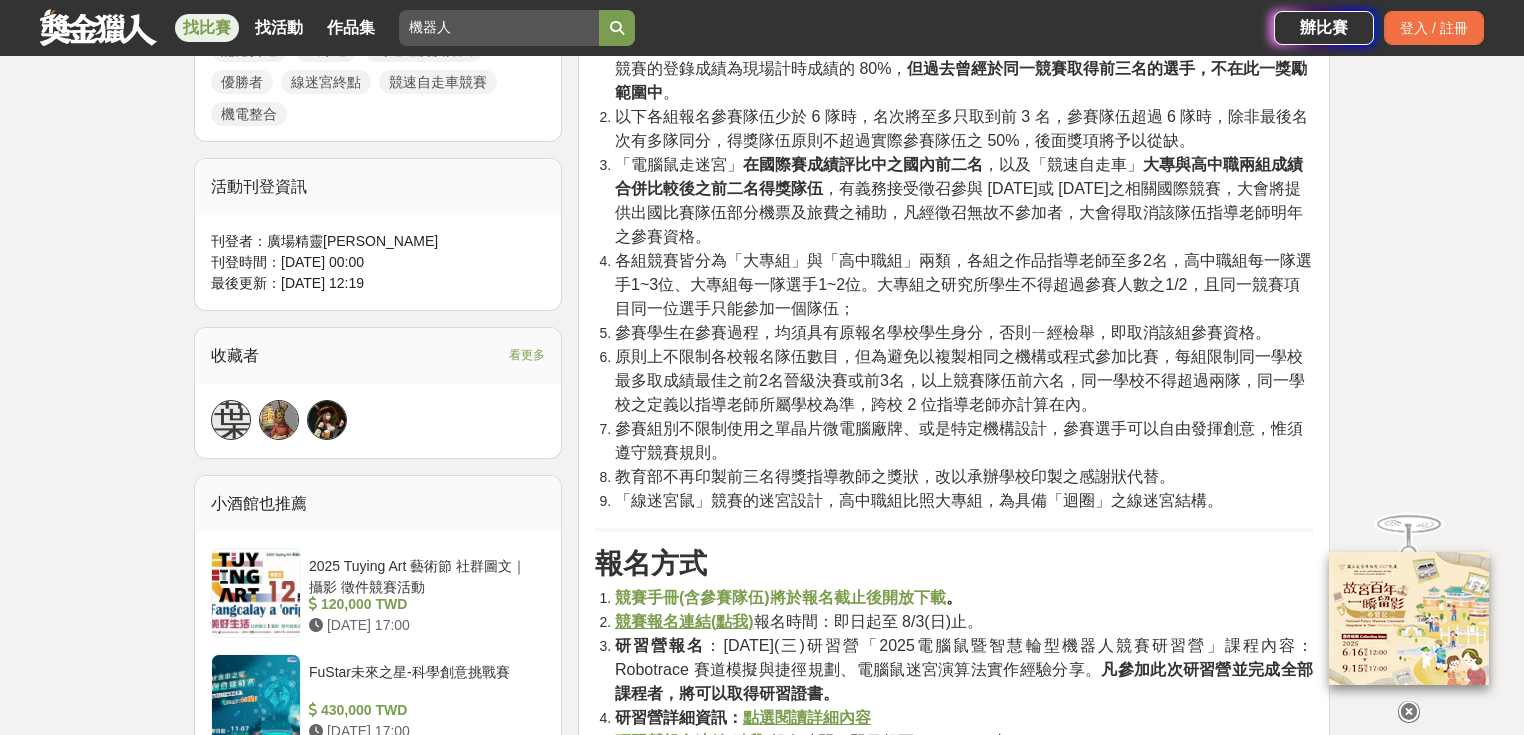 scroll, scrollTop: 1260, scrollLeft: 0, axis: vertical 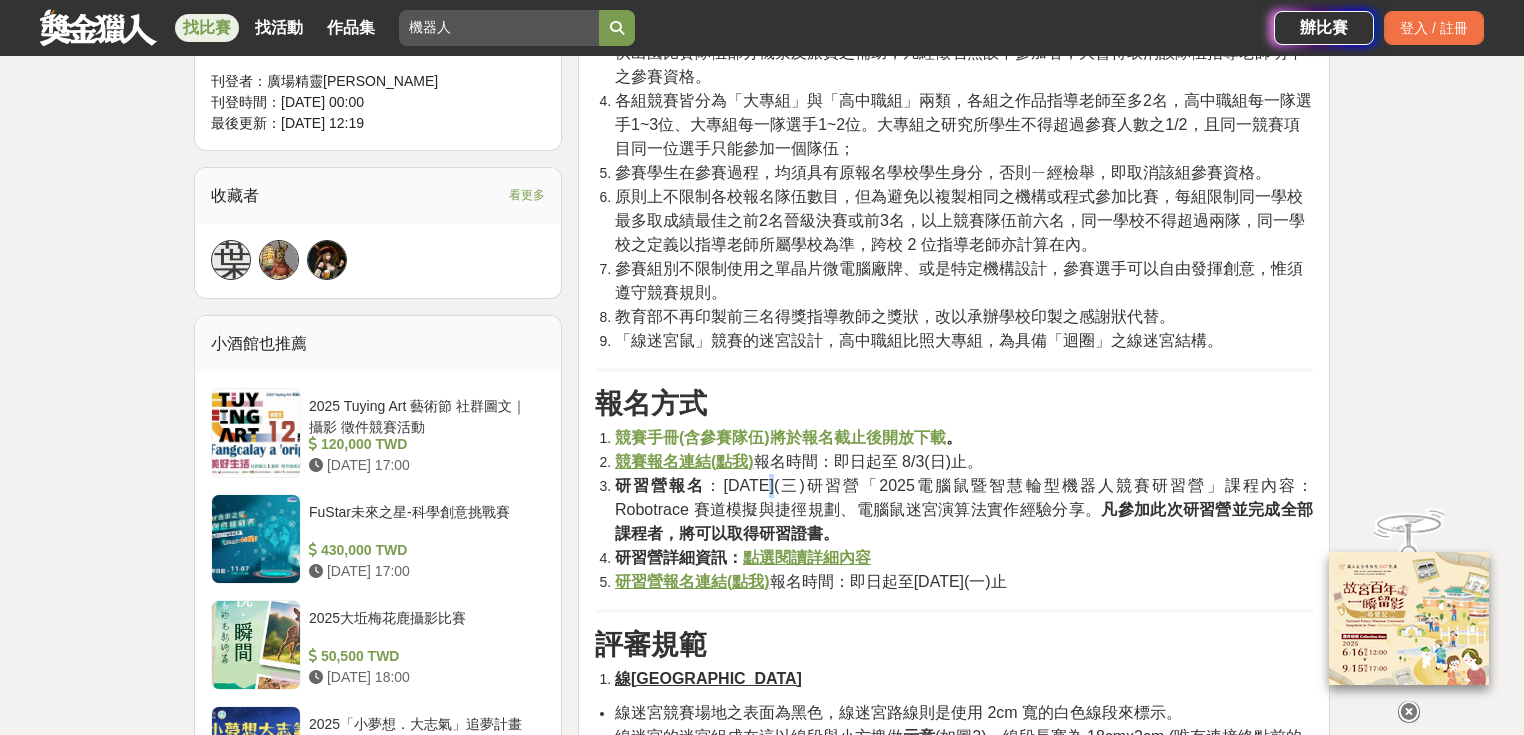 drag, startPoint x: 782, startPoint y: 482, endPoint x: 801, endPoint y: 480, distance: 19.104973 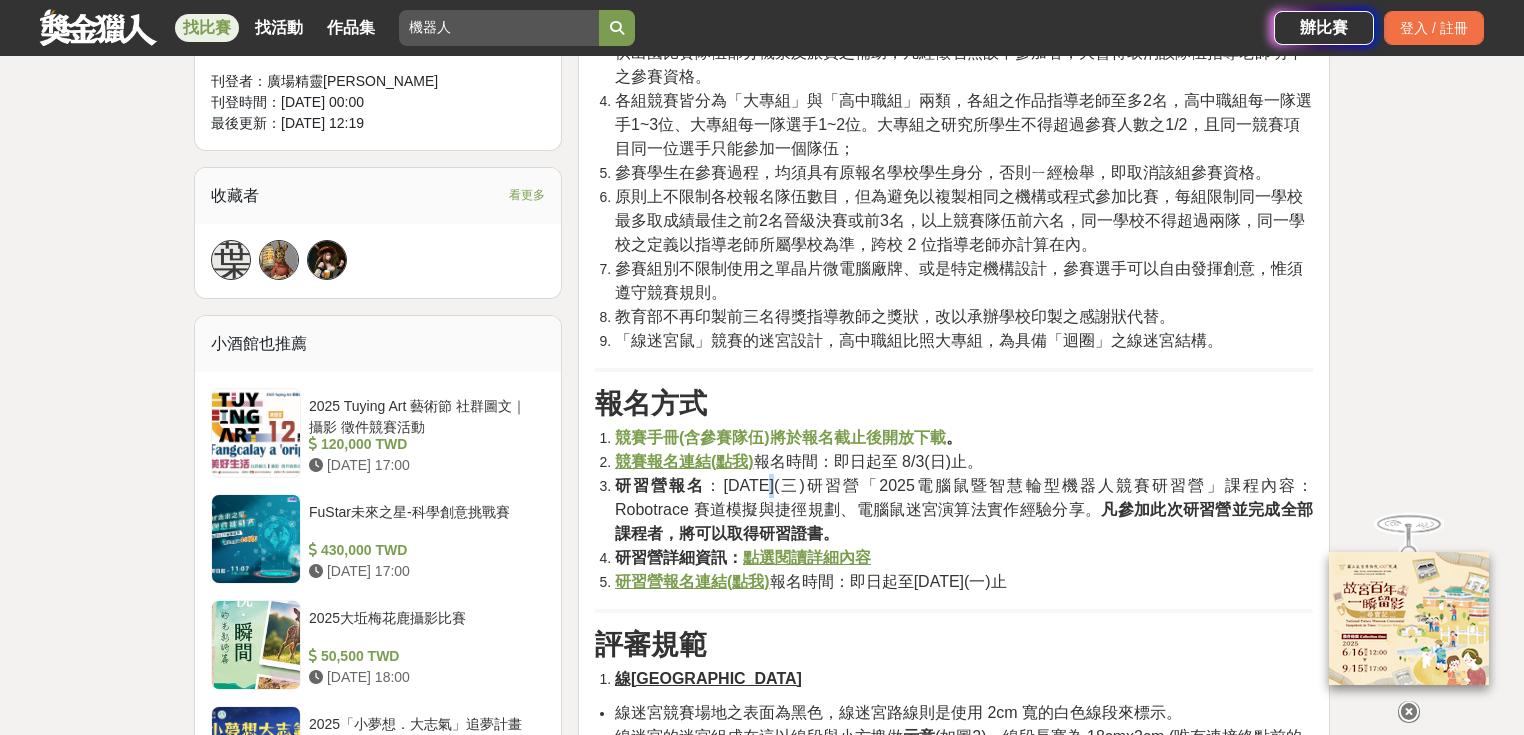 click on "研習營報名 ：7月2日(三)研習營「2025電腦鼠暨智慧輪型機器人競賽研習營」課程內容： Robotrace 賽道模擬與捷徑規劃、電腦鼠迷宮演算法實作經驗分享。 凡參加此次研習營並完成全部課程者，將可以取得研習證書。" at bounding box center (964, 509) 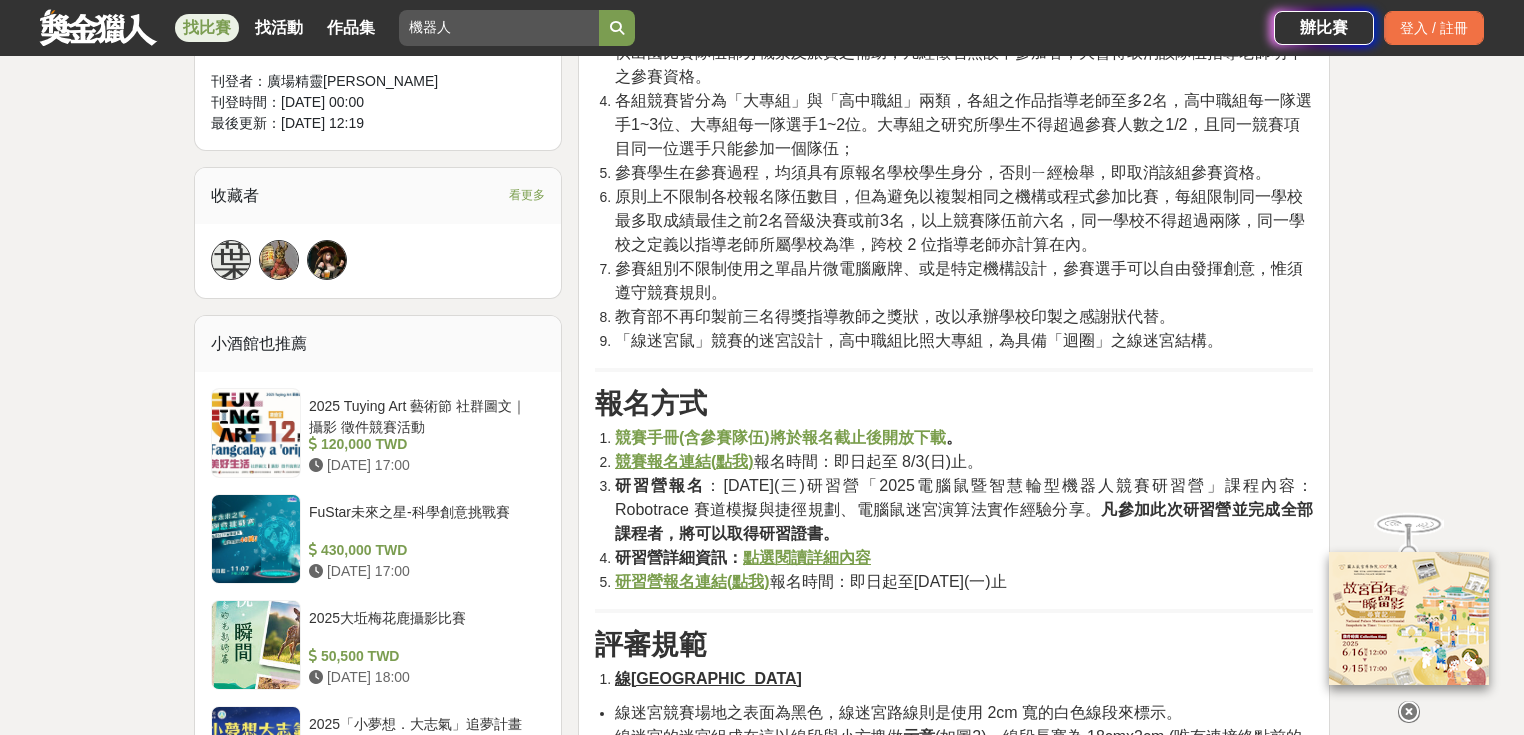 click on "研習營報名 ：7月2日(三)研習營「2025電腦鼠暨智慧輪型機器人競賽研習營」課程內容： Robotrace 賽道模擬與捷徑規劃、電腦鼠迷宮演算法實作經驗分享。 凡參加此次研習營並完成全部課程者，將可以取得研習證書。" at bounding box center [964, 509] 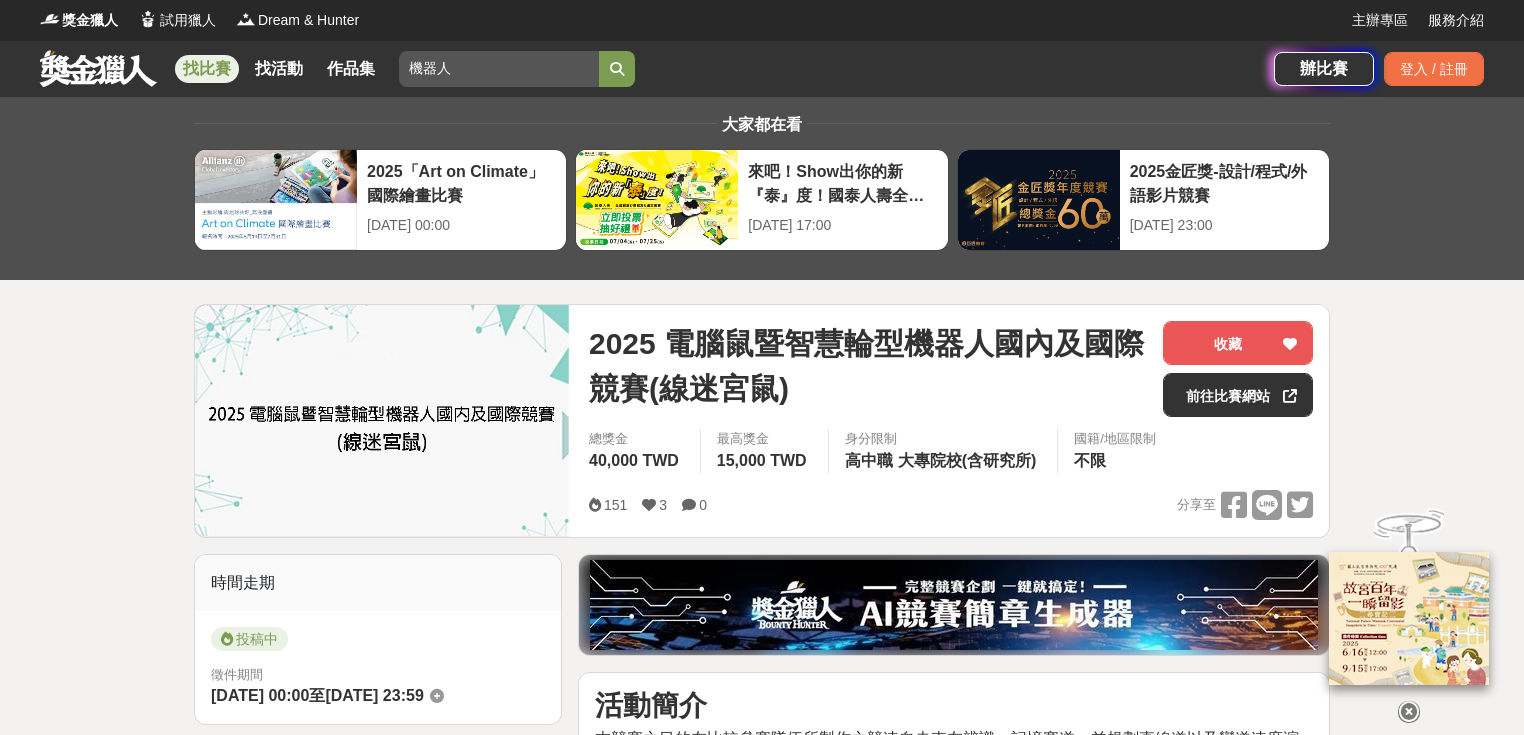 scroll, scrollTop: 0, scrollLeft: 0, axis: both 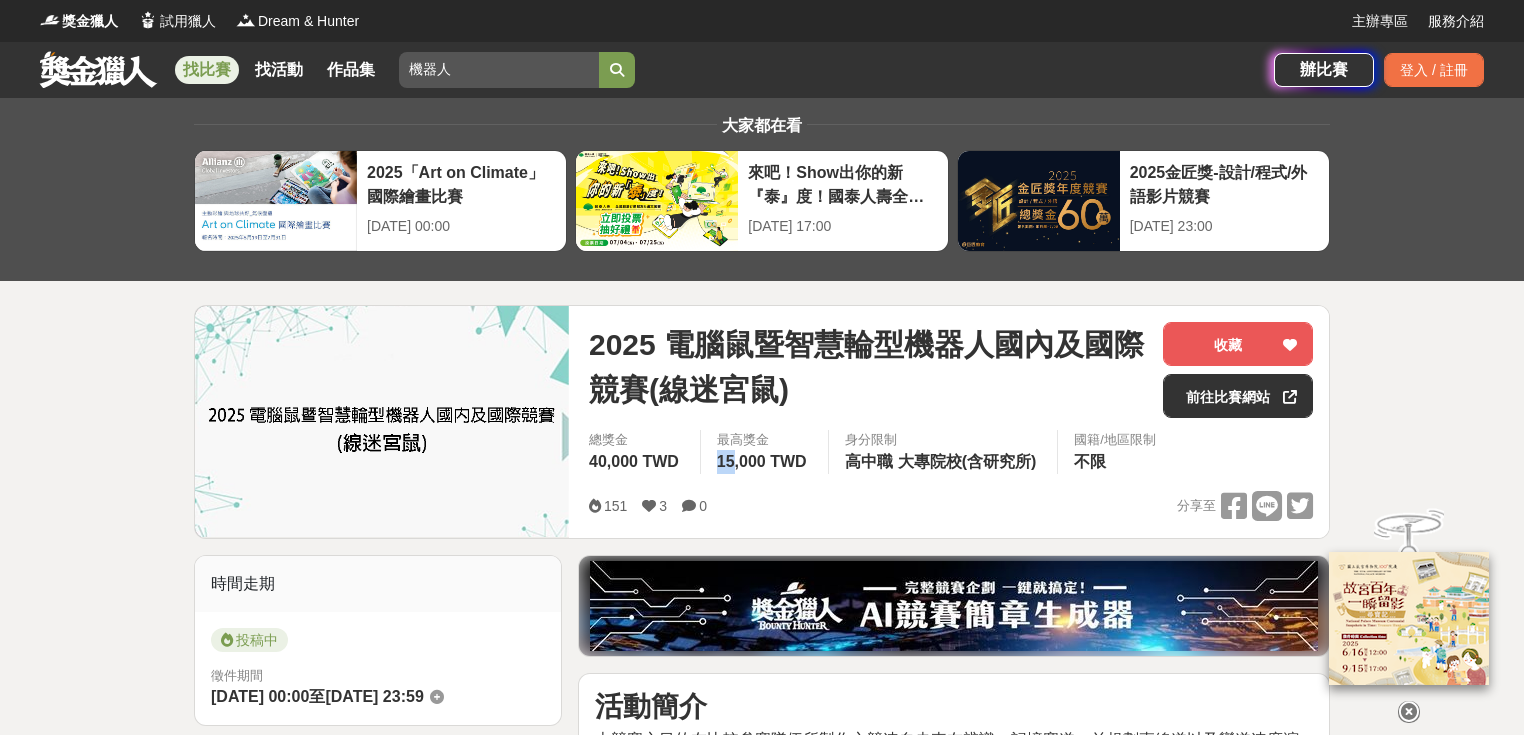 click on "15,000   TWD" at bounding box center (762, 461) 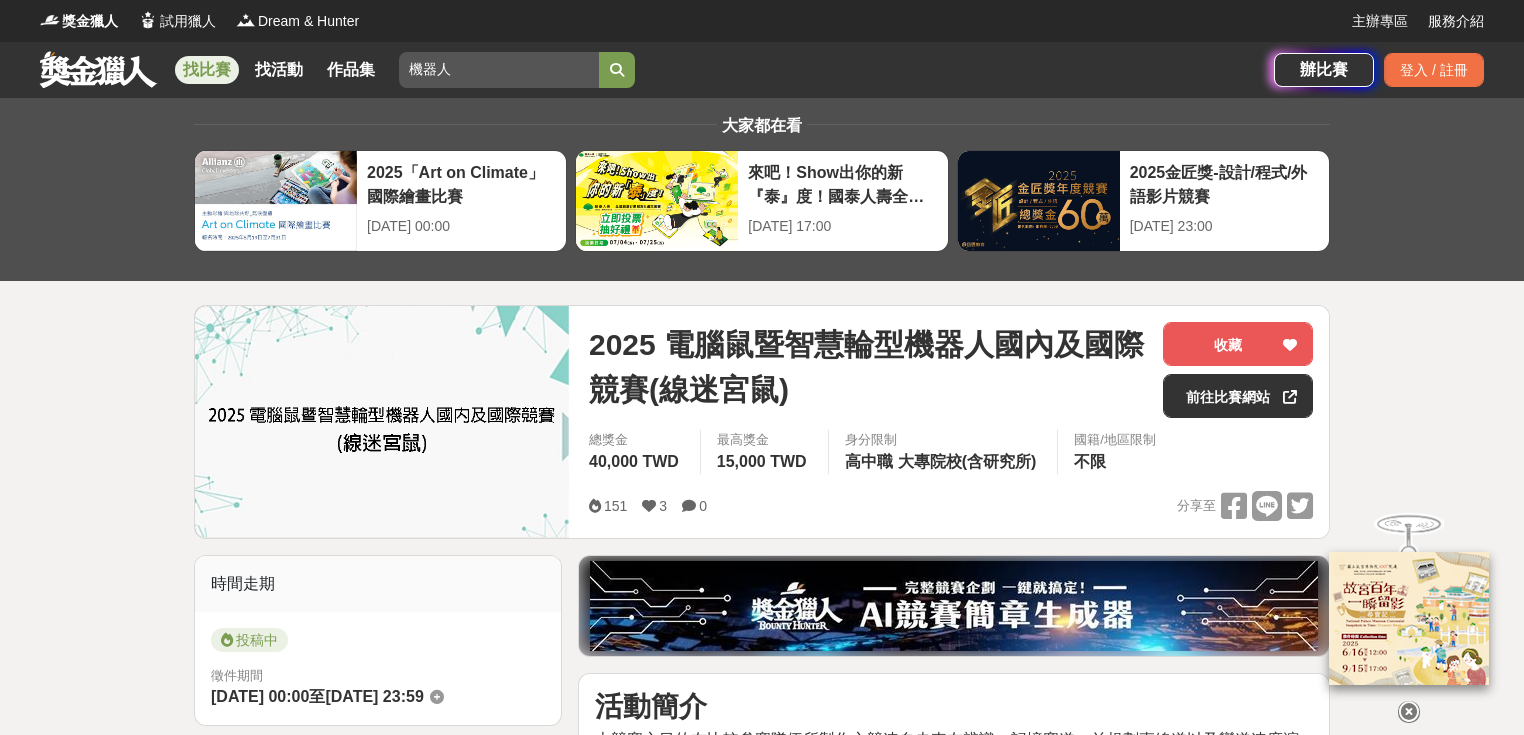 click on "最高獎金 15,000   TWD" at bounding box center (764, 452) 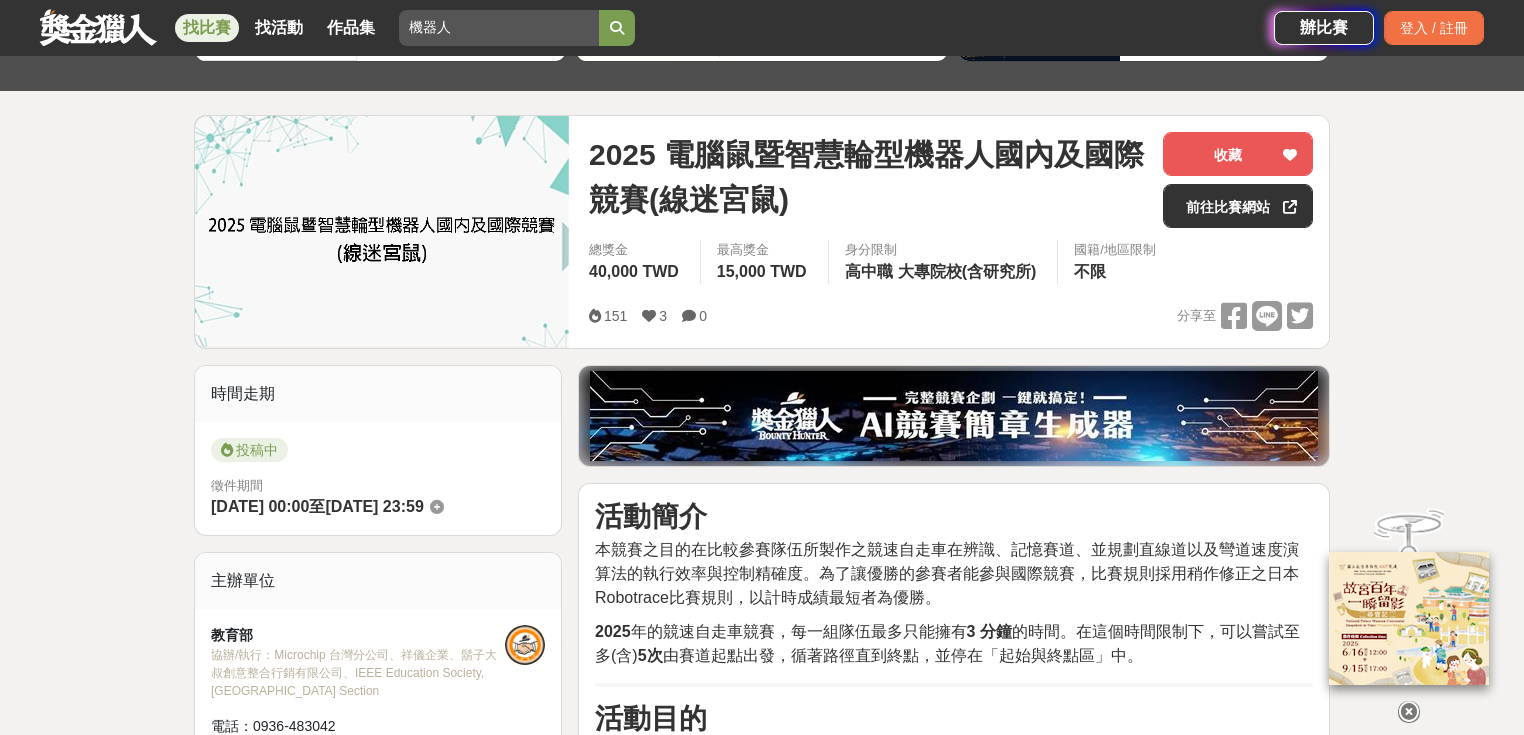 scroll, scrollTop: 400, scrollLeft: 0, axis: vertical 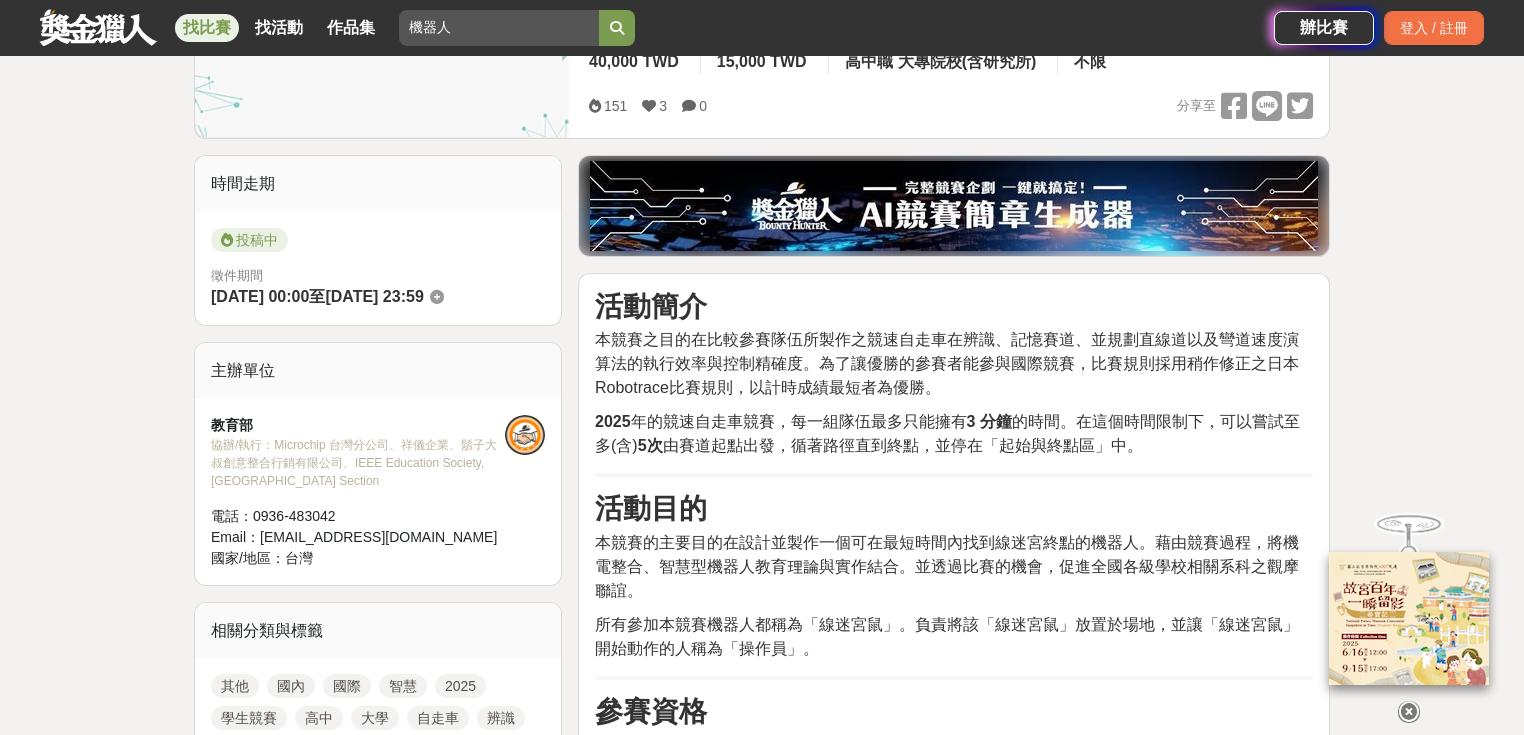 drag, startPoint x: 409, startPoint y: 297, endPoint x: 484, endPoint y: 297, distance: 75 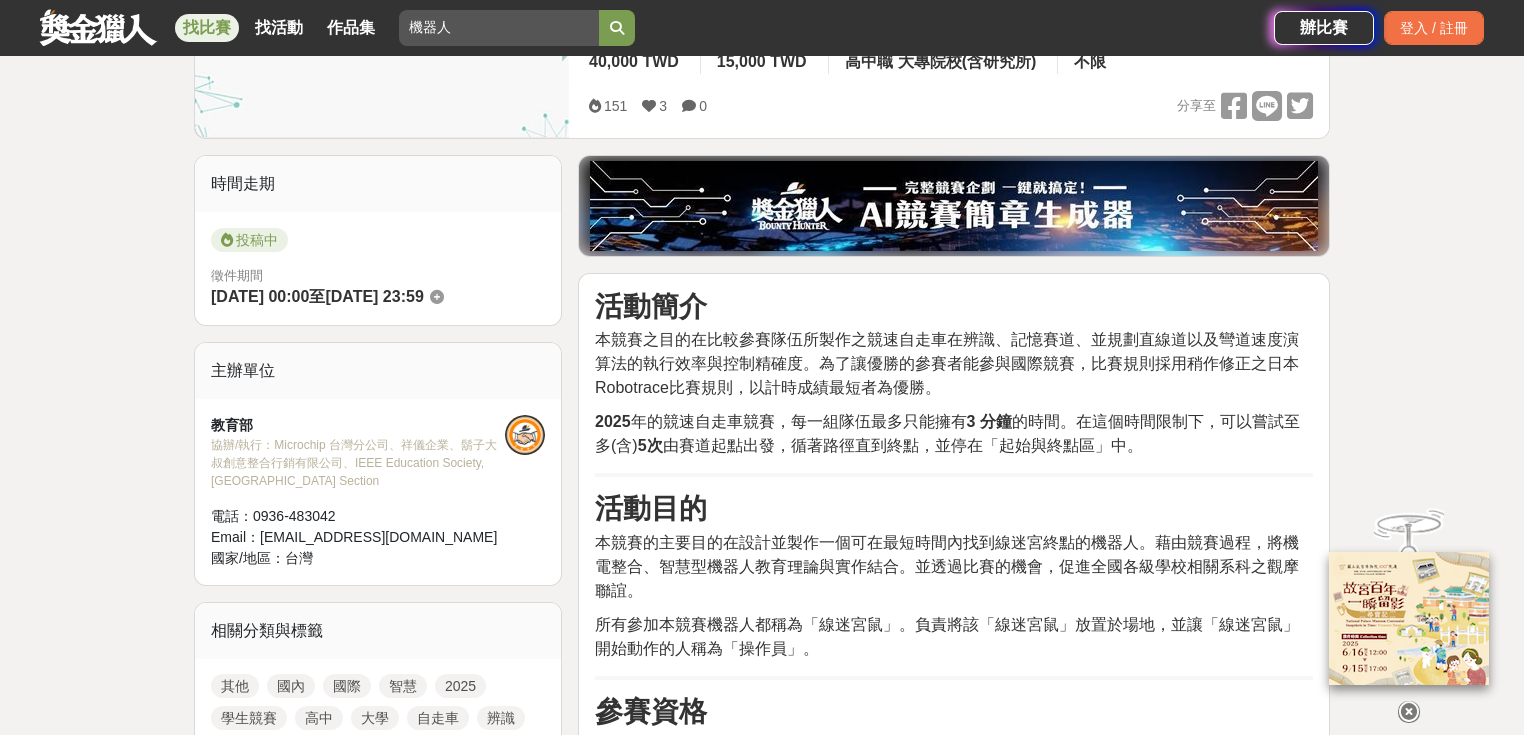click on "[DATE] 23:59" at bounding box center (374, 296) 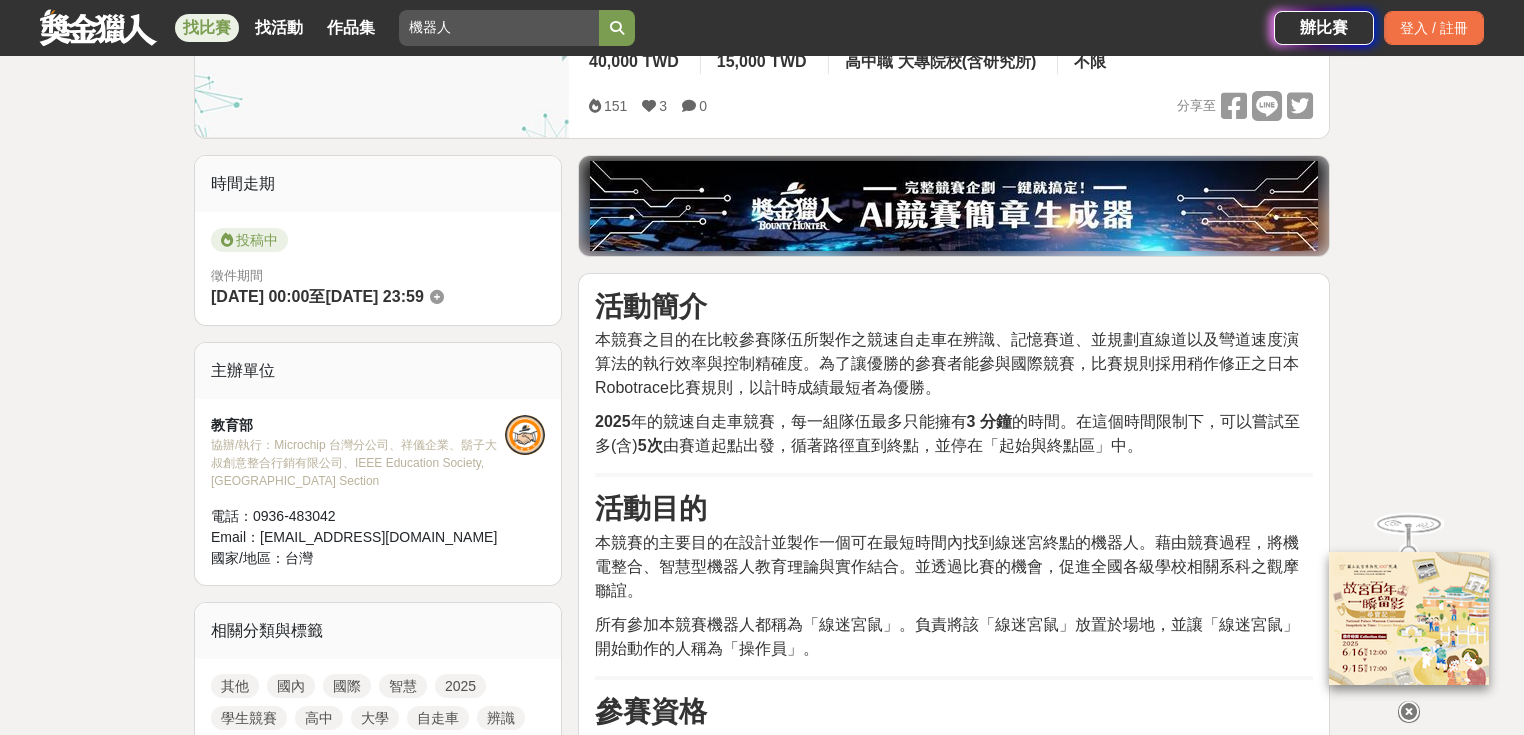 click on "徵件期間 2025-06-08 00:00  至  2025-08-03 23:59" at bounding box center (378, 288) 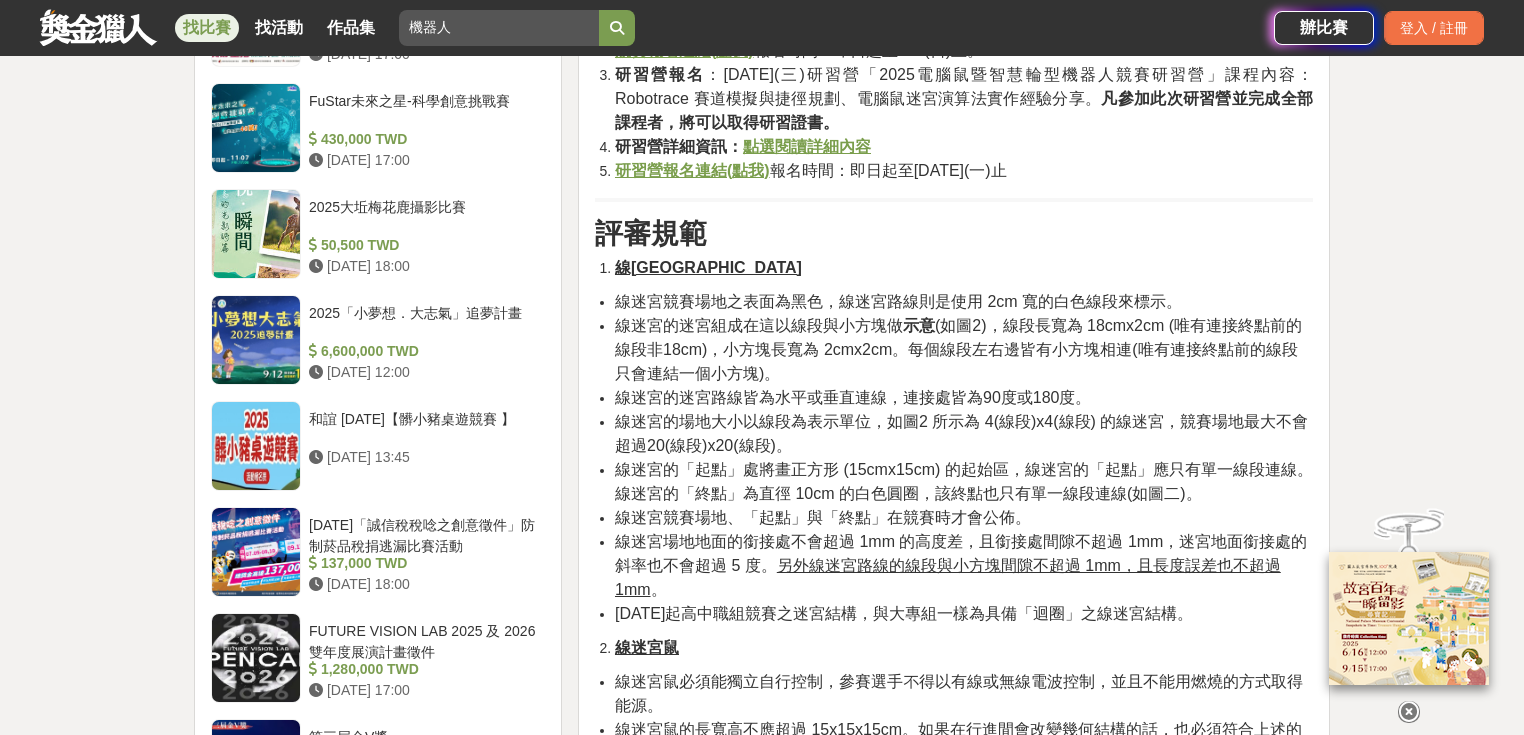 scroll, scrollTop: 1760, scrollLeft: 0, axis: vertical 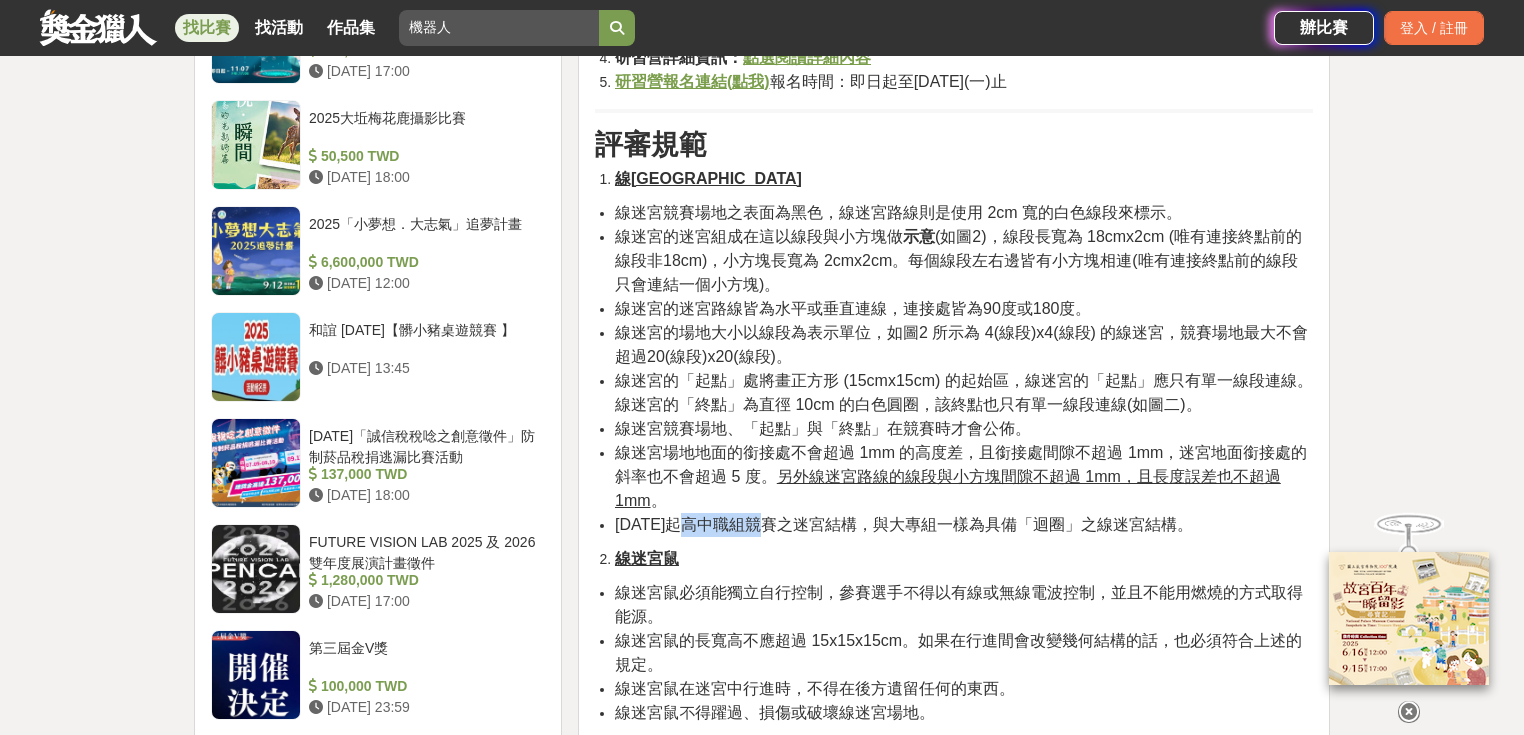 drag, startPoint x: 721, startPoint y: 520, endPoint x: 780, endPoint y: 520, distance: 59 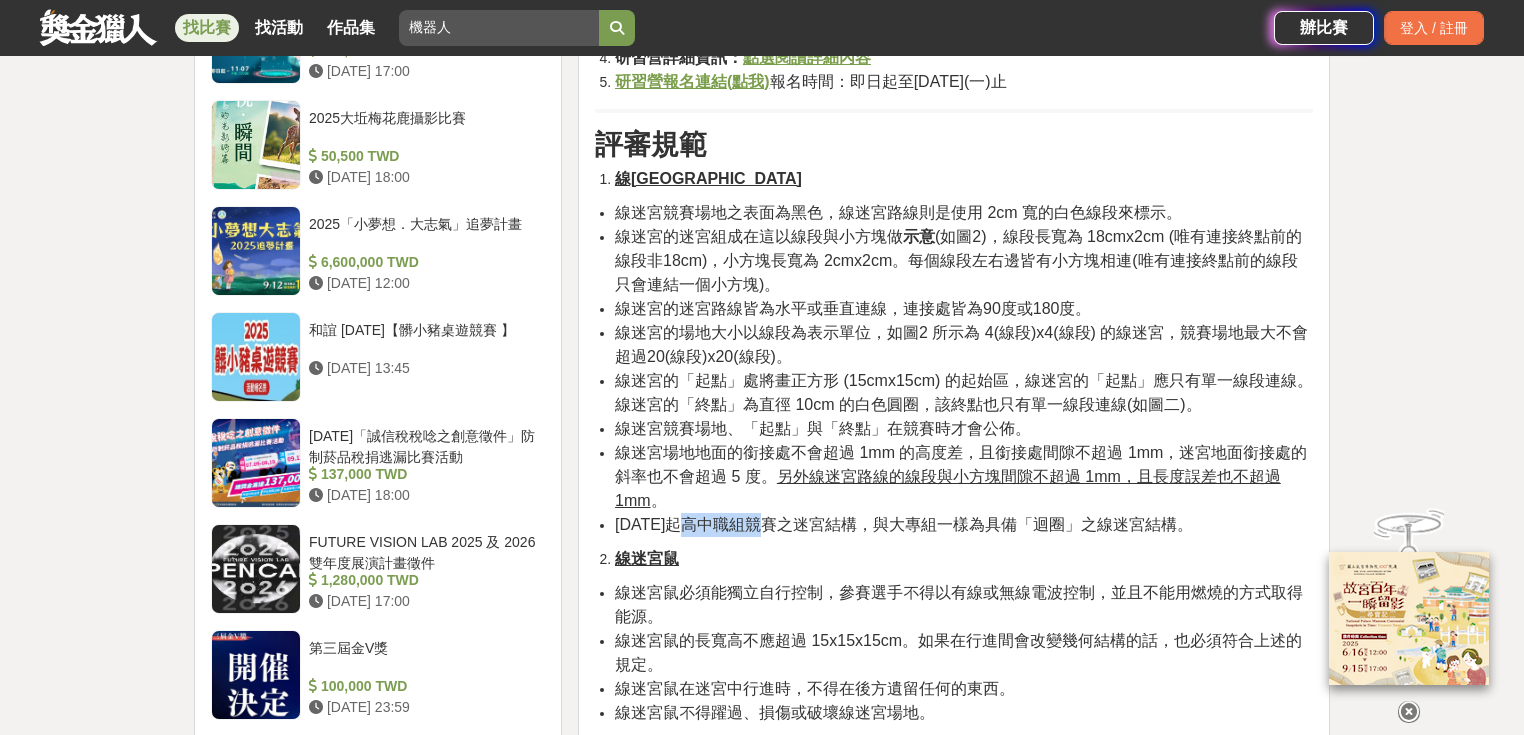 click on "108年起高中職組競賽之迷宮結構，與大專組一樣為具備「迴圈」之線迷宮結構。" at bounding box center [904, 524] 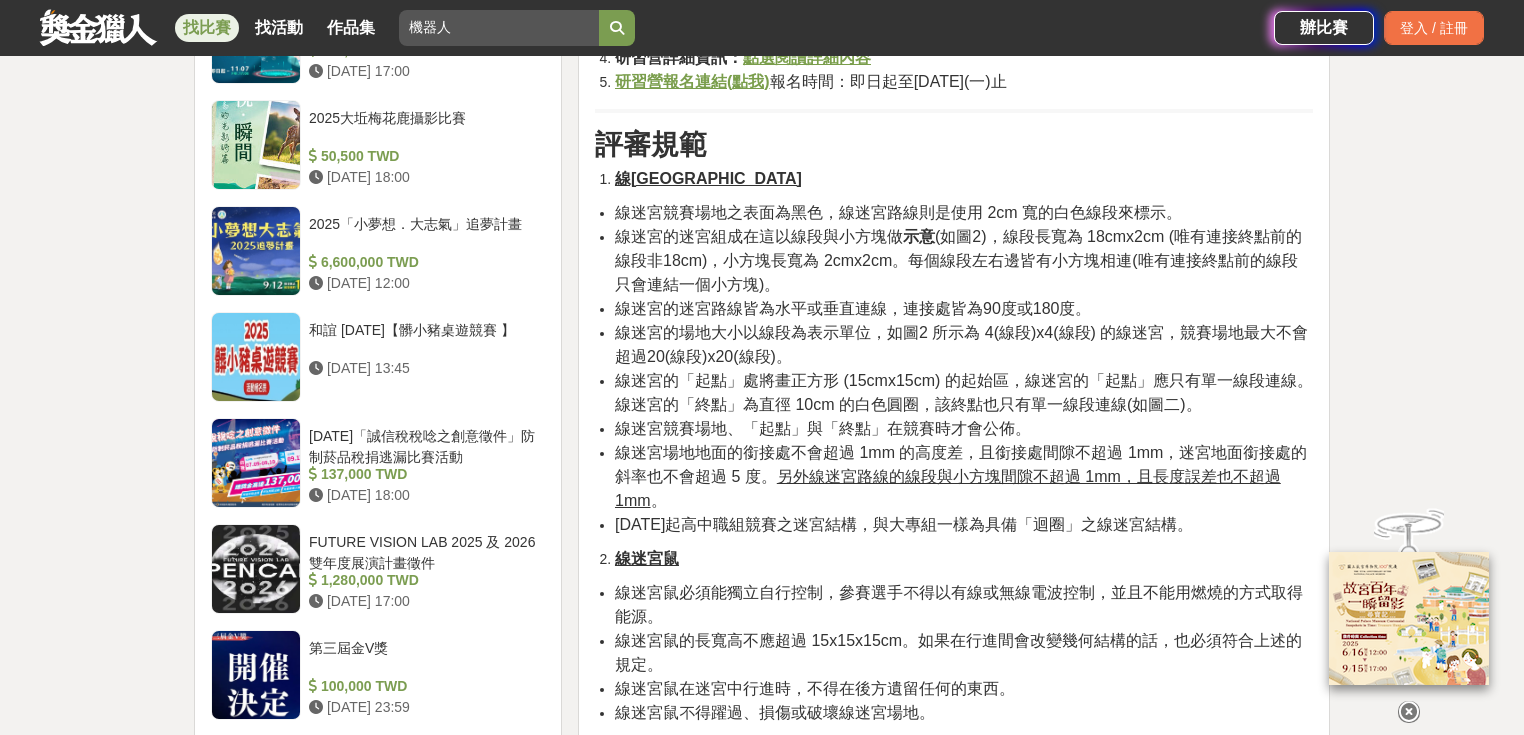 click on "108年起高中職組競賽之迷宮結構，與大專組一樣為具備「迴圈」之線迷宮結構。" at bounding box center (904, 524) 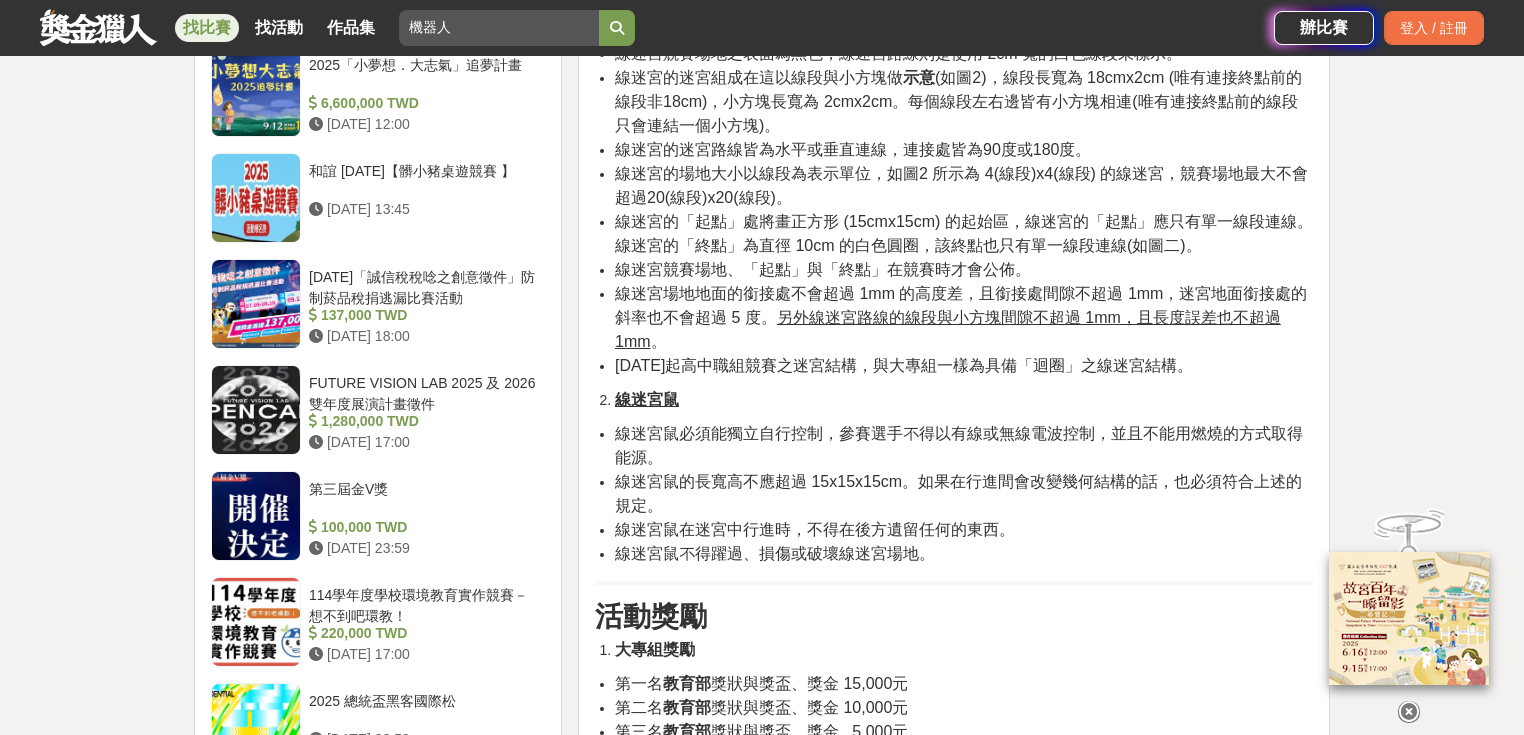 scroll, scrollTop: 1920, scrollLeft: 0, axis: vertical 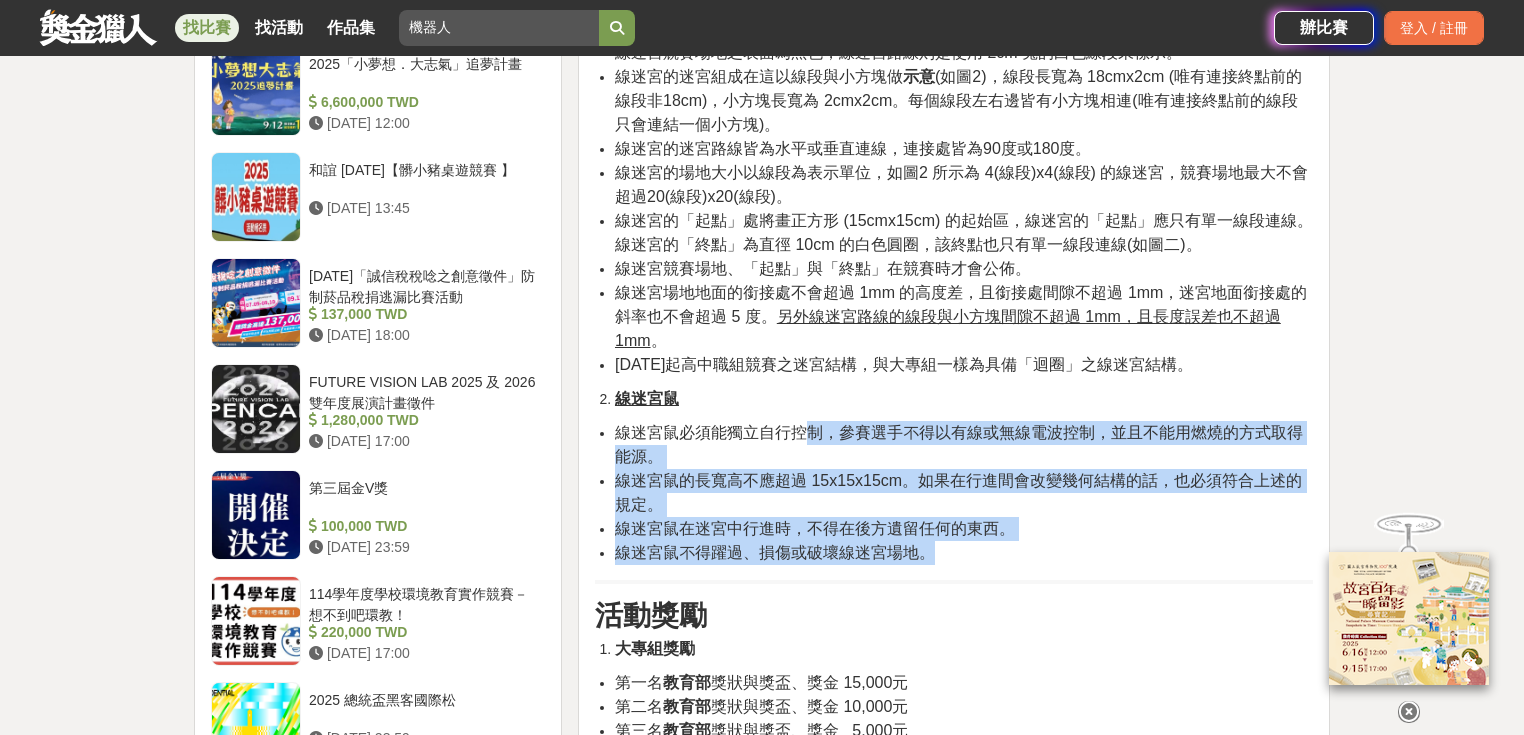 drag, startPoint x: 801, startPoint y: 438, endPoint x: 978, endPoint y: 544, distance: 206.31287 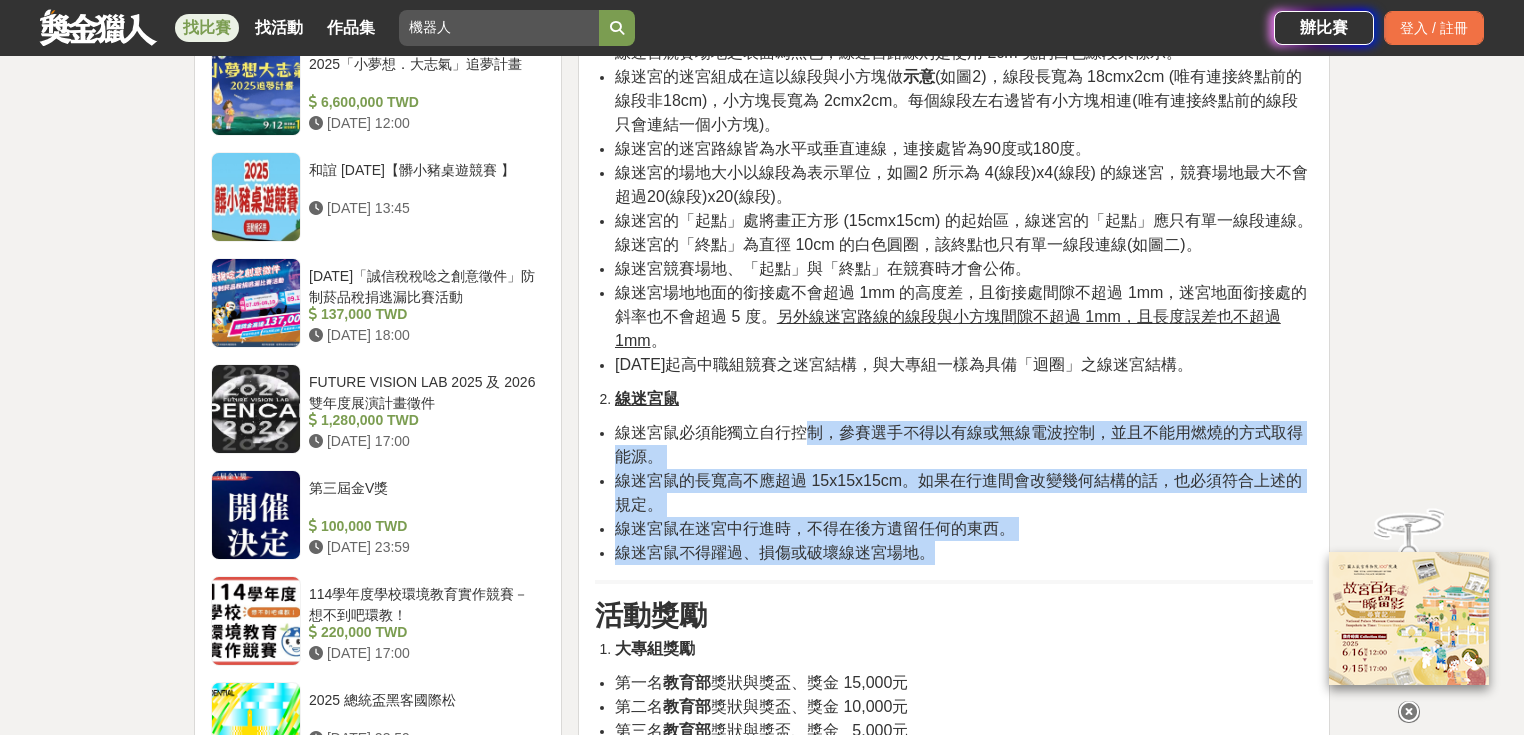 click on "線迷宮鼠必須能獨立自行控制，參賽選手不得以有線或無線電波控制，並且不能用燃燒的方式取得能源。 線迷宮鼠的長寬高不應超過 15x15x15cm。如果在行進間會改變幾何結構的話，也必須符合上述的規定。 線迷宮鼠在迷宮中行進時，不得在後方遺留任何的東西。 線迷宮鼠不得躍過、損傷或破壞線迷宮場地。" at bounding box center (954, 493) 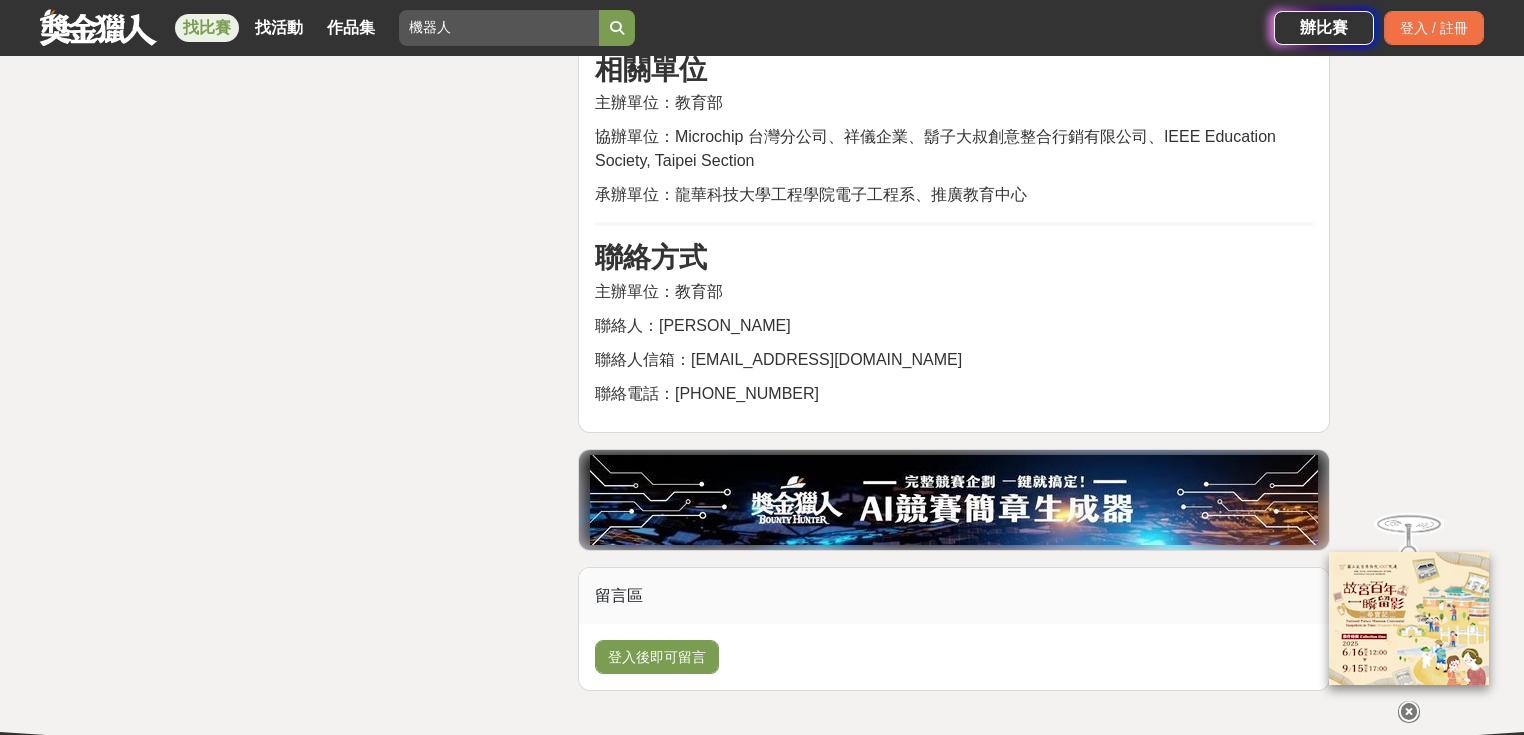 scroll, scrollTop: 3680, scrollLeft: 0, axis: vertical 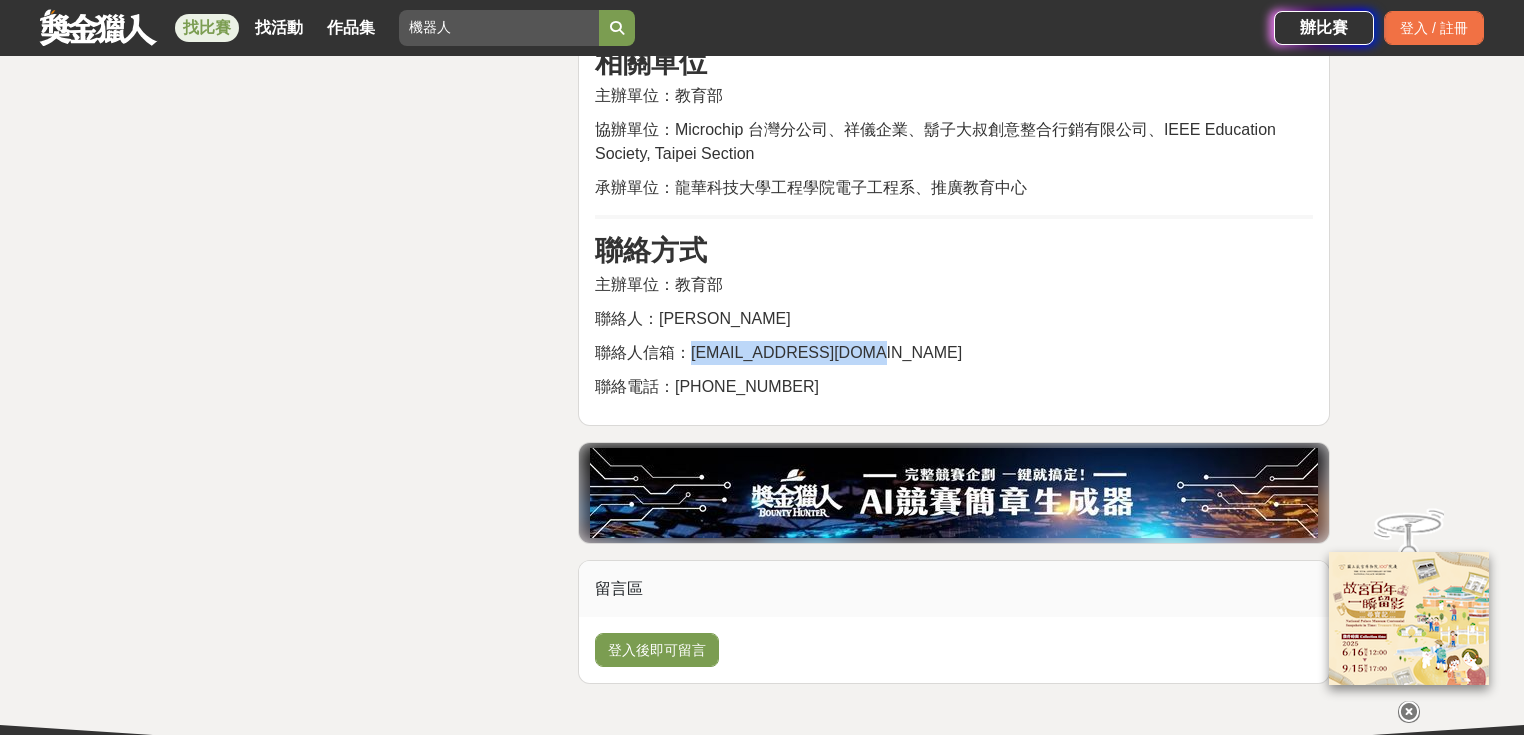 drag, startPoint x: 688, startPoint y: 346, endPoint x: 863, endPoint y: 346, distance: 175 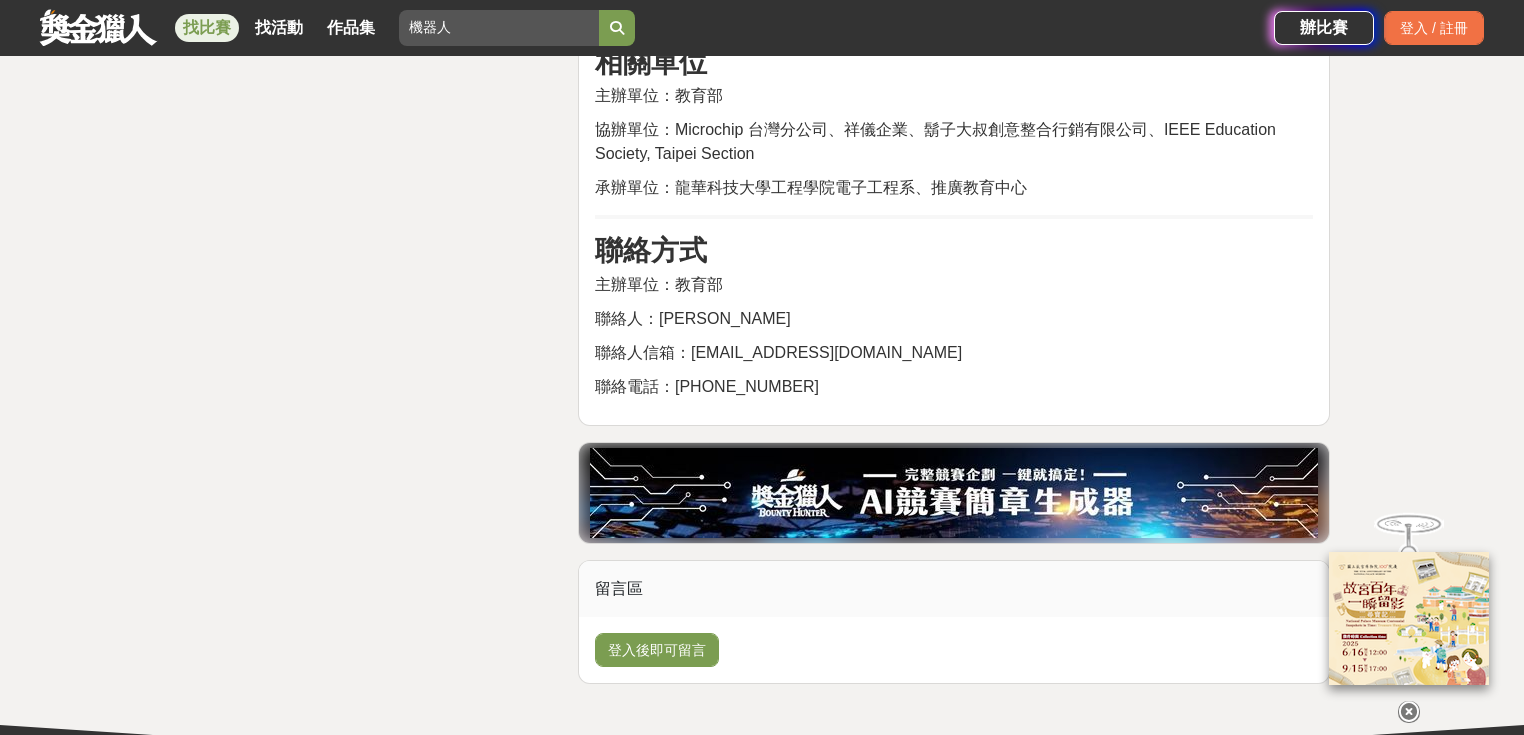 click on "聯絡電話：[PHONE_NUMBER]" at bounding box center [954, 387] 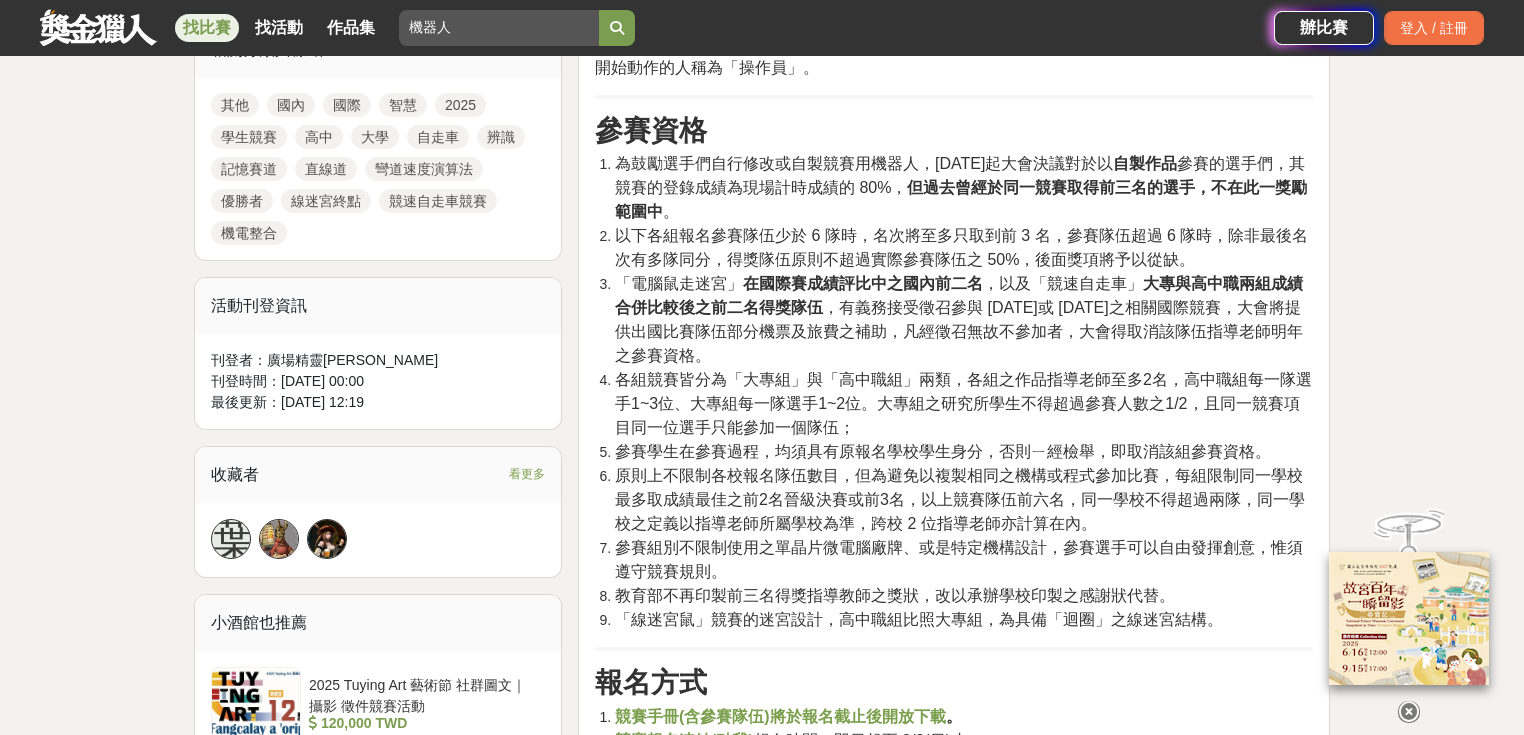 scroll, scrollTop: 1120, scrollLeft: 0, axis: vertical 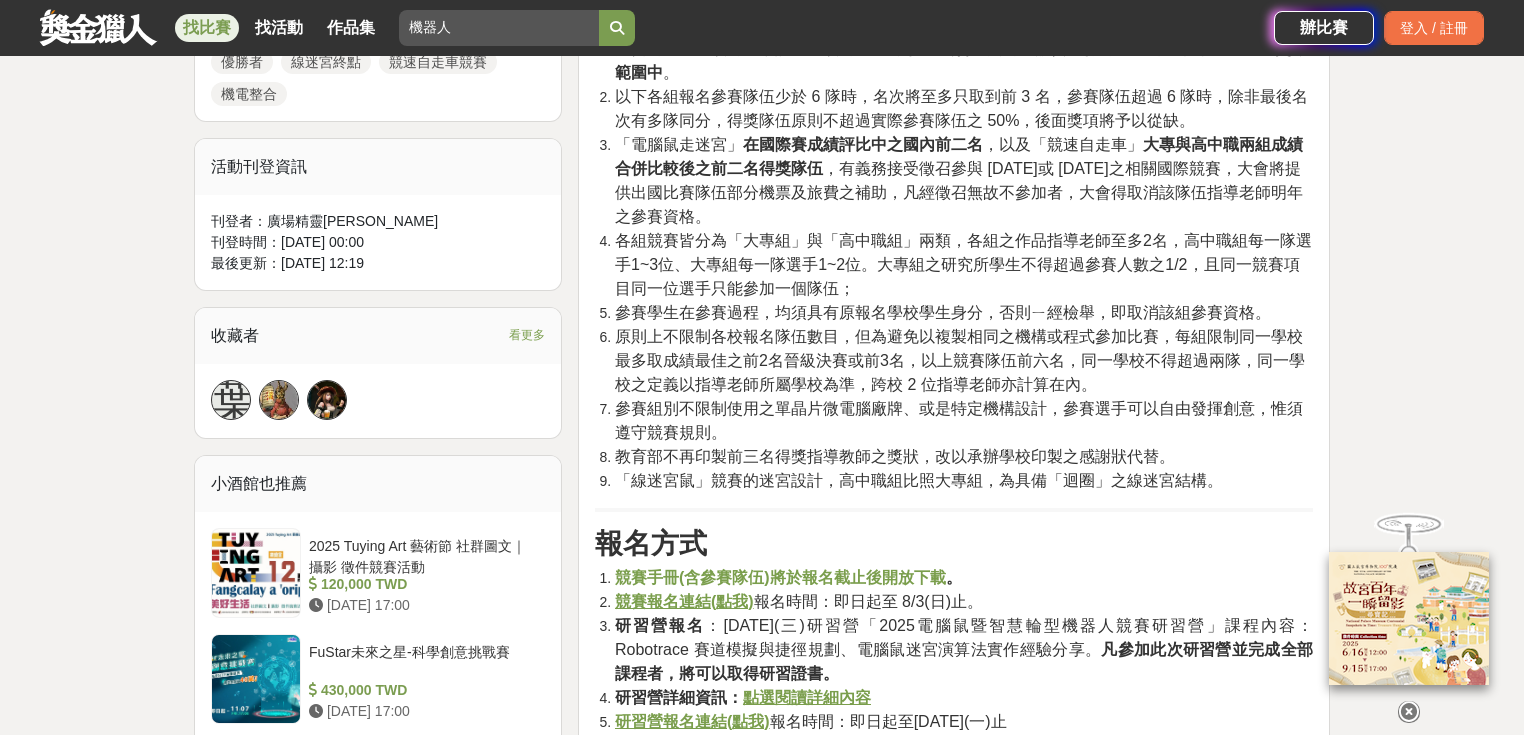 click on "大家都在看 2025「Art on Climate」國際繪畫比賽 2025-07-31 00:00 來吧！Show出你的新『泰』度！國泰人壽全國創意行銷提案&圖文競賽 2025-06-27 17:00 2025金匠獎-設計/程式/外語影片競賽 2025-07-28 23:00 2025 電腦鼠暨智慧輪型機器人國內及國際競賽(線迷宮鼠) 收藏 前往比賽網站 總獎金 40,000   TWD 最高獎金 15,000   TWD 身分限制 高中職 大專院校(含研究所) 國籍/地區限制 不限 151 3 0 分享至 收藏 前往比賽網站 時間走期 投稿中 徵件期間 2025-06-08 00:00  至  2025-08-03 23:59 主辦單位 教育部 協辦/執行： Microchip 台灣分公司、祥儀企業、鬍子大叔創意整合行銷有限公司、IEEE Education Society, Taipei Section 電話： 0936-483042 Email： hjchen@gm.lhu.edu.tw 國家/地區： 台灣 相關分類與標籤 其他 國內 國際 智慧 2025 學生競賽 高中 大學 自走車 辨識 記憶賽道 直線道 彎道速度演算法 優勝者 線迷宮終點 機電整合 葉" at bounding box center (762, 1156) 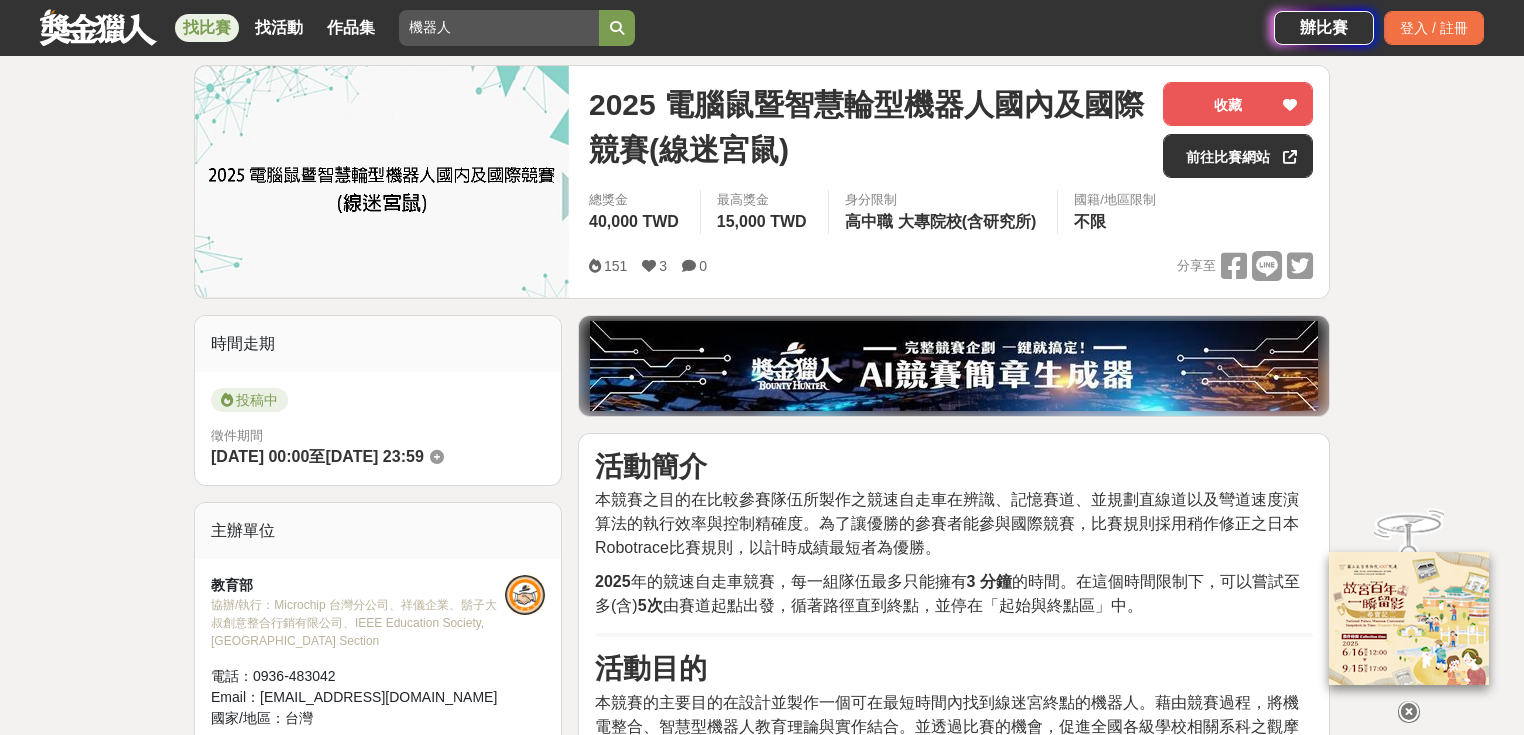scroll, scrollTop: 0, scrollLeft: 0, axis: both 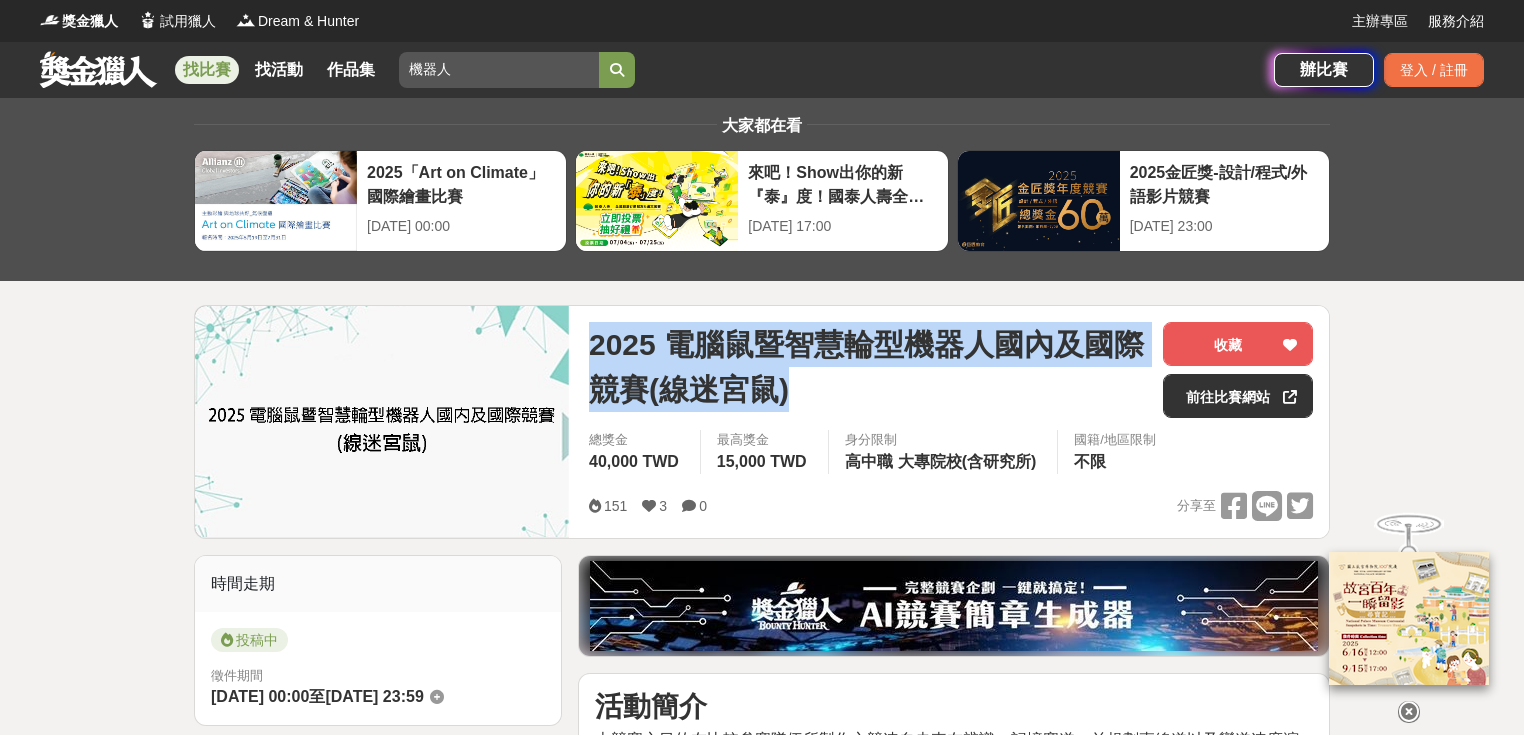 drag, startPoint x: 812, startPoint y: 391, endPoint x: 552, endPoint y: 357, distance: 262.21365 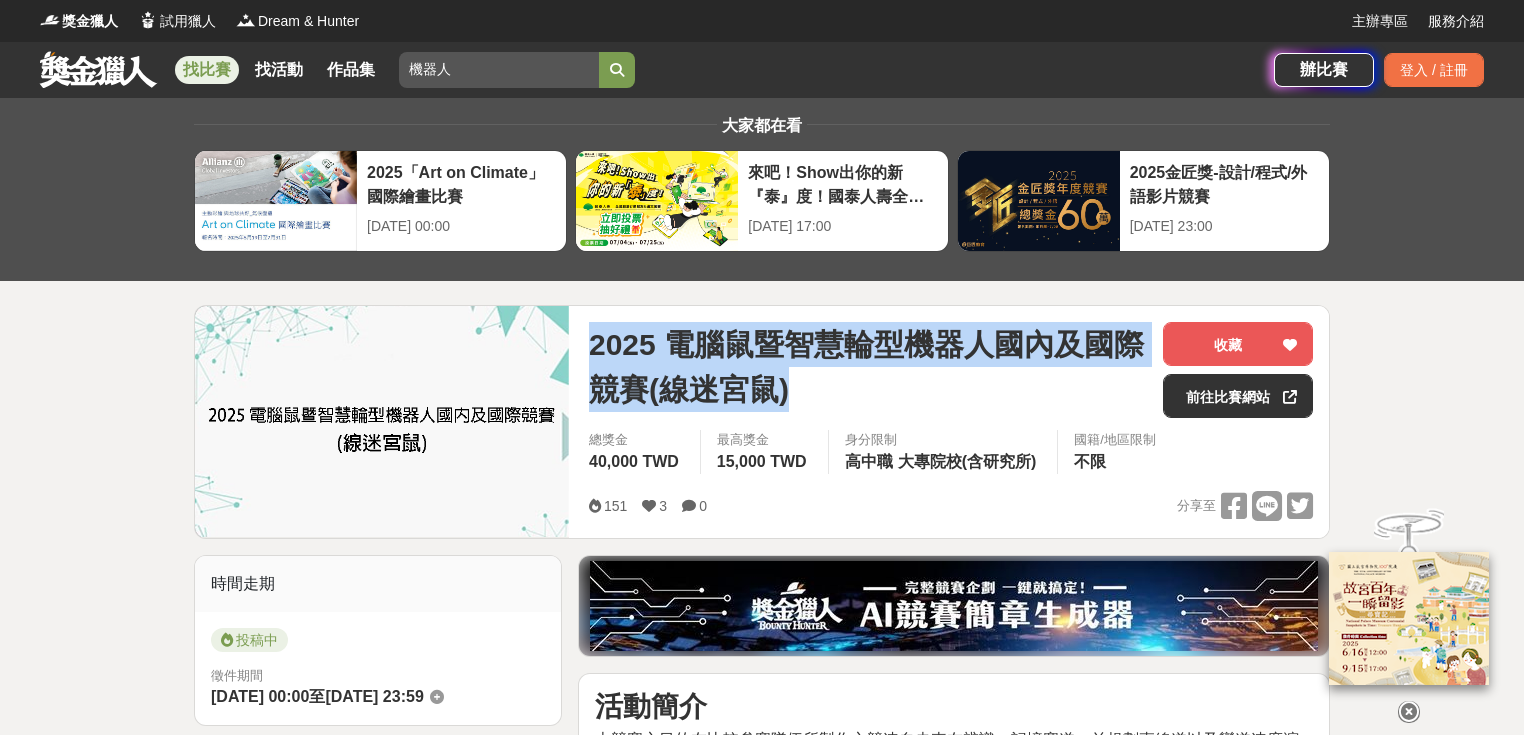 click on "2025 電腦鼠暨智慧輪型機器人國內及國際競賽(線迷宮鼠) 收藏 前往比賽網站 總獎金 40,000   TWD 最高獎金 15,000   TWD 身分限制 高中職 大專院校(含研究所) 國籍/地區限制 不限 151 3 0 分享至 收藏 前往比賽網站" at bounding box center [762, 422] 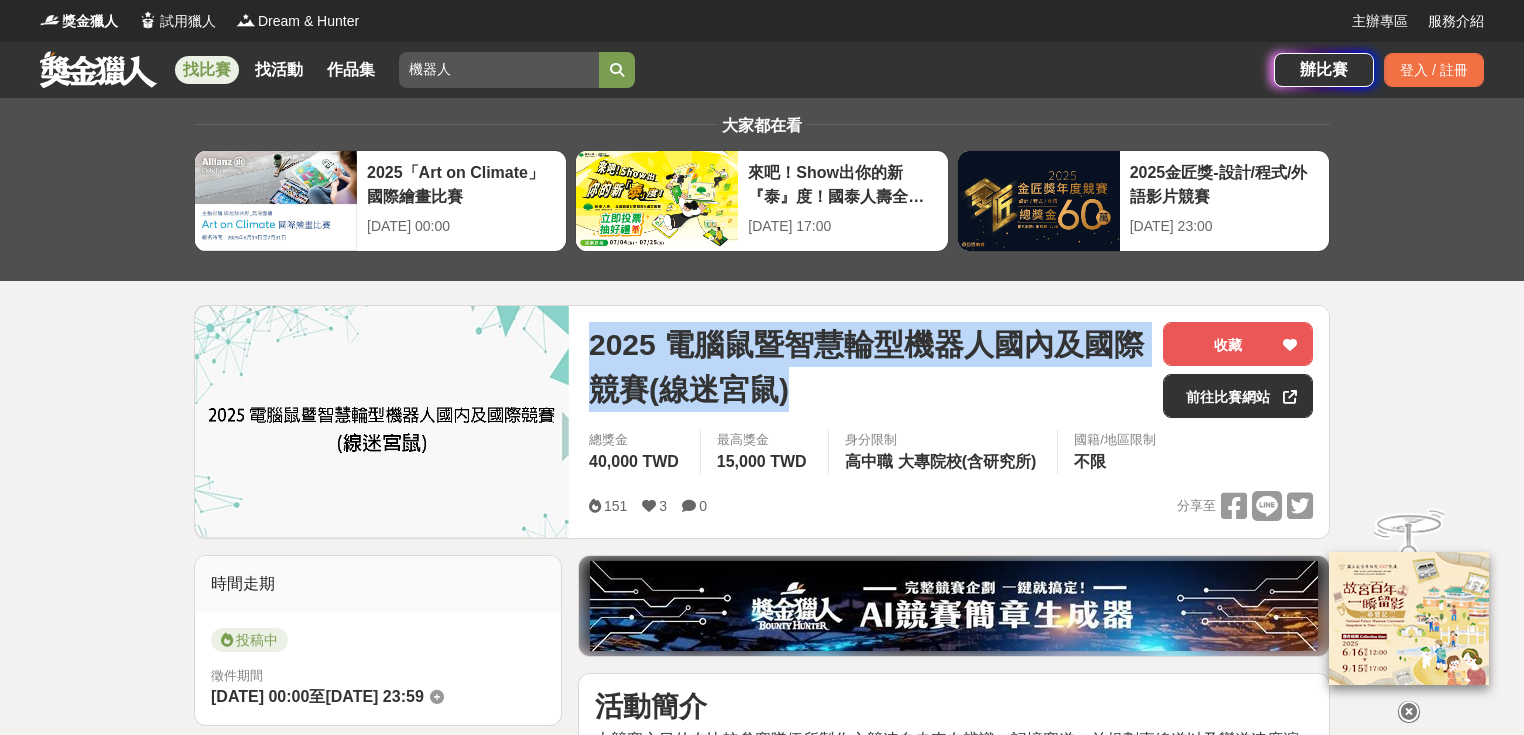 copy on "2025 電腦鼠暨智慧輪型機器人國內及國際競賽(線迷宮鼠)" 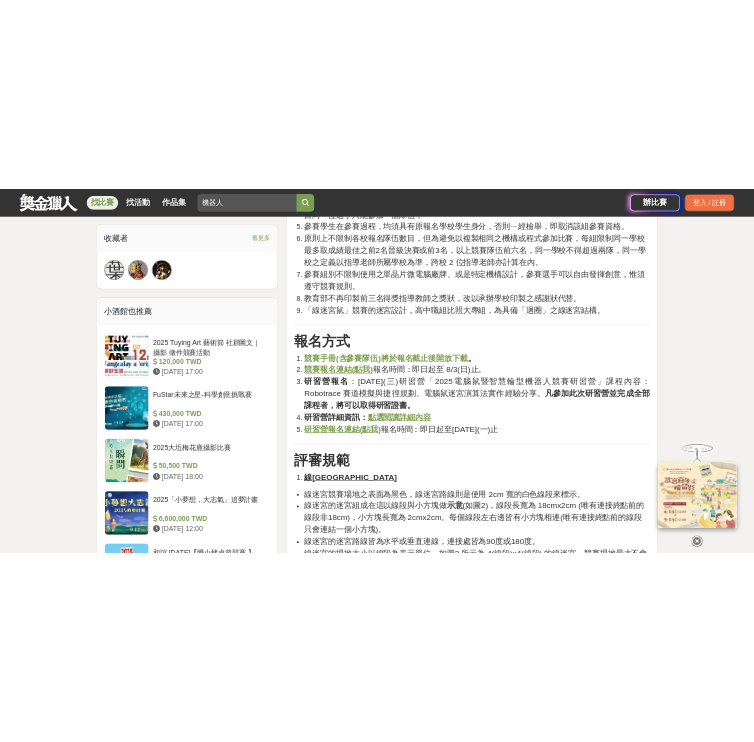 scroll, scrollTop: 1360, scrollLeft: 0, axis: vertical 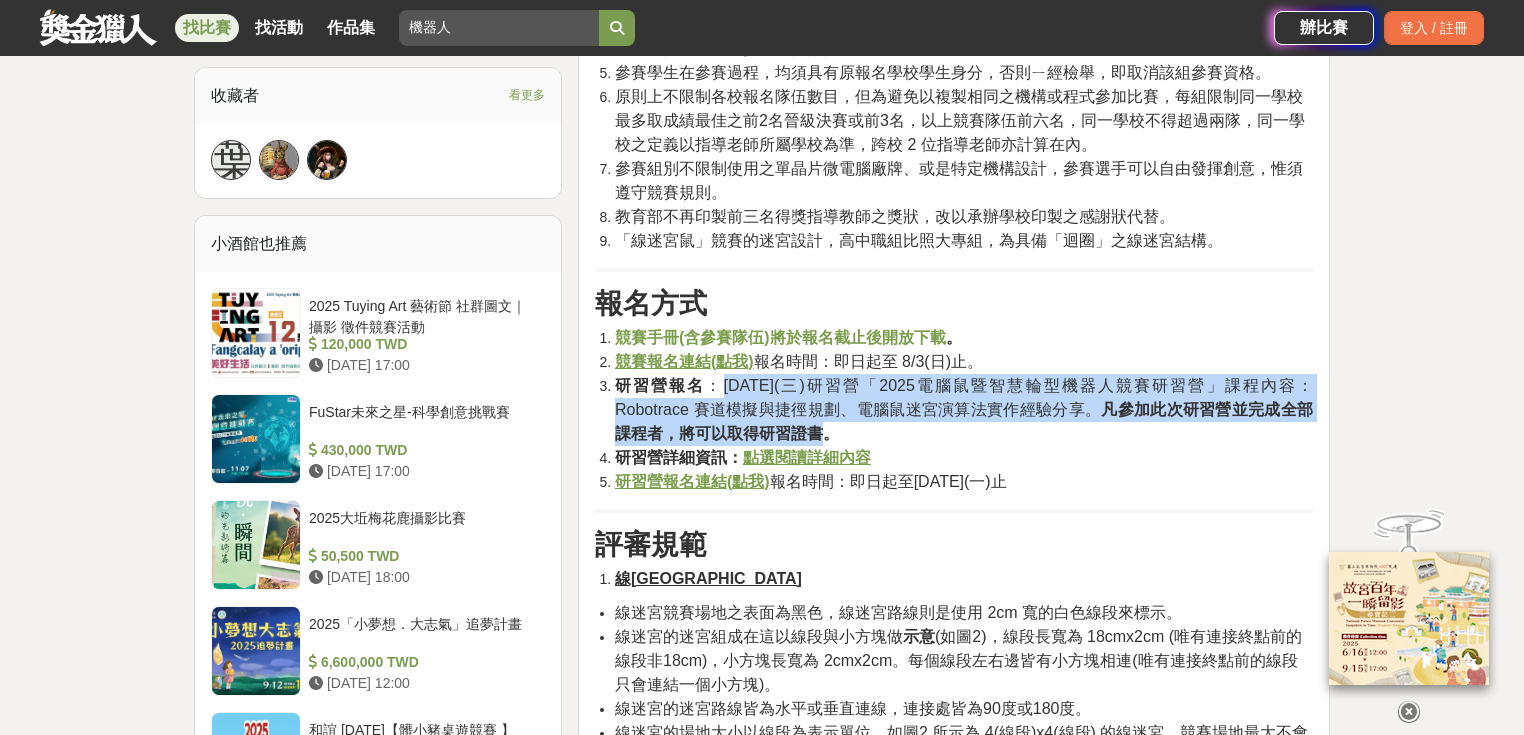 drag, startPoint x: 717, startPoint y: 385, endPoint x: 821, endPoint y: 428, distance: 112.53888 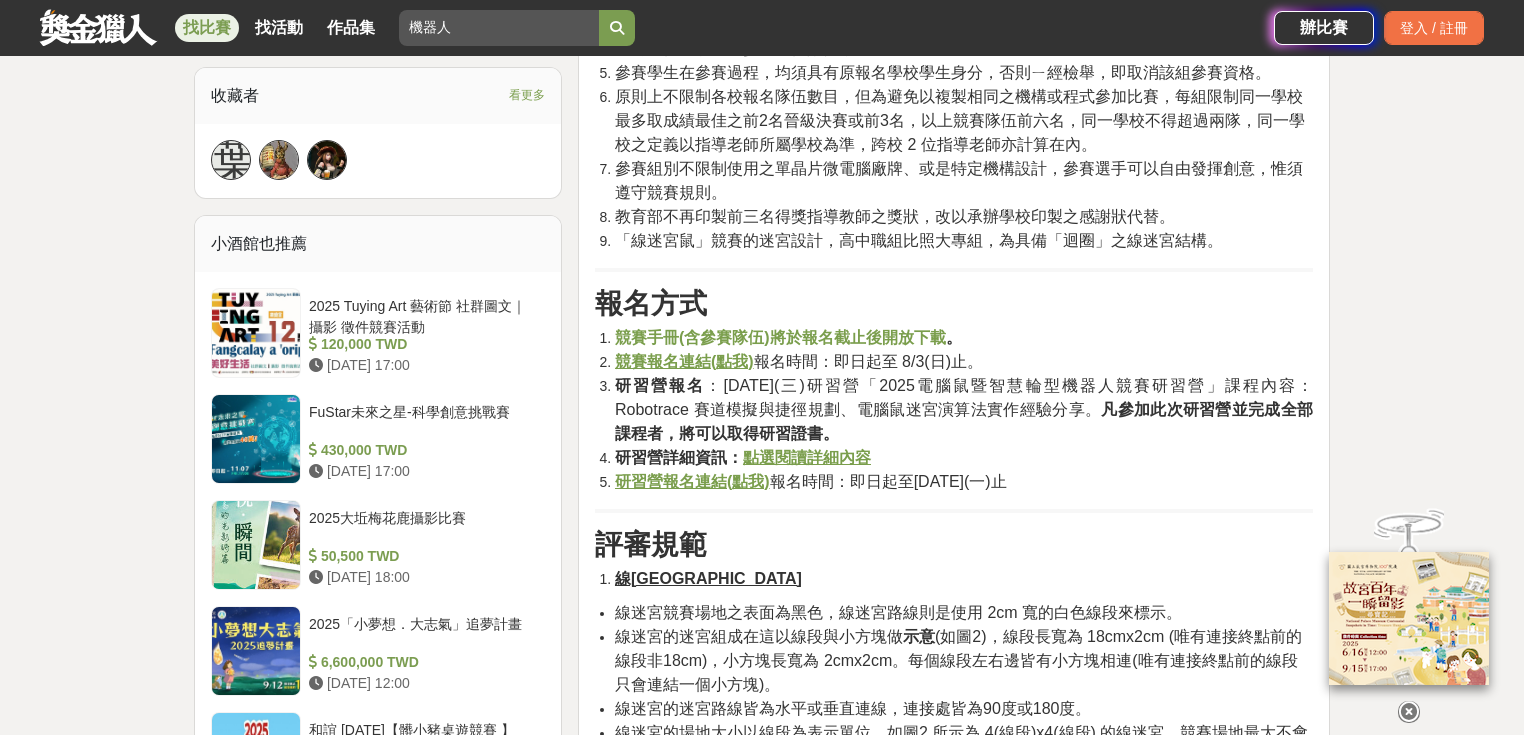 click on "研習營報名 ：7月2日(三)研習營「2025電腦鼠暨智慧輪型機器人競賽研習營」課程內容： Robotrace 賽道模擬與捷徑規劃、電腦鼠迷宮演算法實作經驗分享。 凡參加此次研習營並完成全部課程者，將可以取得研習證書。" at bounding box center [964, 410] 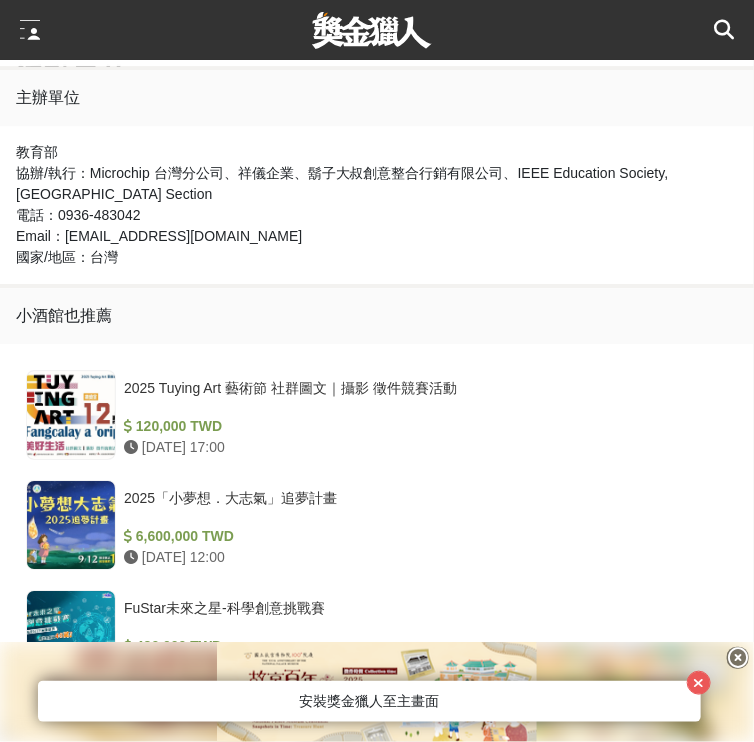 scroll, scrollTop: 1520, scrollLeft: 0, axis: vertical 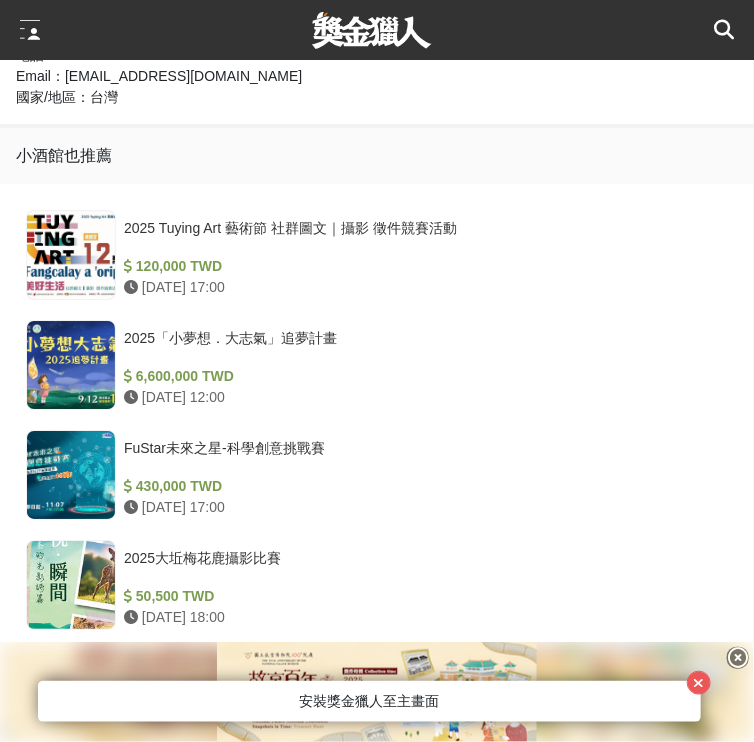 drag, startPoint x: 308, startPoint y: 261, endPoint x: 297, endPoint y: 107, distance: 154.39236 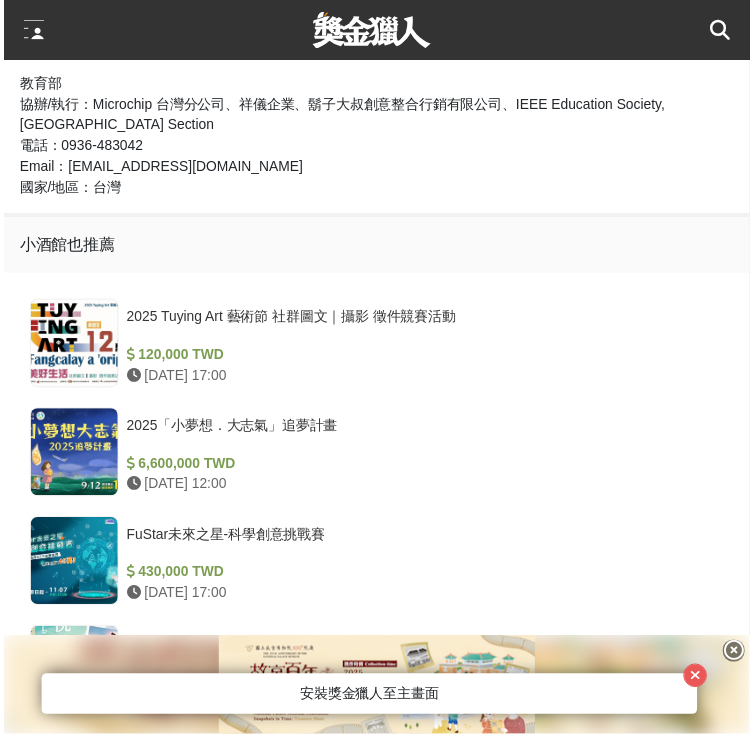 scroll, scrollTop: 1280, scrollLeft: 0, axis: vertical 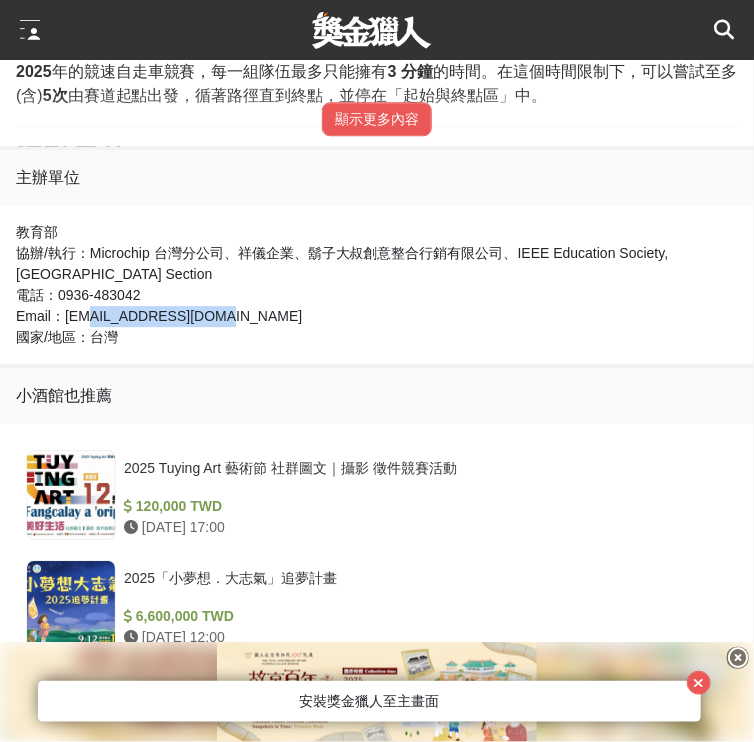 drag, startPoint x: 216, startPoint y: 317, endPoint x: 84, endPoint y: 321, distance: 132.0606 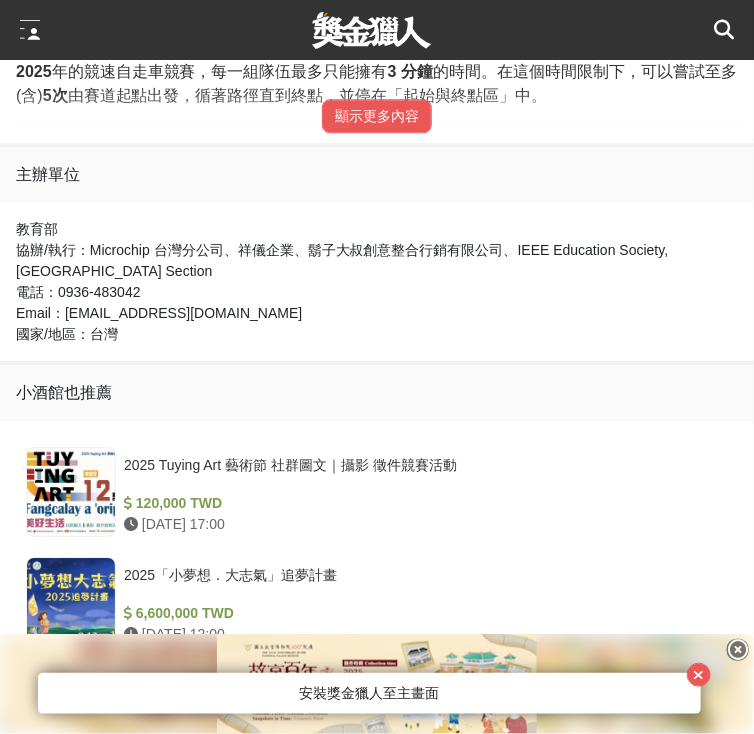 click on "國家/地區： 台灣" at bounding box center [377, 334] 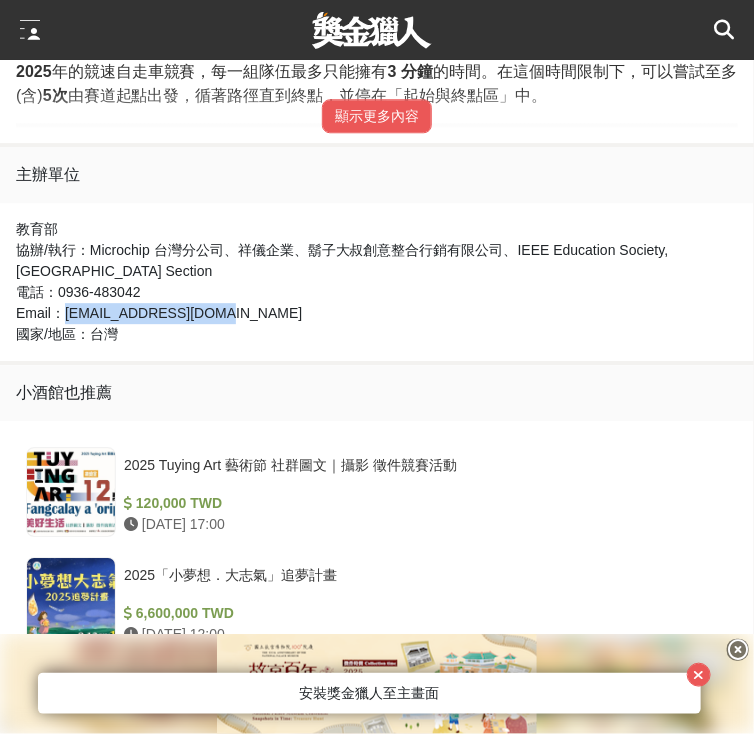 drag, startPoint x: 268, startPoint y: 323, endPoint x: 64, endPoint y: 318, distance: 204.06126 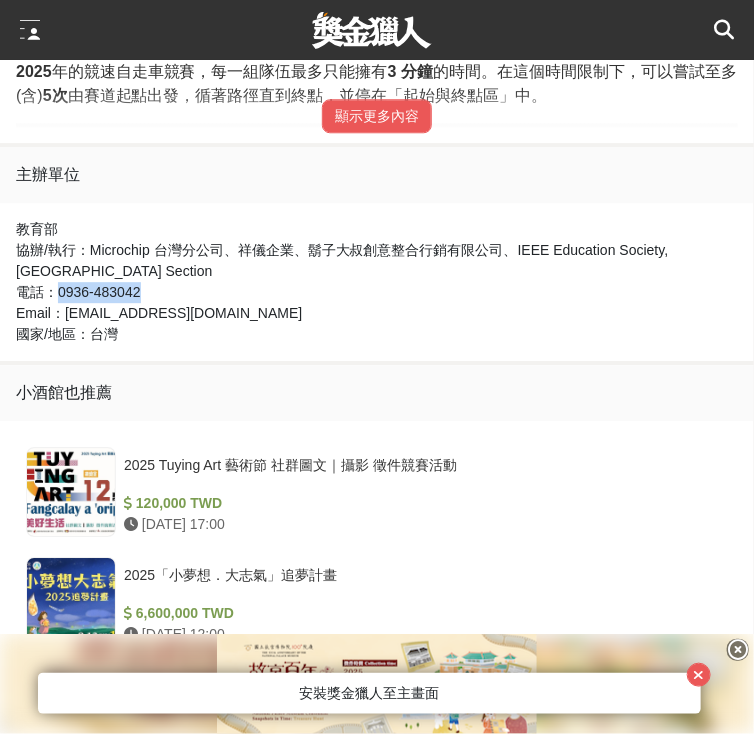 drag, startPoint x: 150, startPoint y: 301, endPoint x: 60, endPoint y: 296, distance: 90.13878 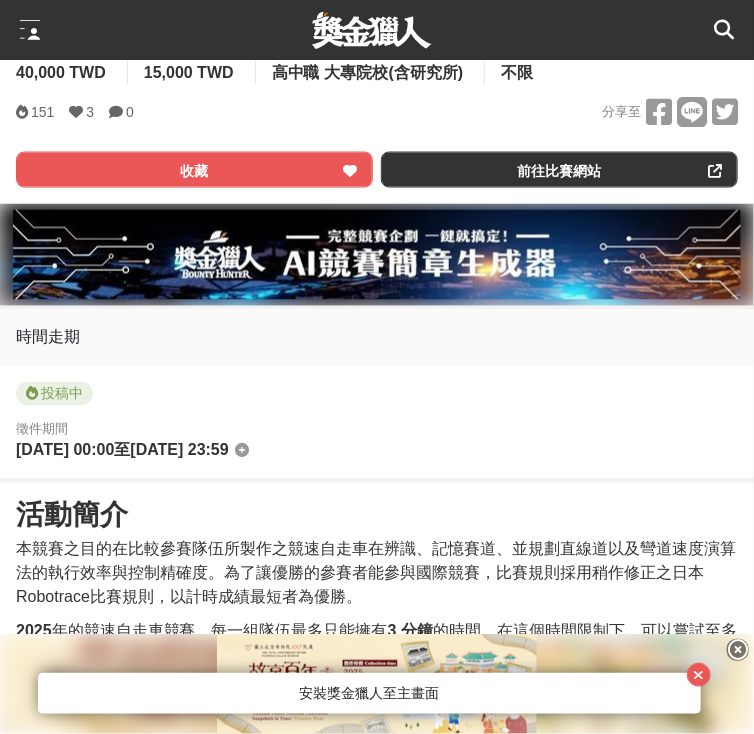 scroll, scrollTop: 1120, scrollLeft: 0, axis: vertical 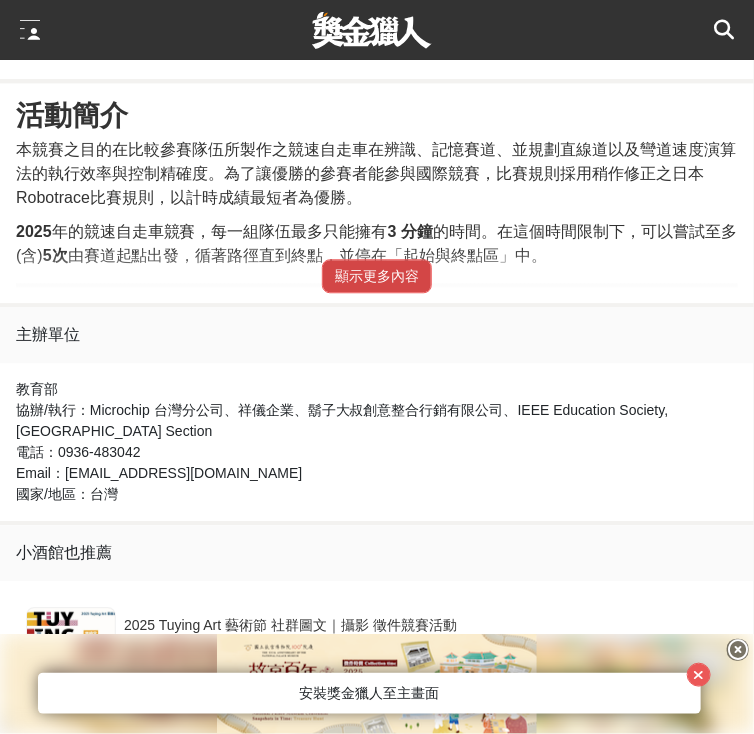 drag, startPoint x: 319, startPoint y: 295, endPoint x: 354, endPoint y: 277, distance: 39.357338 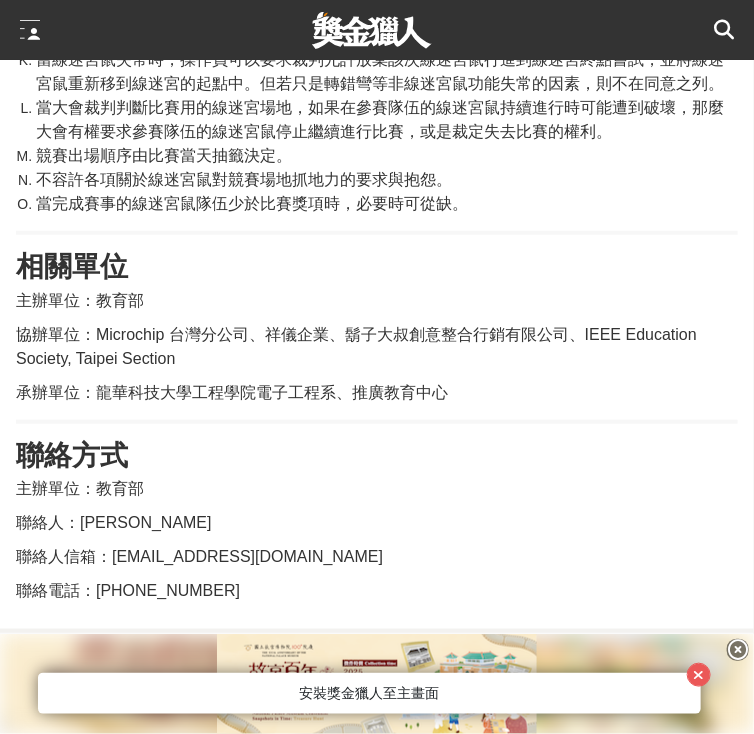 scroll, scrollTop: 4080, scrollLeft: 0, axis: vertical 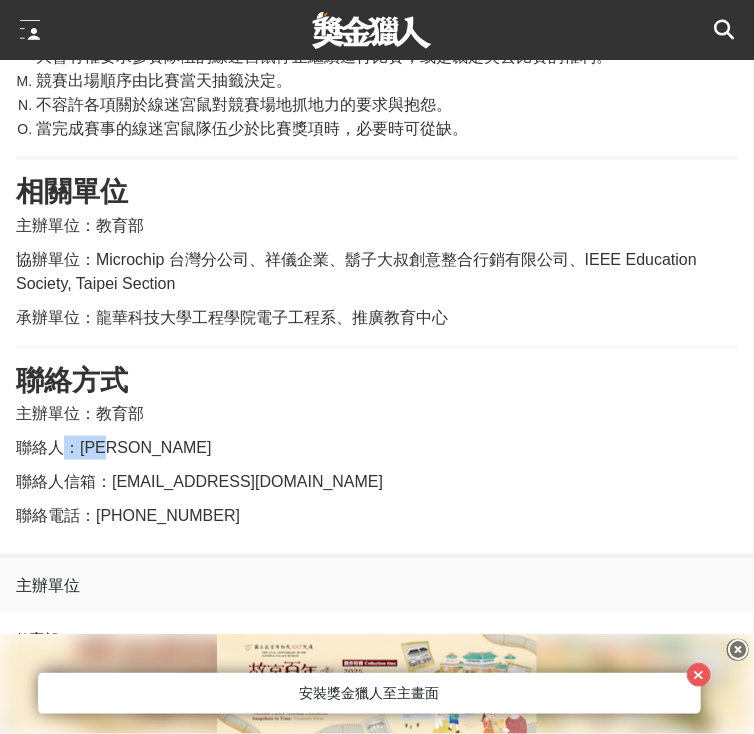 drag, startPoint x: 123, startPoint y: 448, endPoint x: 87, endPoint y: 453, distance: 36.345562 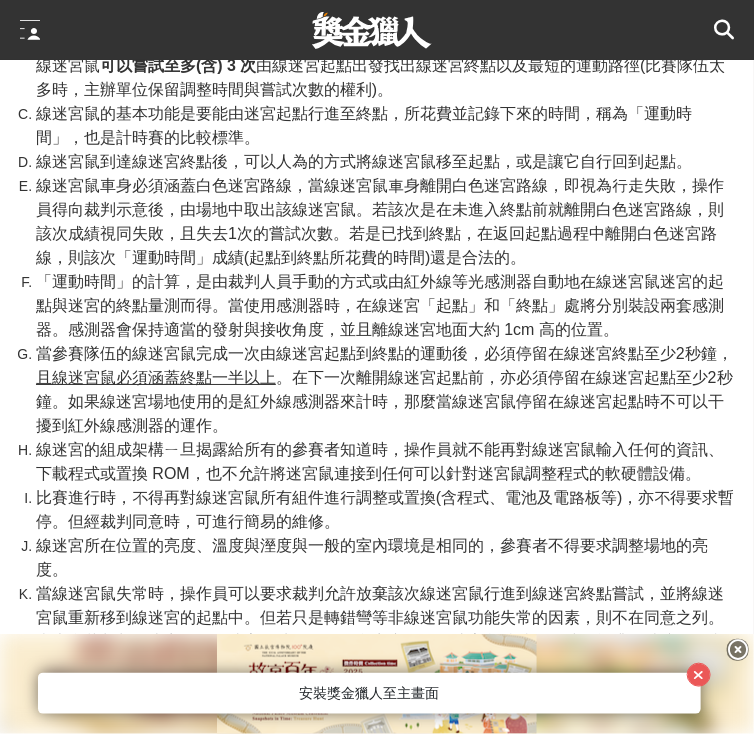 scroll, scrollTop: 3760, scrollLeft: 0, axis: vertical 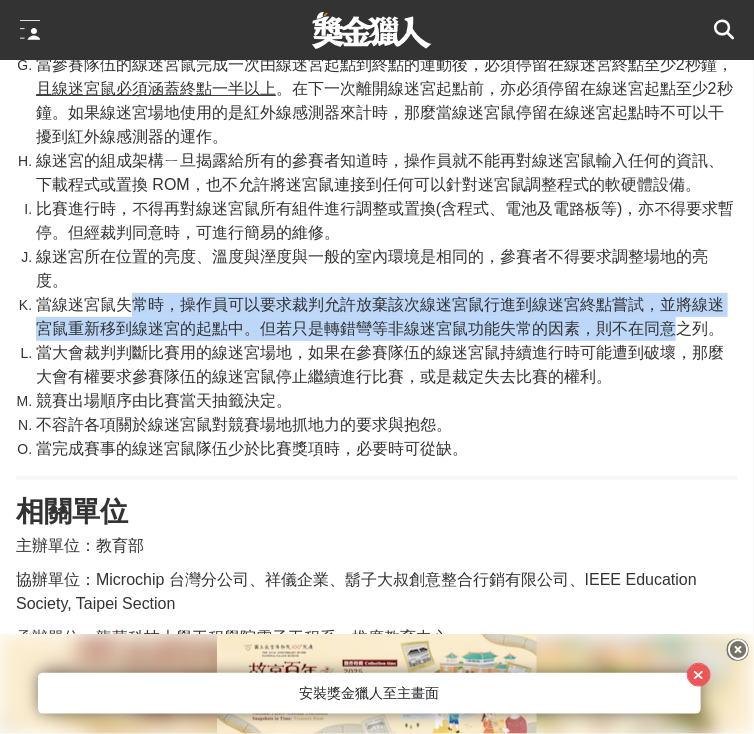 drag, startPoint x: 132, startPoint y: 312, endPoint x: 681, endPoint y: 336, distance: 549.52435 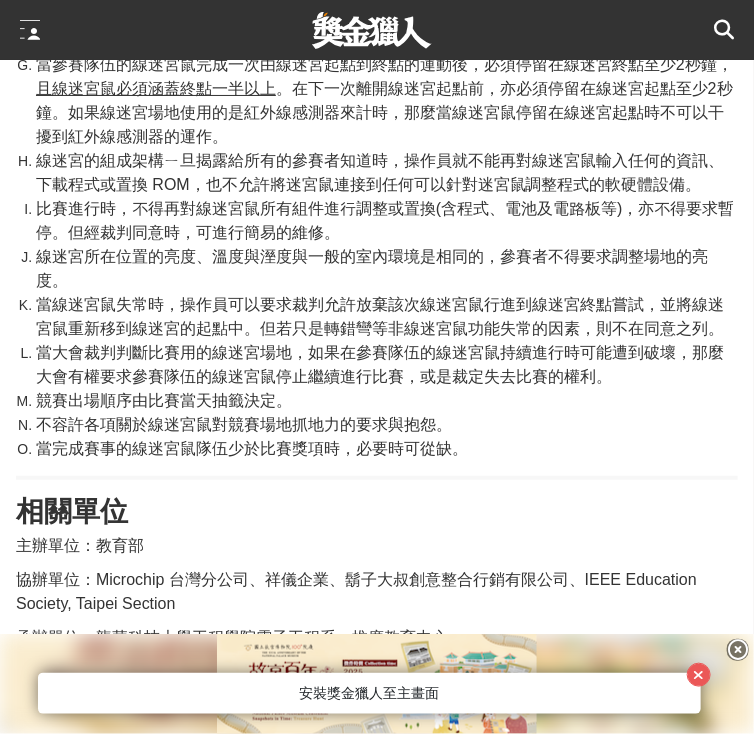 click on "競賽出場順序由比賽當天抽籤決定。" at bounding box center (387, 401) 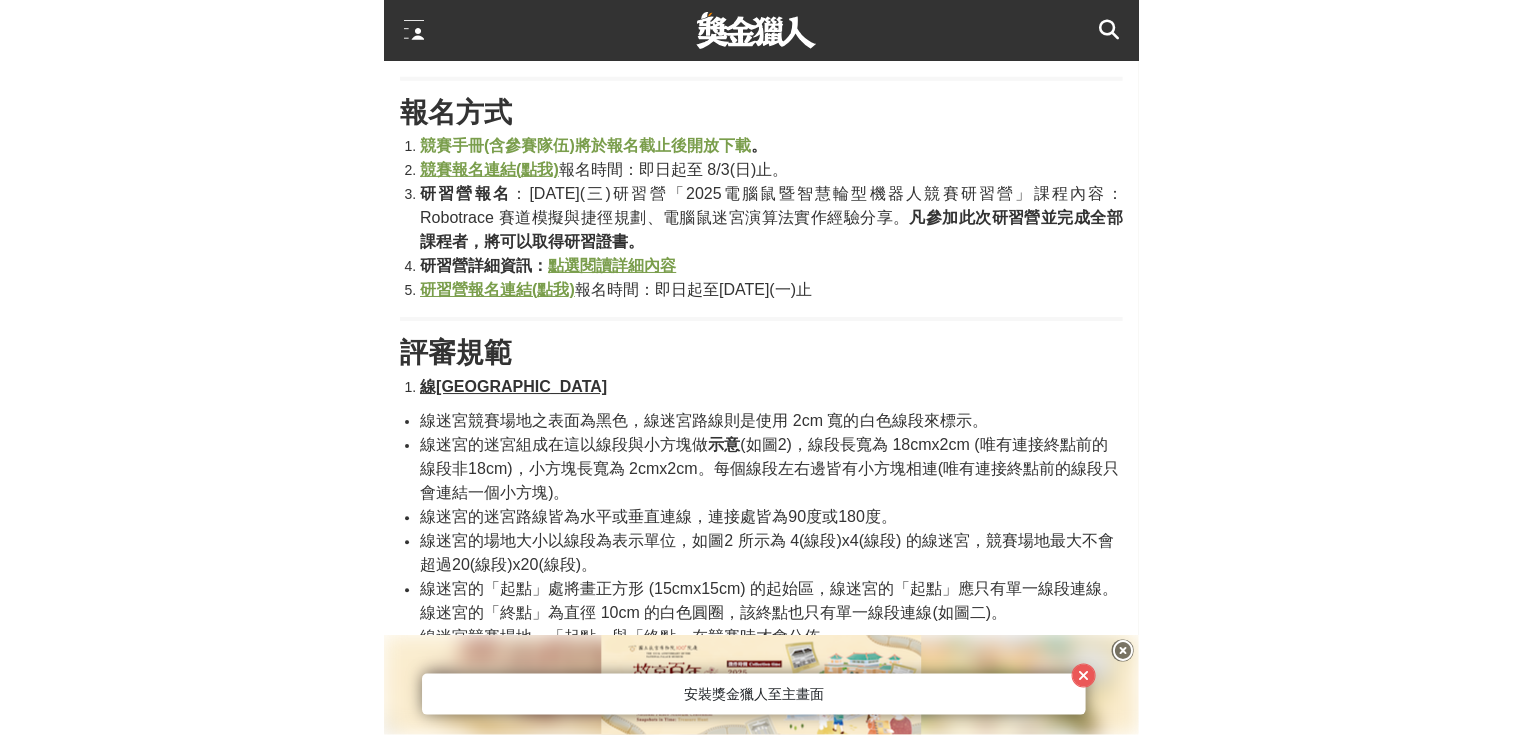 scroll, scrollTop: 2080, scrollLeft: 0, axis: vertical 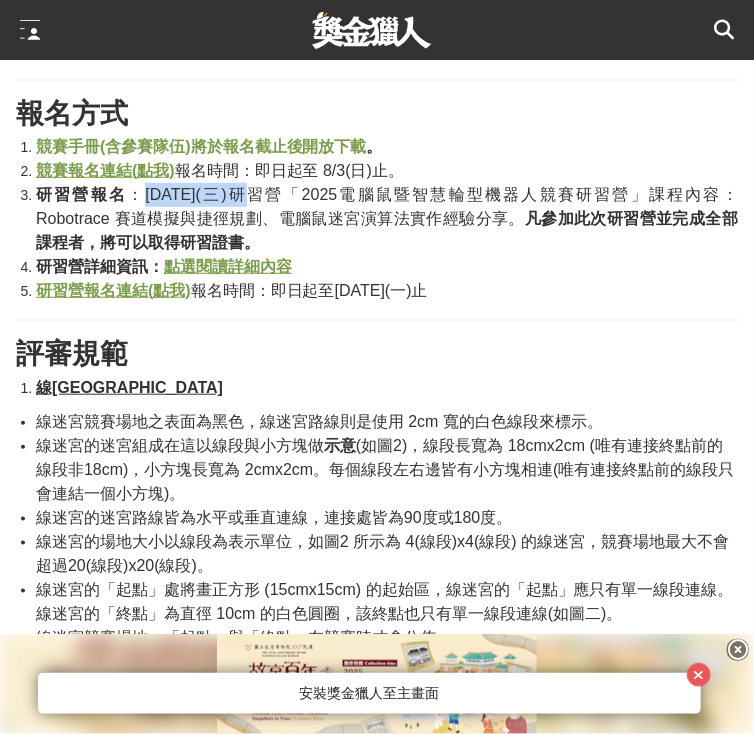 drag, startPoint x: 140, startPoint y: 189, endPoint x: 284, endPoint y: 191, distance: 144.01389 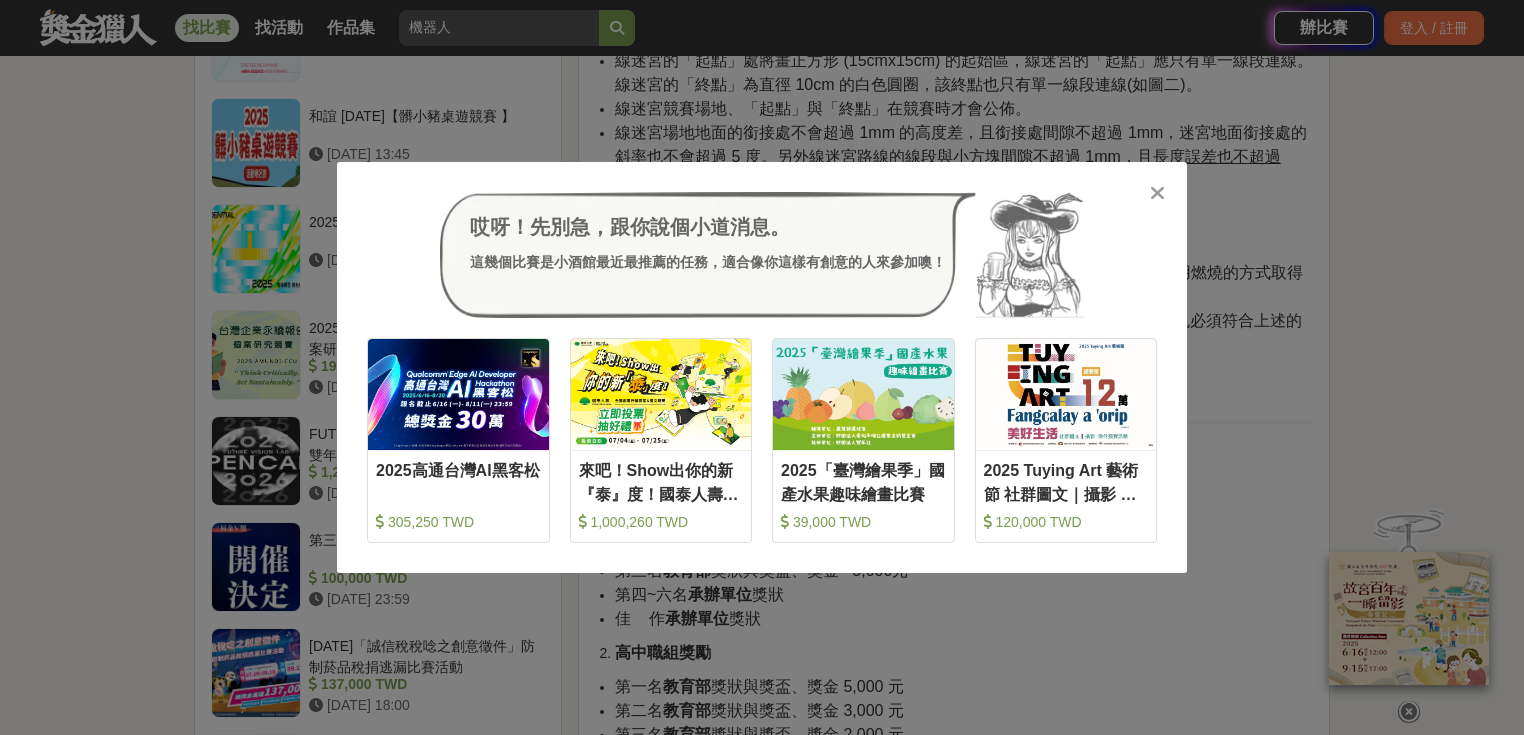 click at bounding box center (1157, 193) 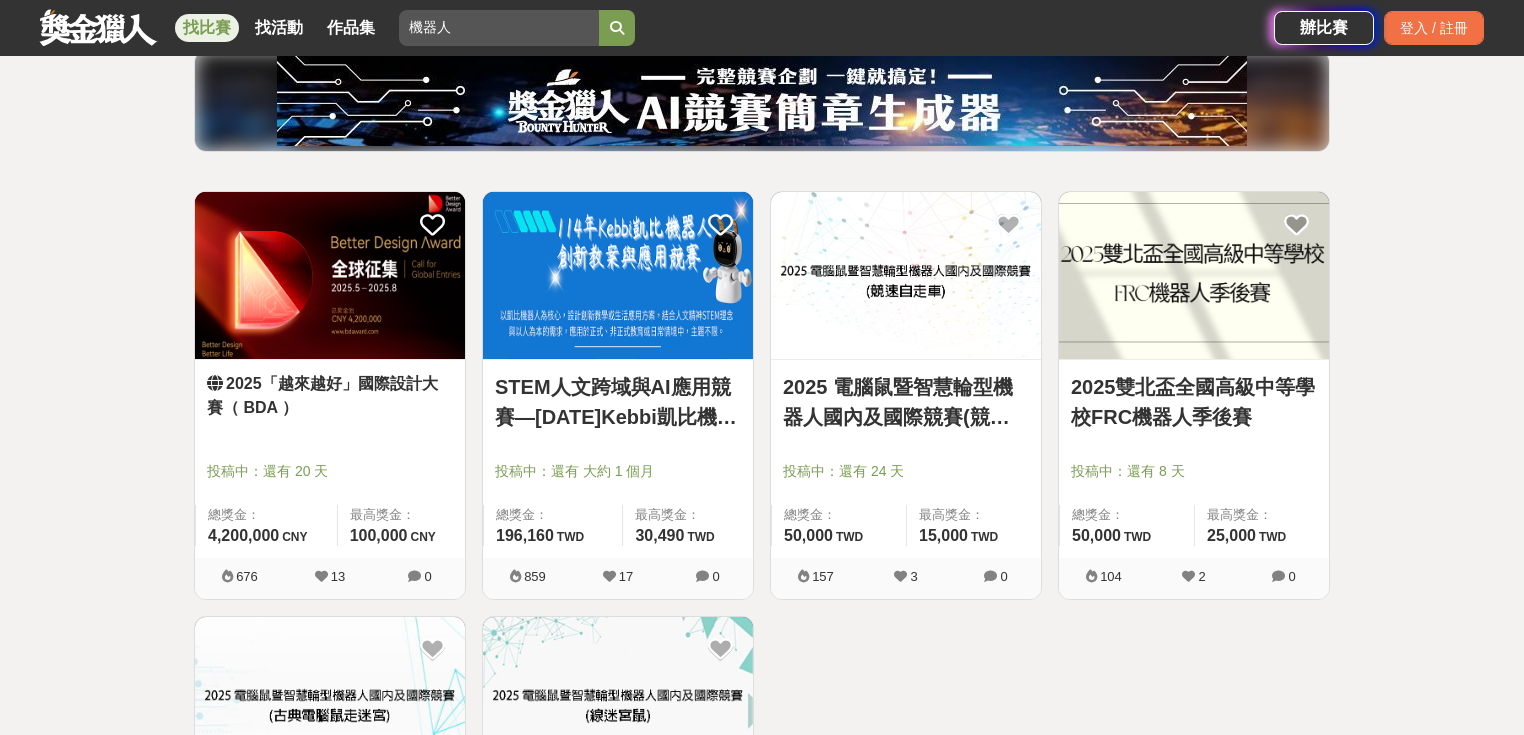 scroll, scrollTop: 240, scrollLeft: 0, axis: vertical 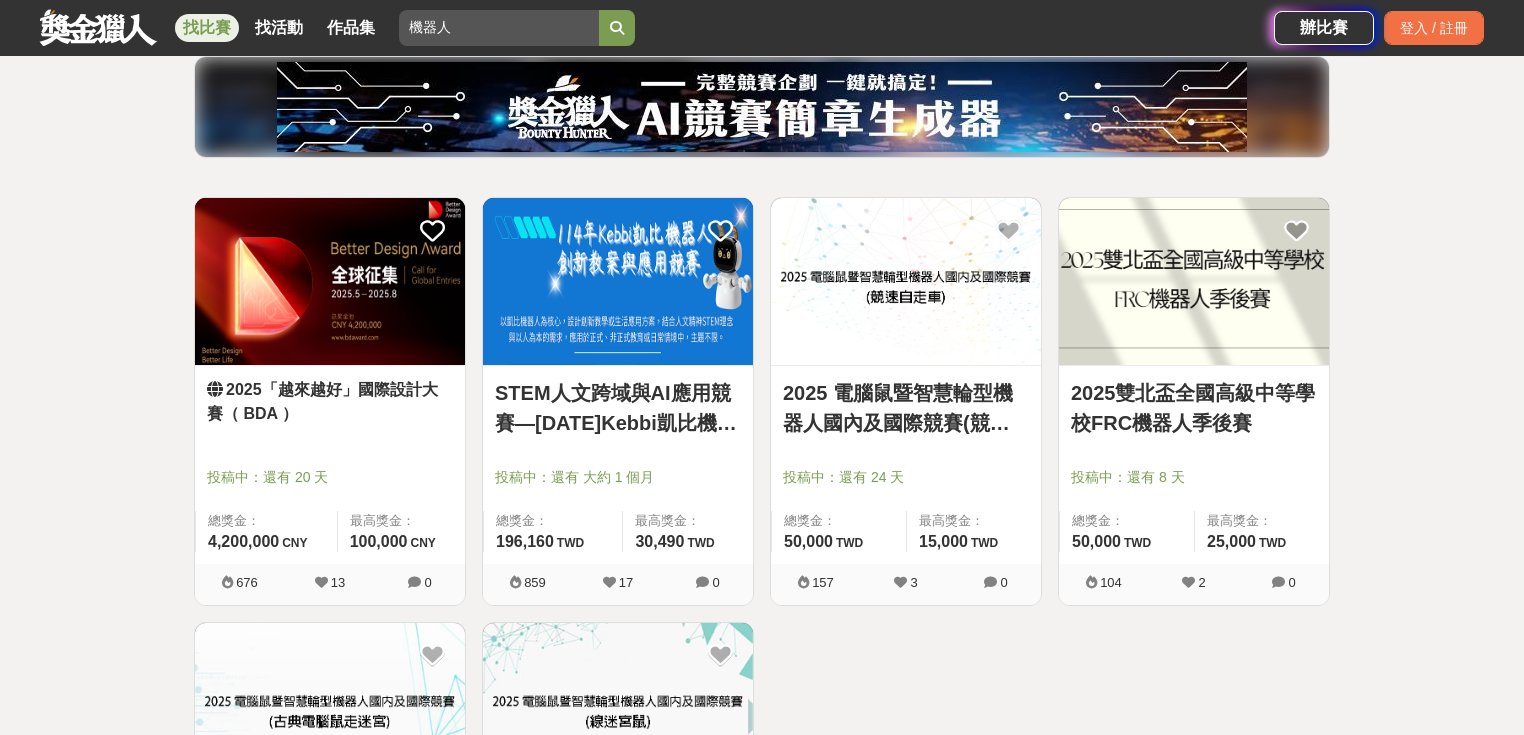 click on "STEM人文跨域與AI應用競賽—114年Kebbi凱比機器人創新教案與應用競賽" at bounding box center (618, 408) 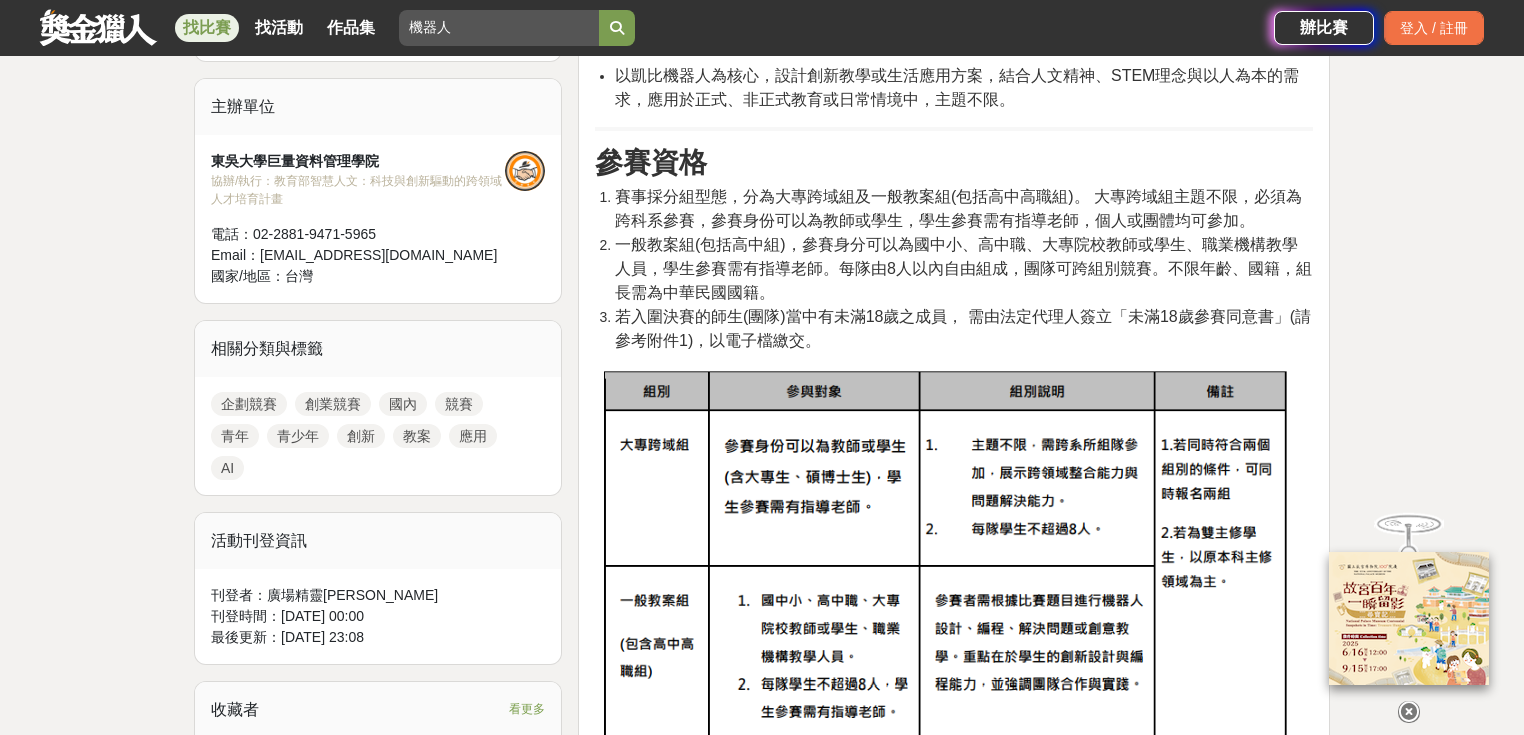 scroll, scrollTop: 1200, scrollLeft: 0, axis: vertical 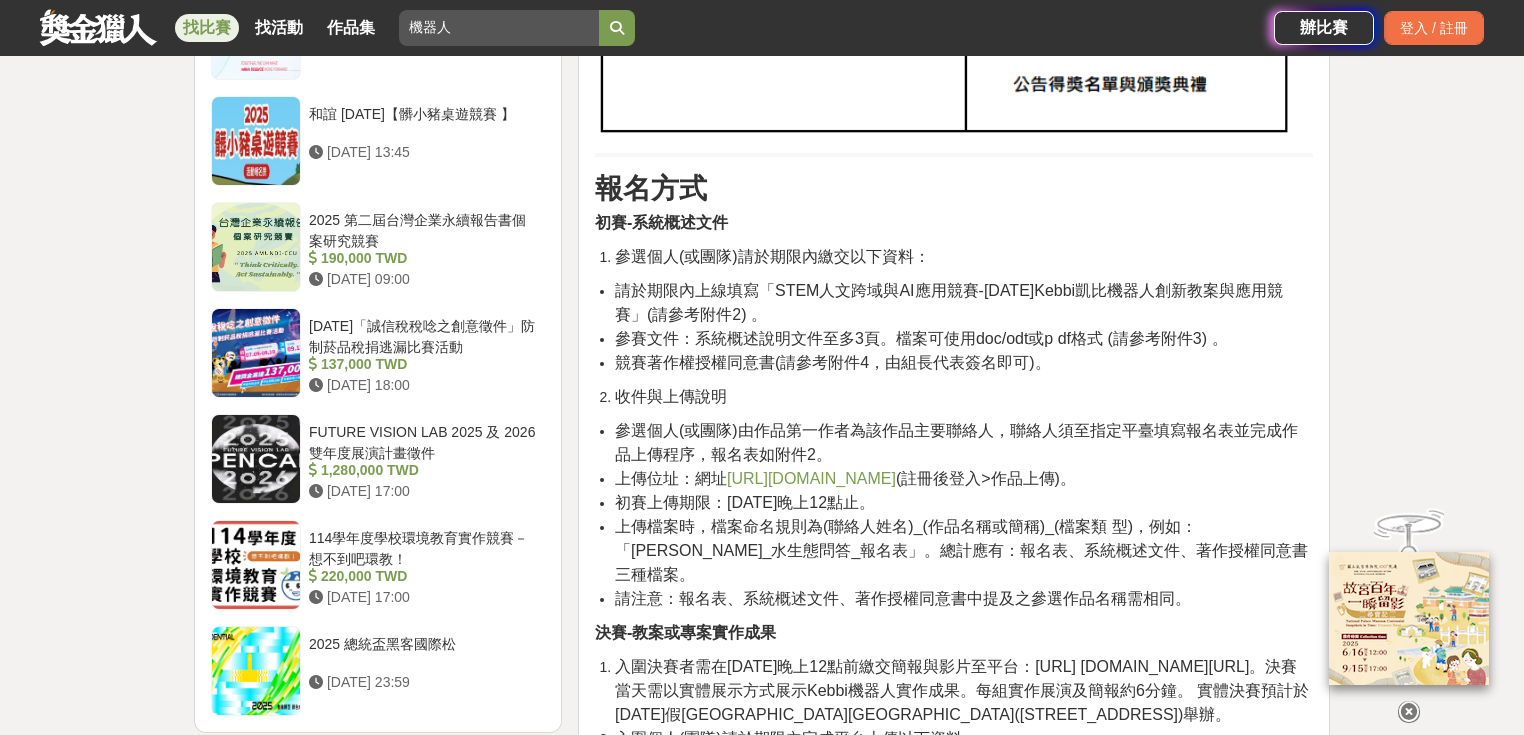 drag, startPoint x: 736, startPoint y: 461, endPoint x: 900, endPoint y: 461, distance: 164 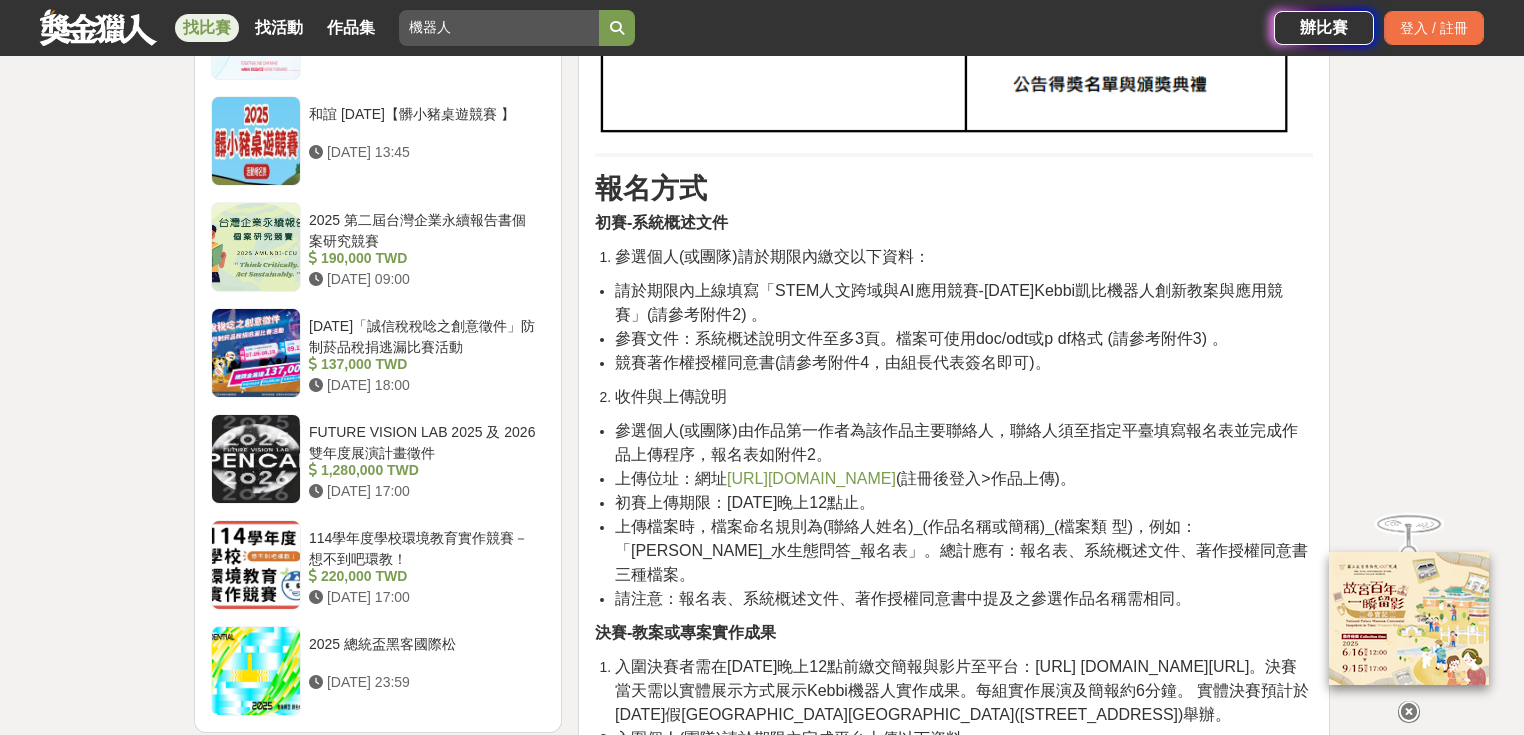 click on "初賽上傳期限：114年8月15日晚上12點止。" at bounding box center [745, 502] 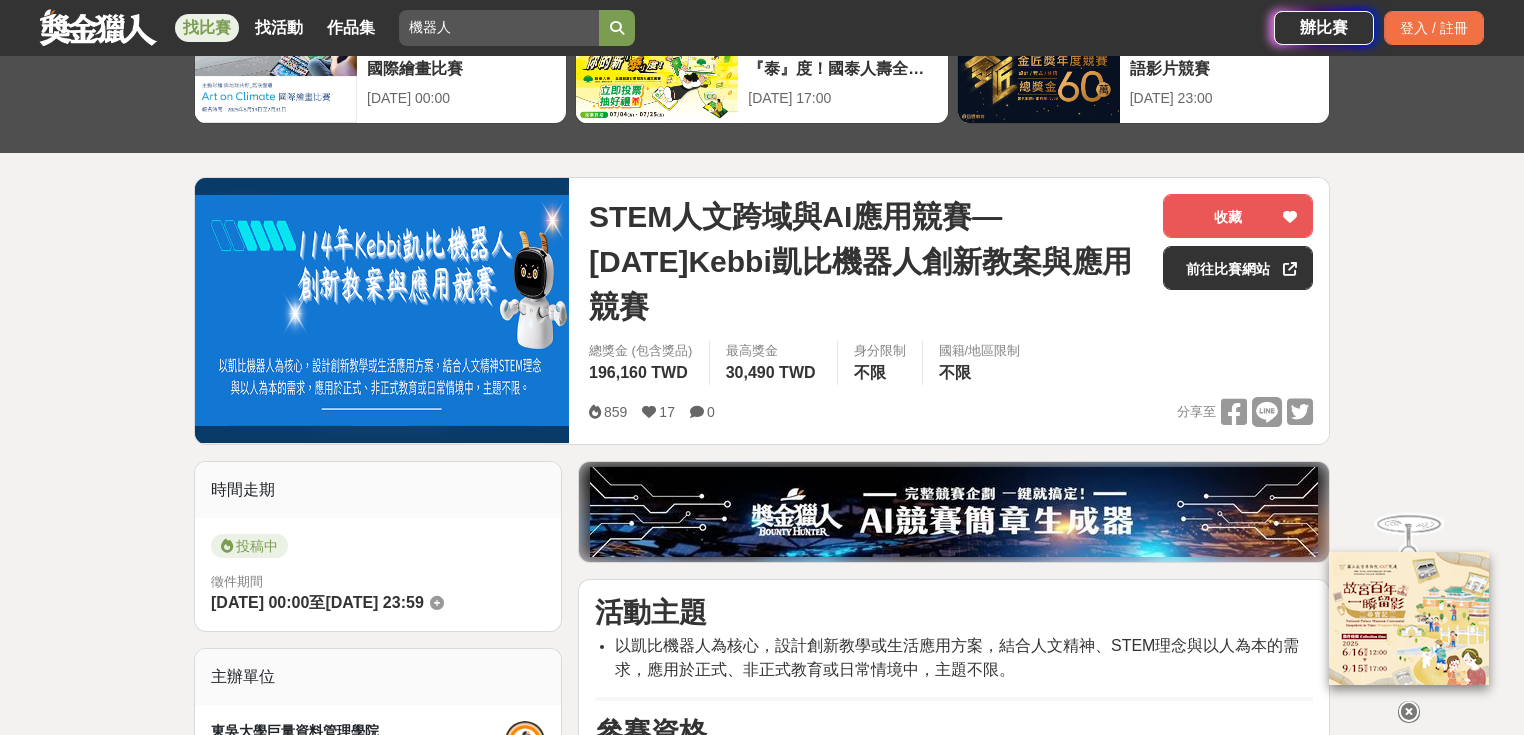 scroll, scrollTop: 0, scrollLeft: 0, axis: both 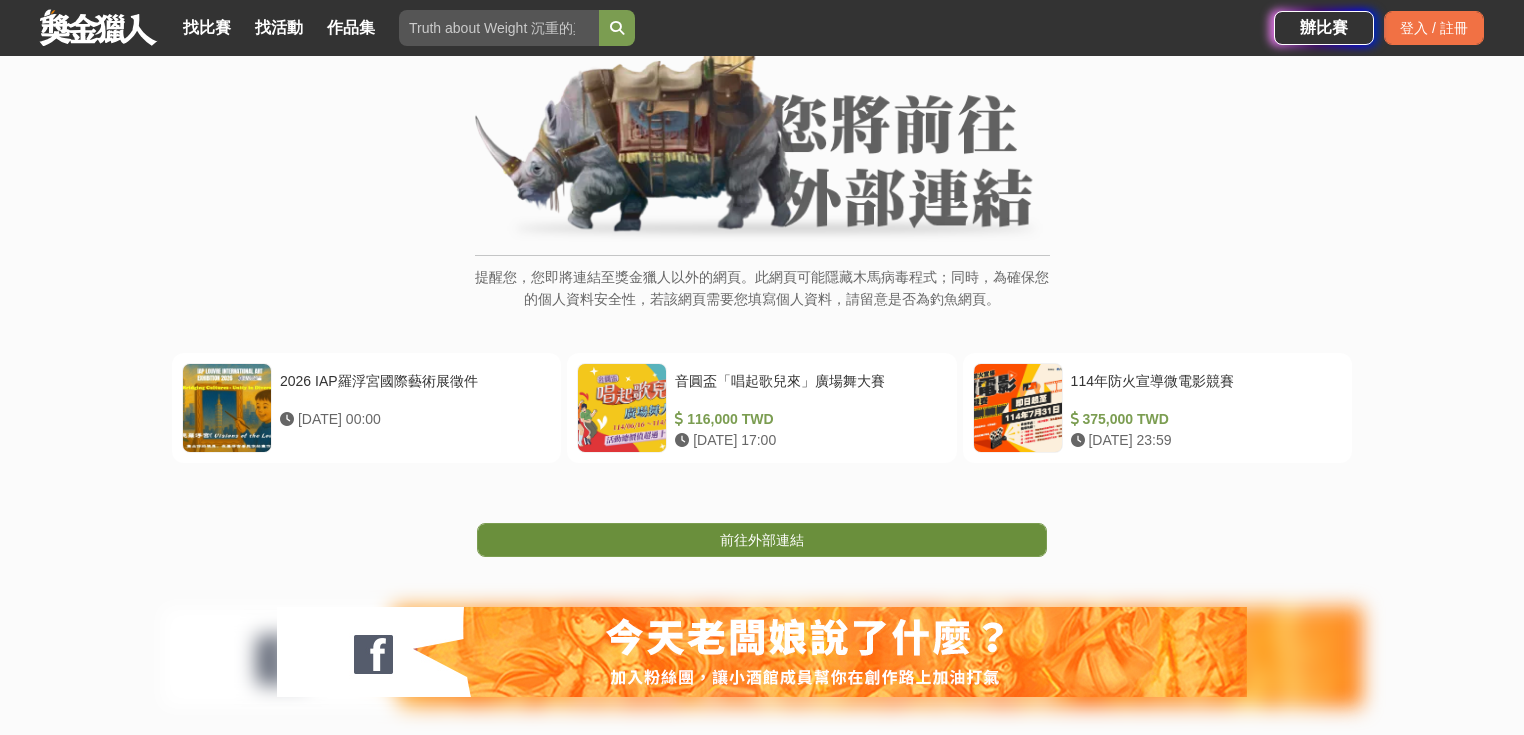click on "前往外部連結" at bounding box center (762, 540) 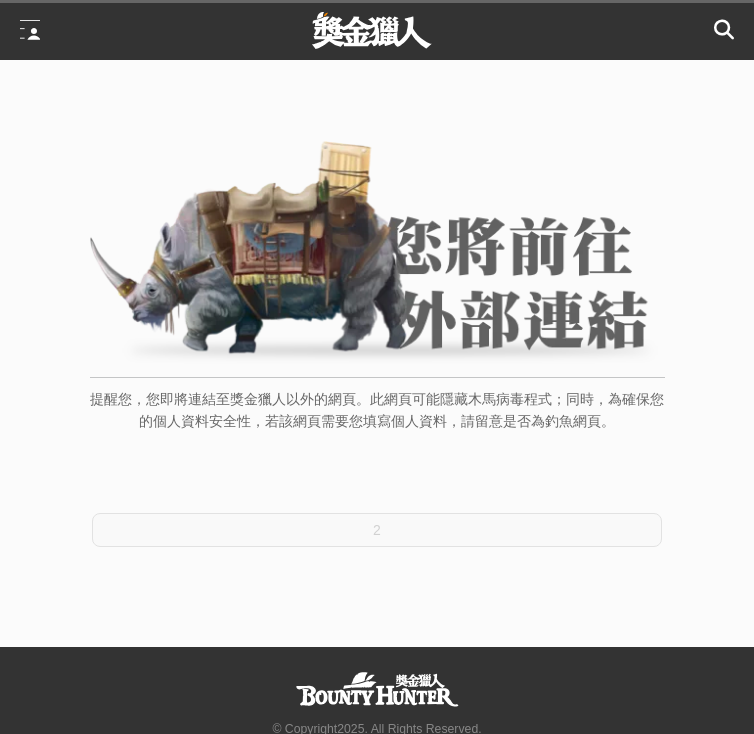 scroll, scrollTop: 0, scrollLeft: 0, axis: both 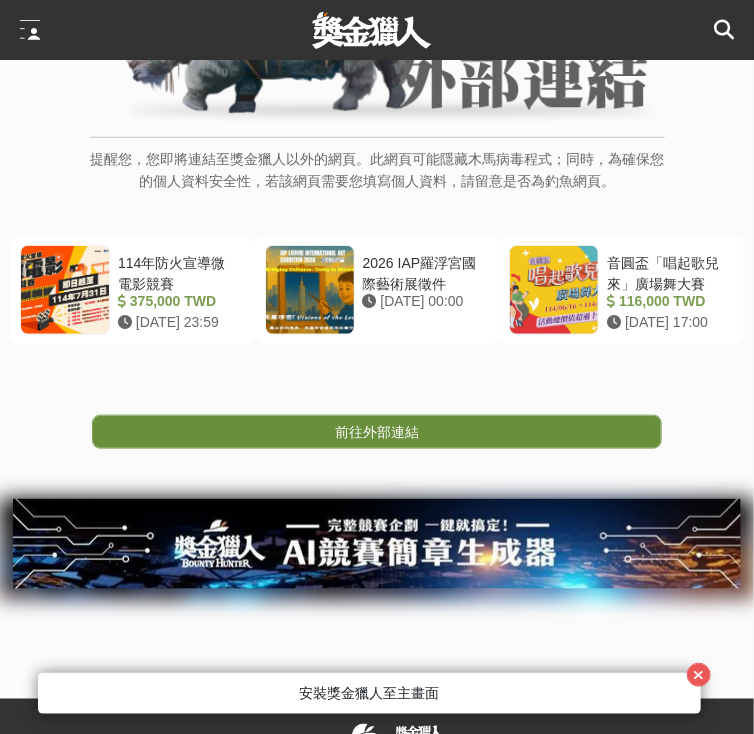 click on "前往外部連結" at bounding box center [377, 432] 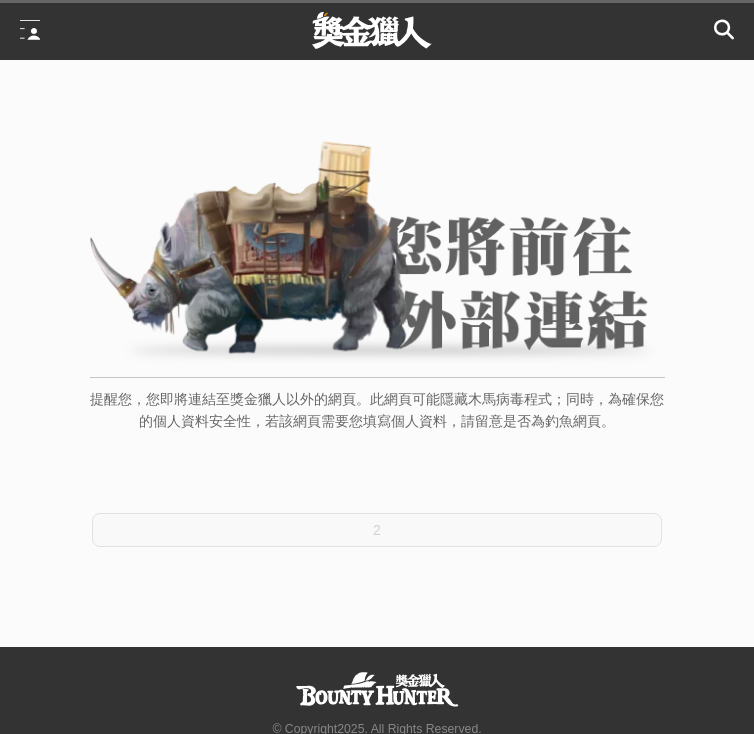 scroll, scrollTop: 0, scrollLeft: 0, axis: both 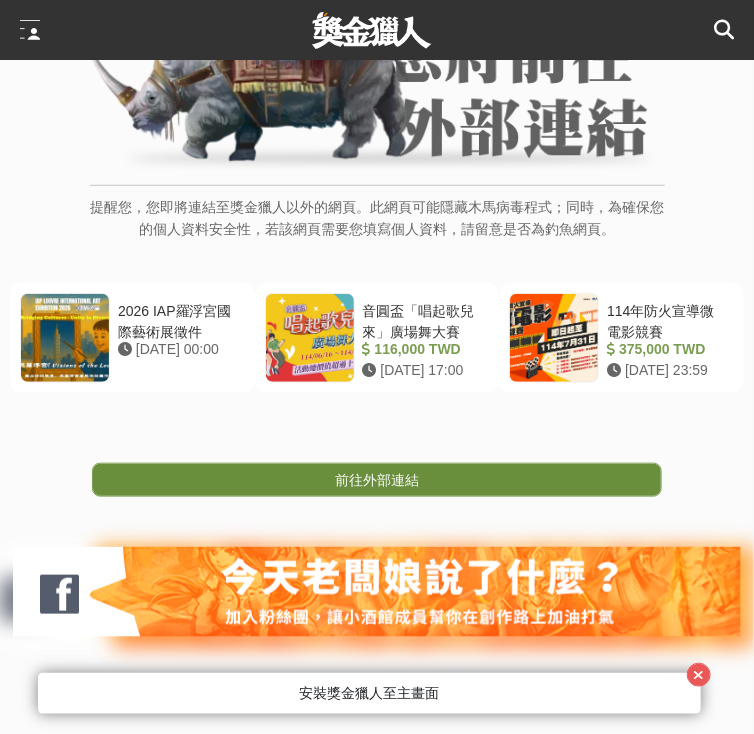 click on "前往外部連結" at bounding box center (377, 480) 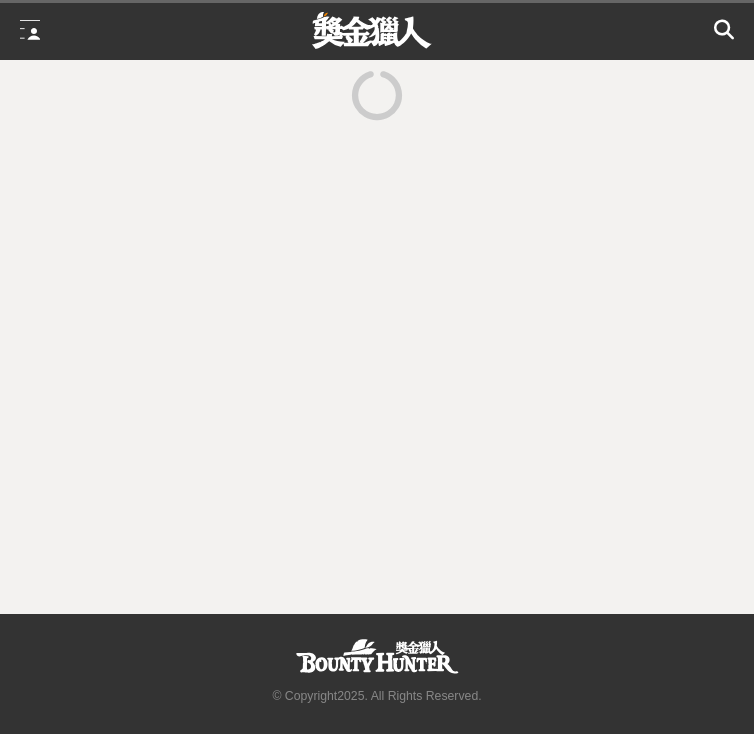 scroll, scrollTop: 0, scrollLeft: 0, axis: both 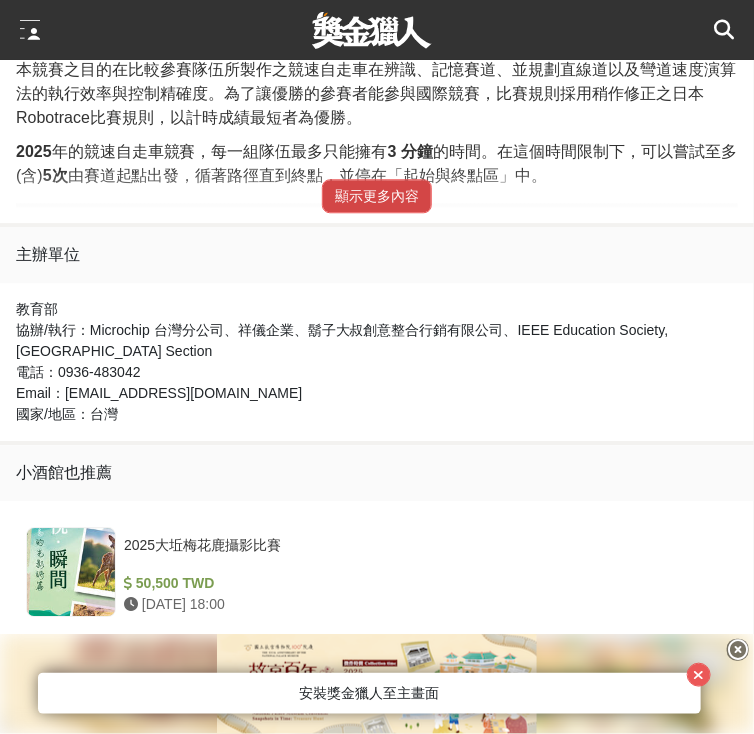 click on "顯示更多內容" at bounding box center (377, 196) 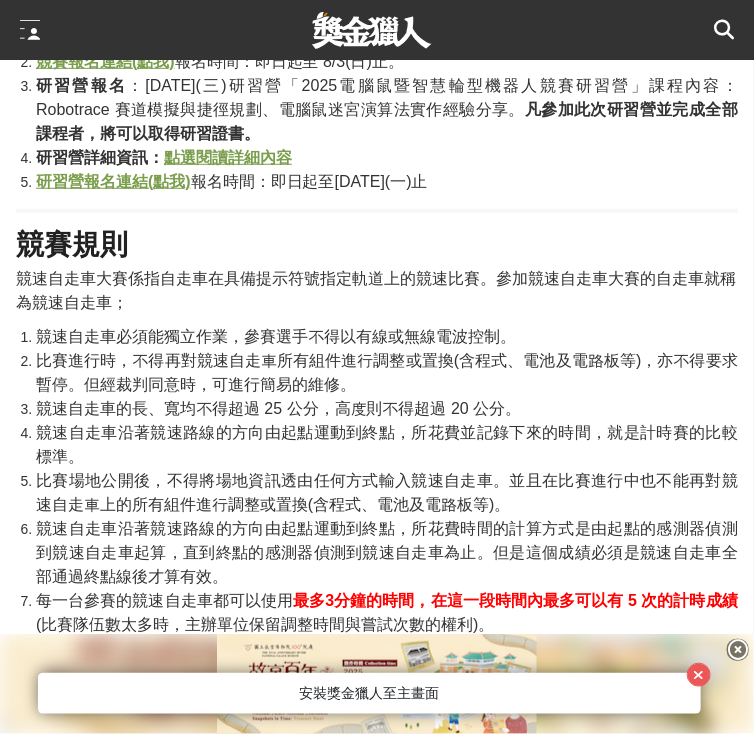scroll, scrollTop: 2240, scrollLeft: 0, axis: vertical 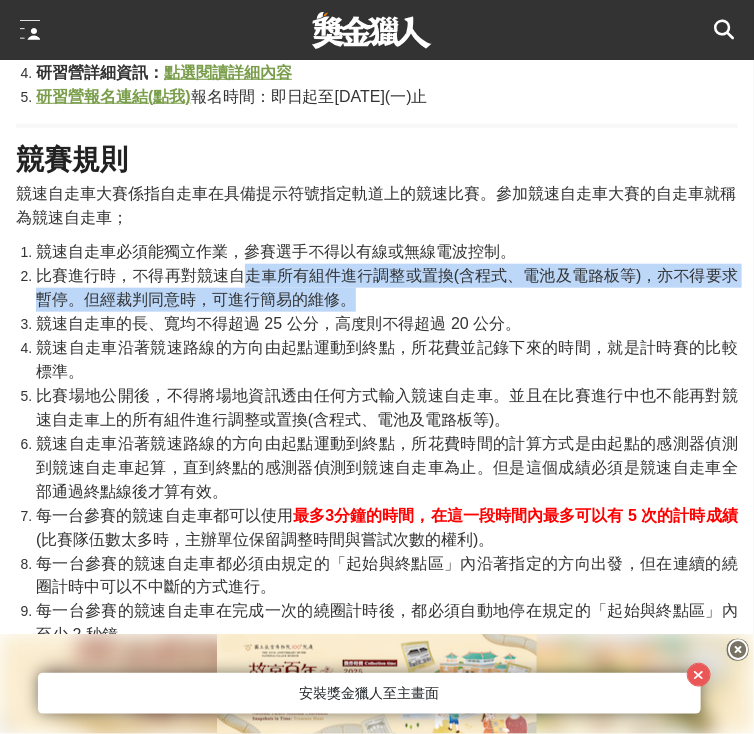 drag, startPoint x: 249, startPoint y: 286, endPoint x: 406, endPoint y: 304, distance: 158.02847 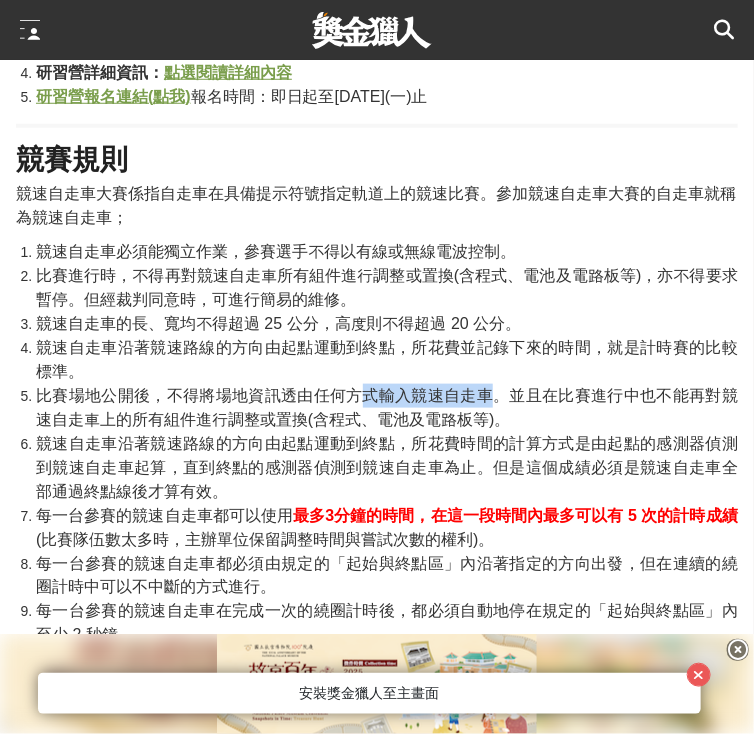 drag, startPoint x: 363, startPoint y: 399, endPoint x: 490, endPoint y: 399, distance: 127 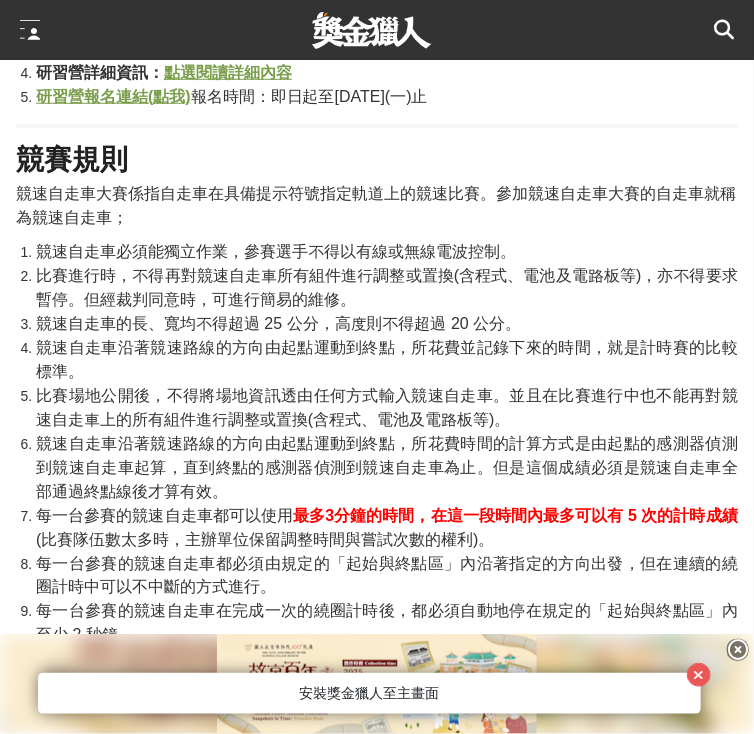 click on "比賽場地公開後，不得將場地資訊透由任何方式輸入競速自走車。並且在比賽進行中也不能再對競速自走車上的所有組件進行調整或置換(含程式、電池及電路板等)。" at bounding box center [387, 407] 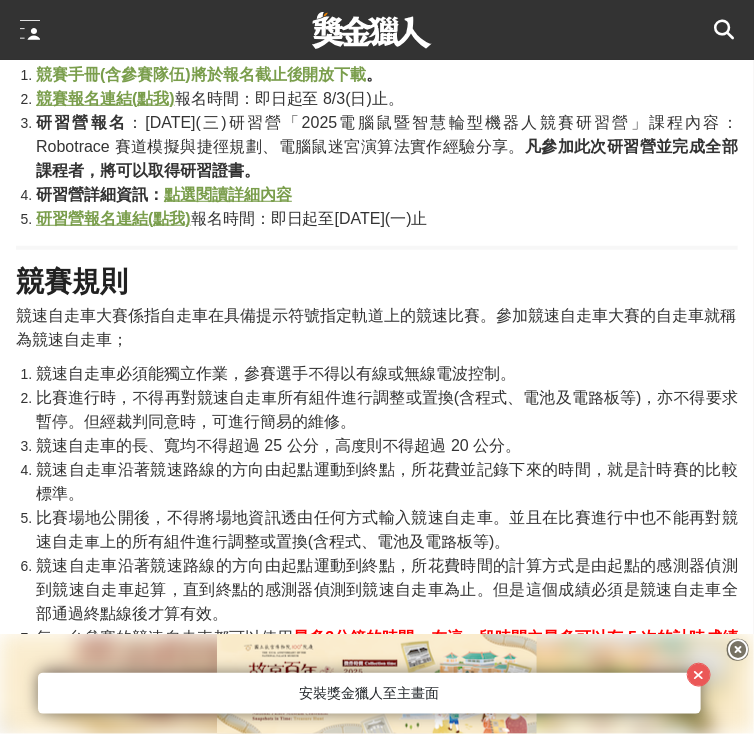 scroll, scrollTop: 2080, scrollLeft: 0, axis: vertical 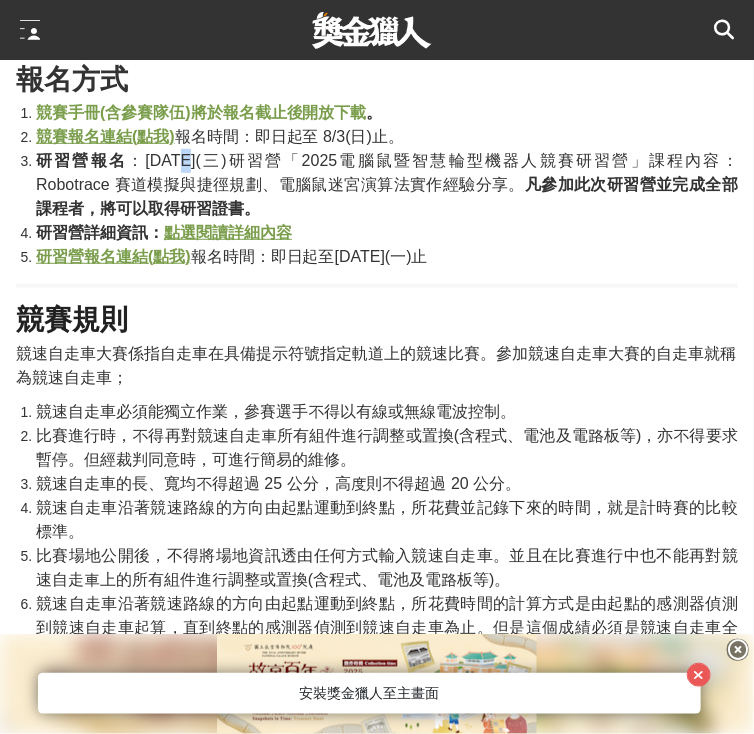 drag, startPoint x: 208, startPoint y: 173, endPoint x: 309, endPoint y: 180, distance: 101.24229 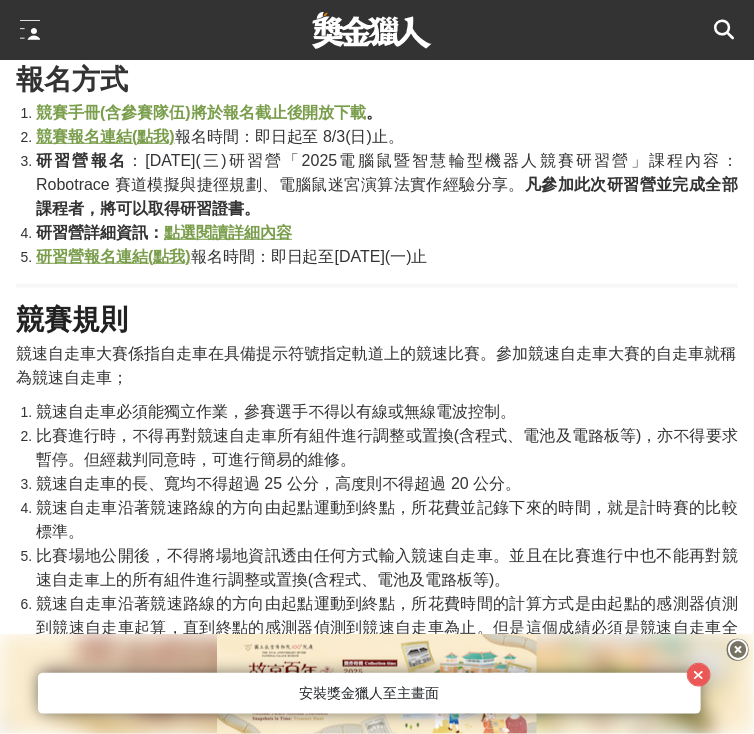 drag, startPoint x: 309, startPoint y: 180, endPoint x: 250, endPoint y: 190, distance: 59.841457 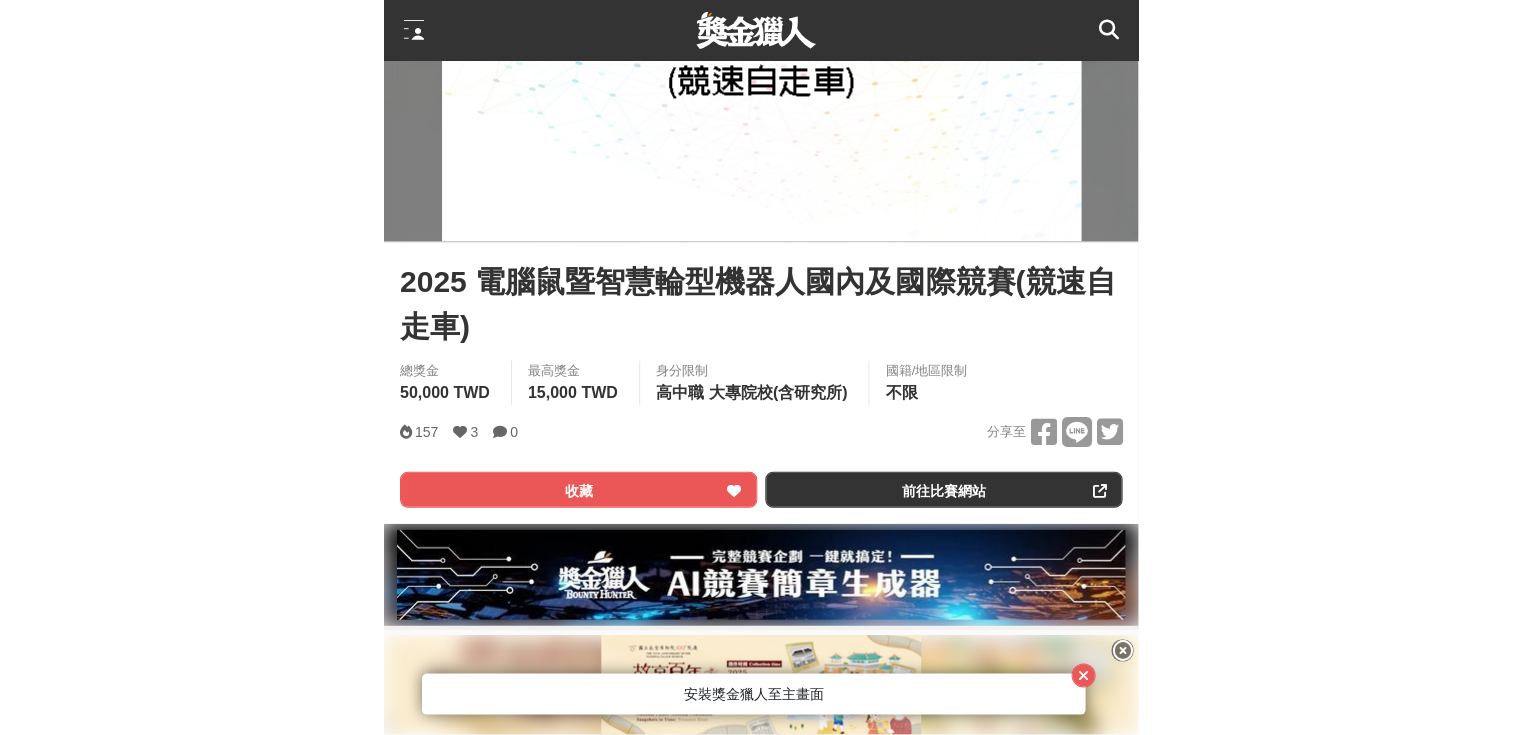 scroll, scrollTop: 400, scrollLeft: 0, axis: vertical 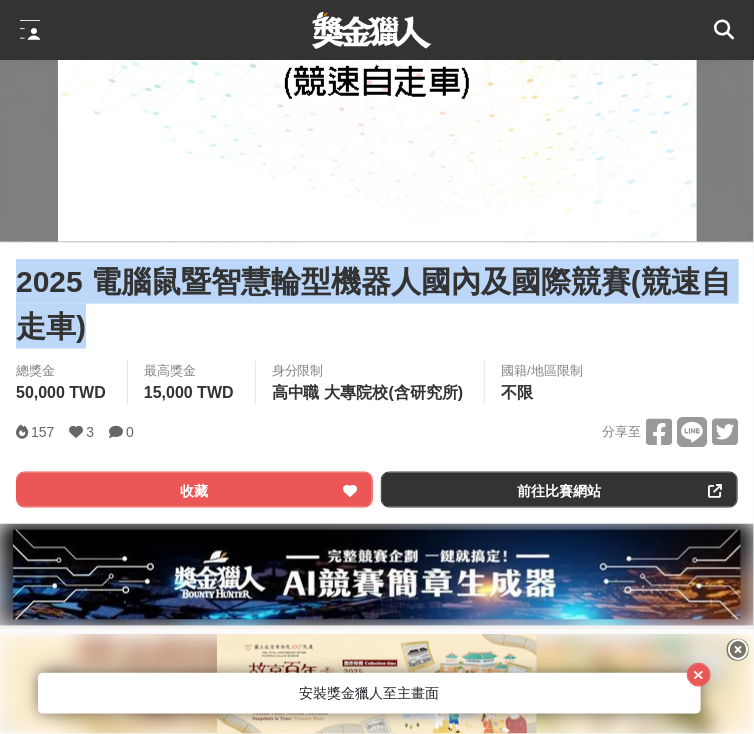 click on "2025 電腦鼠暨智慧輪型機器人國內及國際競賽(競速自走車) 收藏 前往比賽網站 總獎金 50,000   TWD 最高獎金 15,000   TWD 身分限制 高中職 大專院校(含研究所) 國籍/地區限制 不限 157 3 0 分享至 收藏 前往比賽網站" at bounding box center (377, 383) 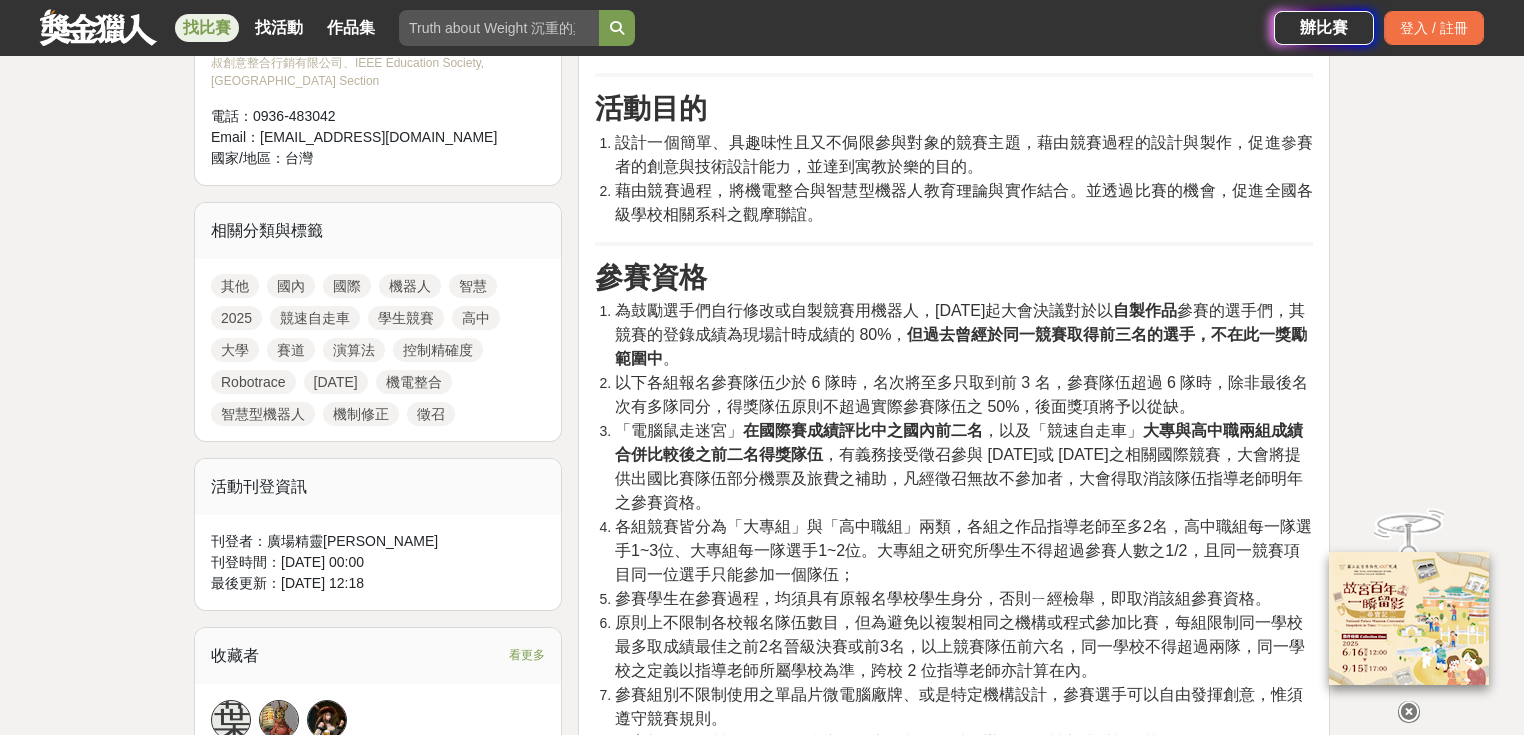 scroll, scrollTop: 1360, scrollLeft: 0, axis: vertical 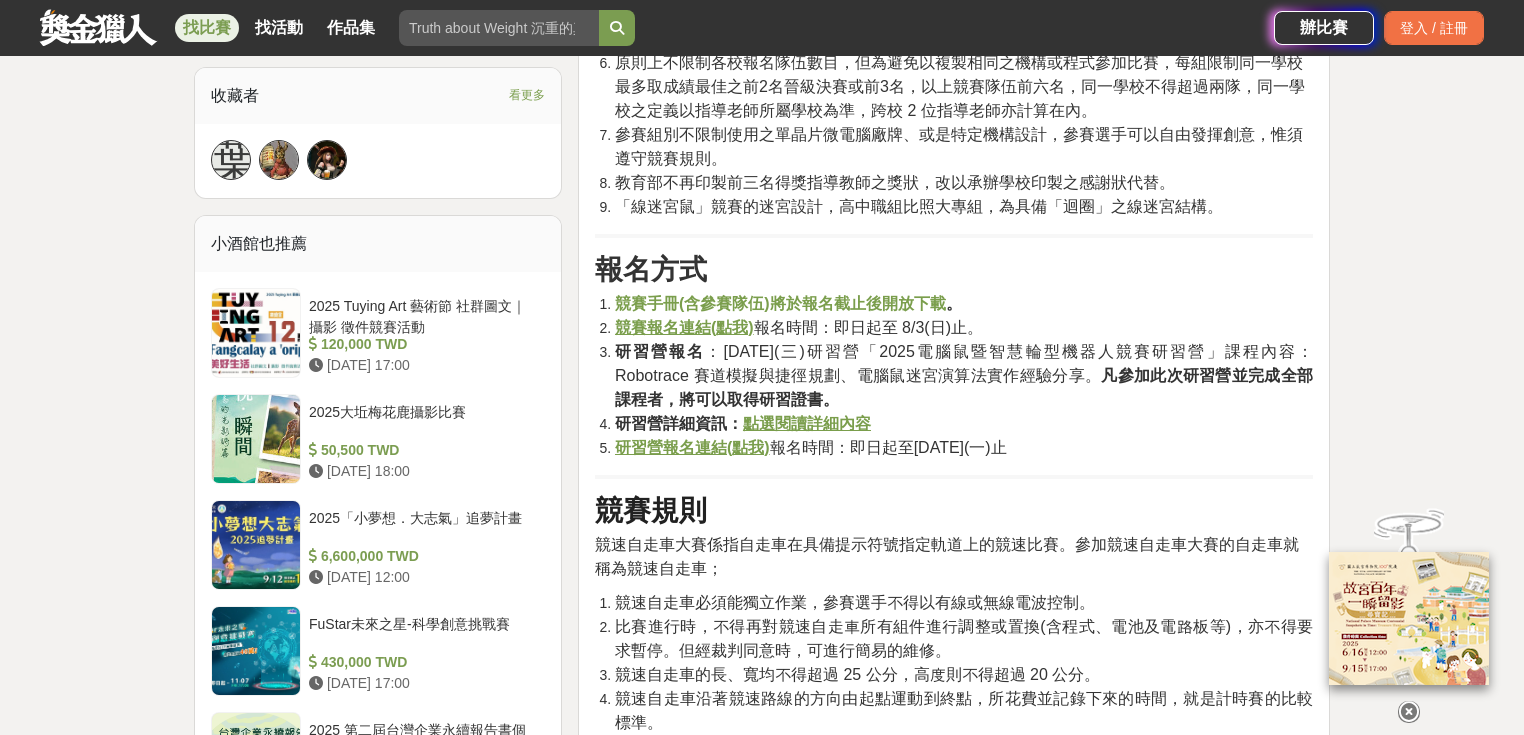 click on "競賽報名連結(點我)" at bounding box center (684, 327) 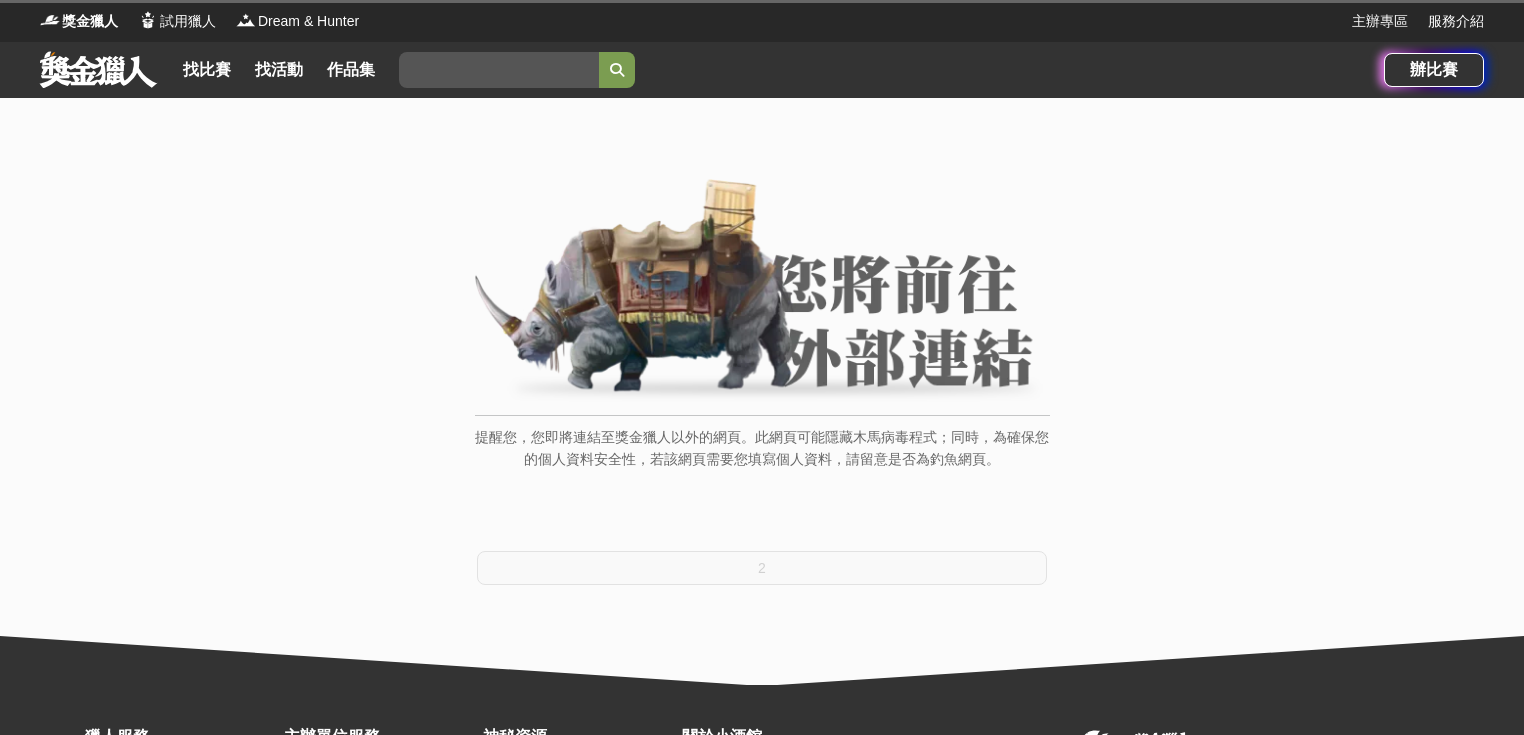 scroll, scrollTop: 0, scrollLeft: 0, axis: both 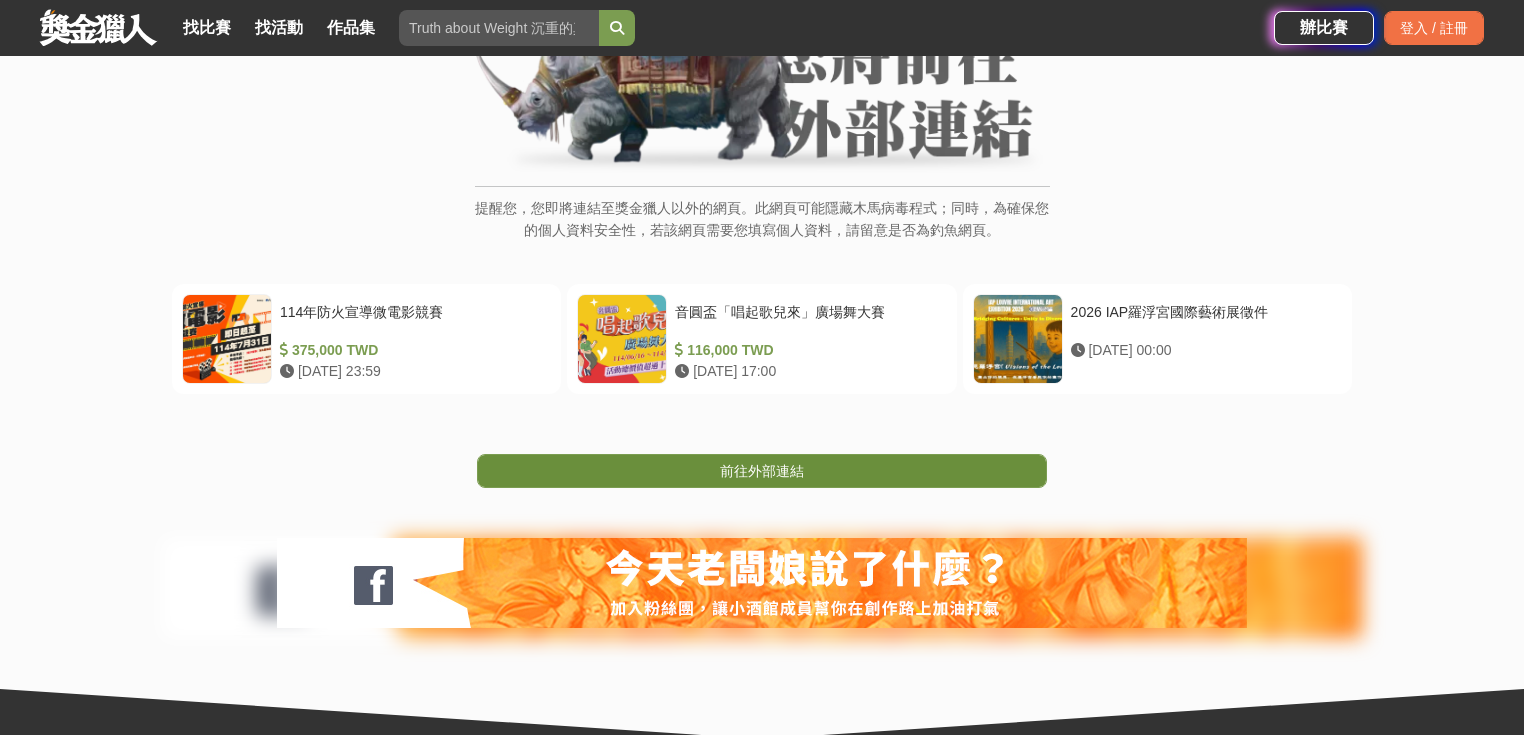 click on "前往外部連結" at bounding box center (762, 471) 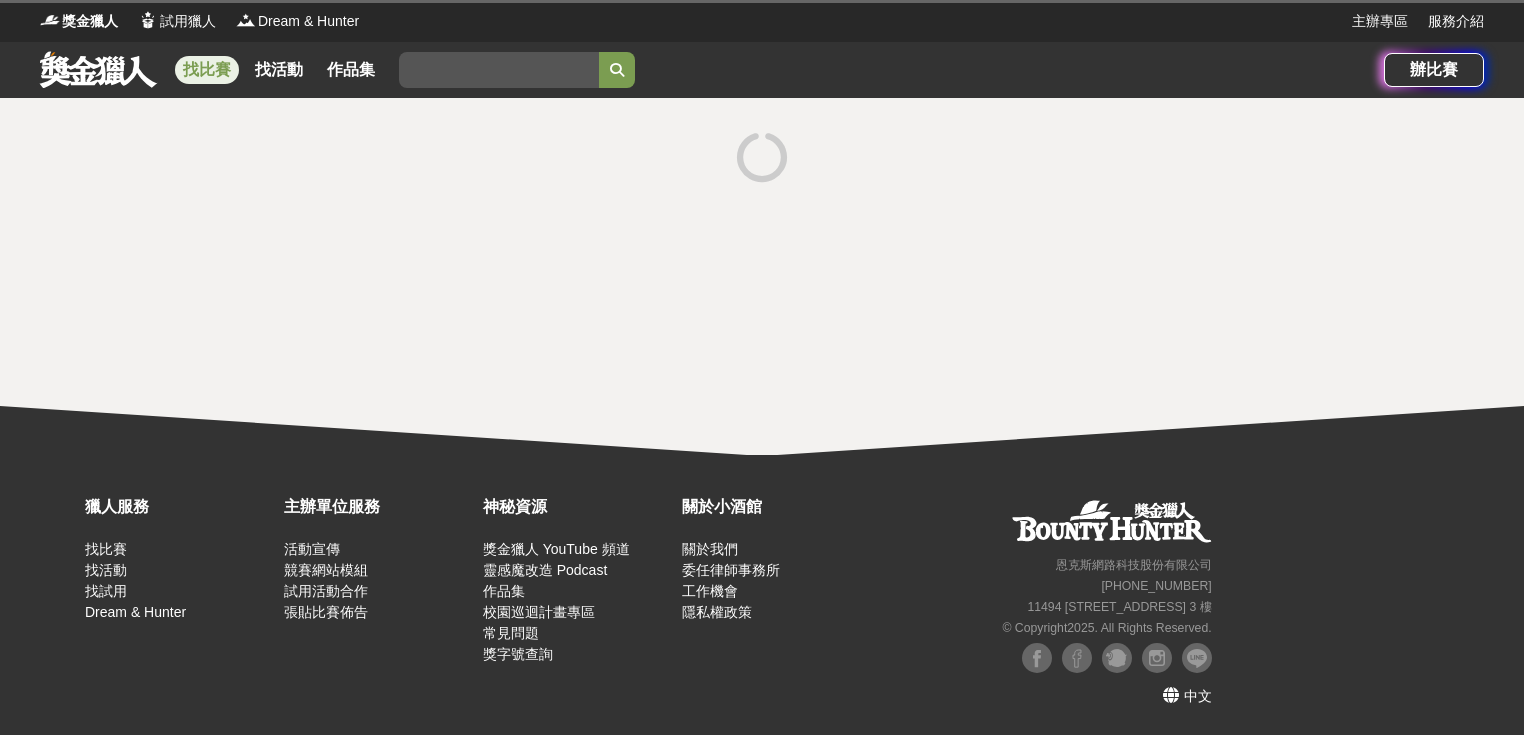 scroll, scrollTop: 0, scrollLeft: 0, axis: both 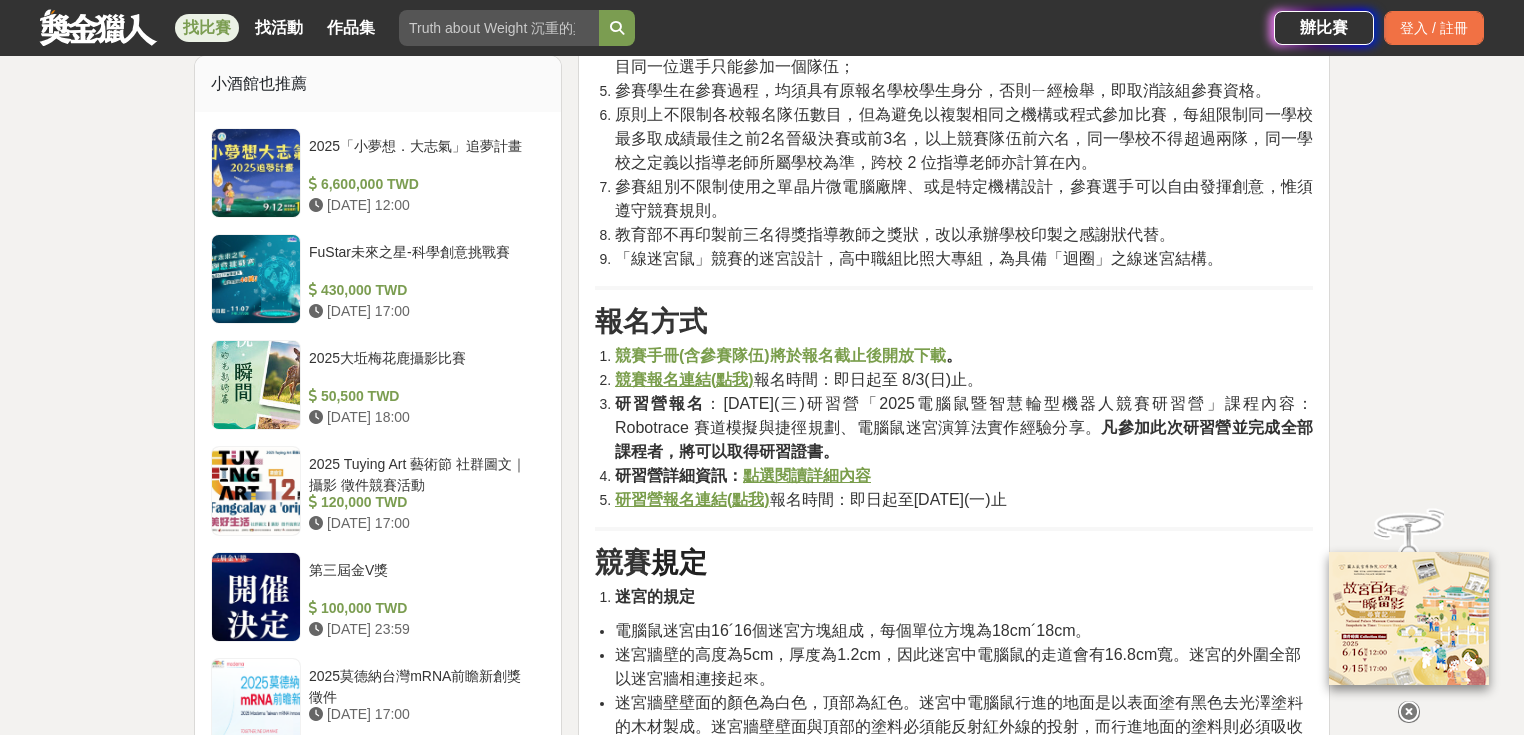 click on "大家都在看 來吧！Show出你的新『泰』度！國泰人壽全國創意行銷提案&圖文競賽 [DATE] 17:00 2025「Art on Climate」國際繪畫比賽 [DATE] 00:00 2025金匠獎-設計/程式/外語影片競賽 [DATE] 23:00 2025 電腦鼠暨智慧輪型機器人國內及國際競賽(古典電腦鼠走迷宮) 收藏 前往比賽網站 總獎金 50,000   TWD 最高獎金 15,000   TWD 身分限制 高中職 大專院校(含研究所) 國籍/地區限制 不限 102 2 0 分享至 收藏 前往比賽網站 時間走期 投稿中 徵件期間 [DATE] 00:00  至  [DATE] 23:59 主辦單位 教育部 協辦/執行： Microchip 台灣分公司、祥儀企業、鬍子大叔創意整合行銷有限公司、IEEE Education Society, Taipei Section 電話： [PHONE_NUMBER] Email： [EMAIL_ADDRESS][DOMAIN_NAME] 國家/地區： 台灣 相關分類與標籤 其他 國內 國際 機器人 智慧 2025 創意 學生競賽 高中 大學 電腦鼠 迷宮競賽 機器人技術 國際競賽 智慧型機器人" at bounding box center [762, 1059] 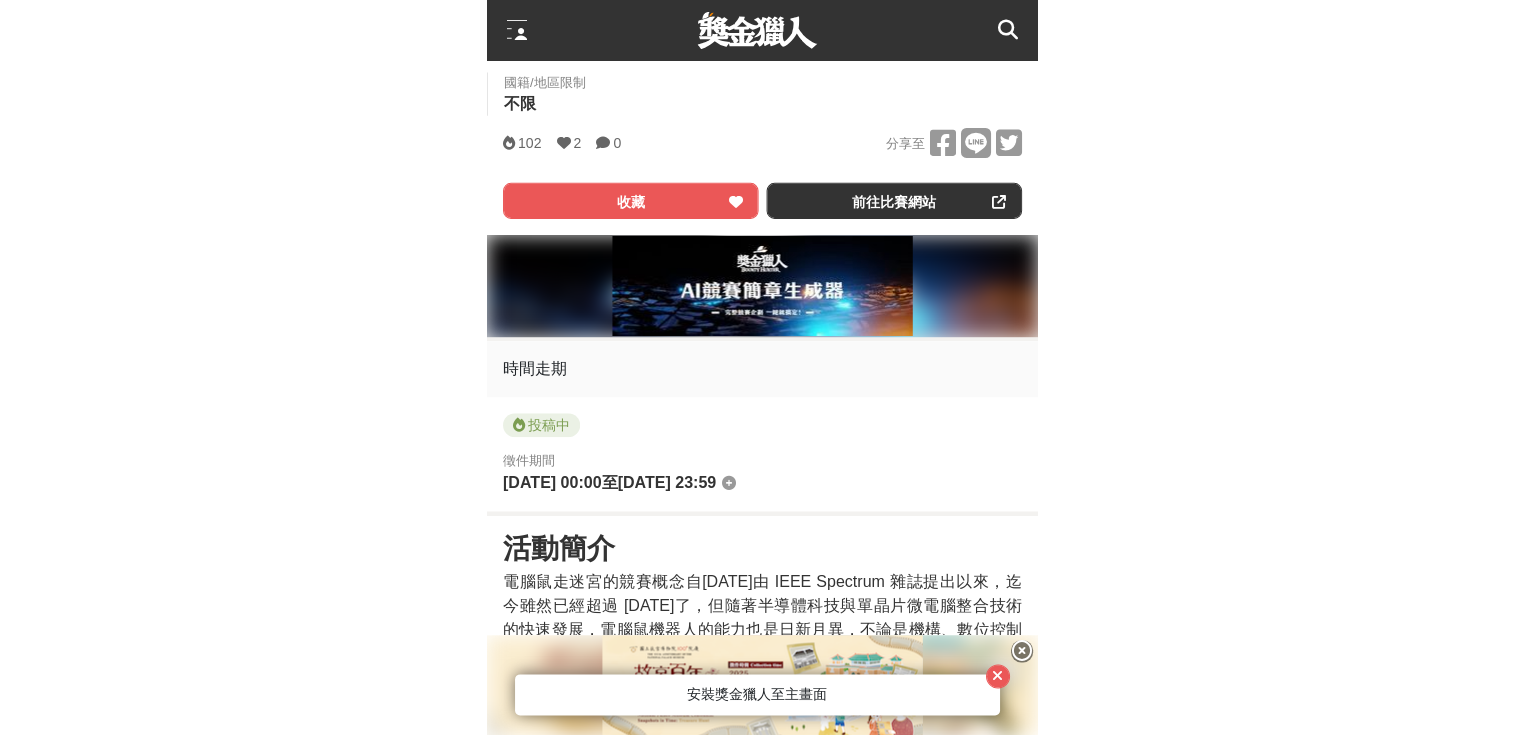 scroll, scrollTop: 480, scrollLeft: 0, axis: vertical 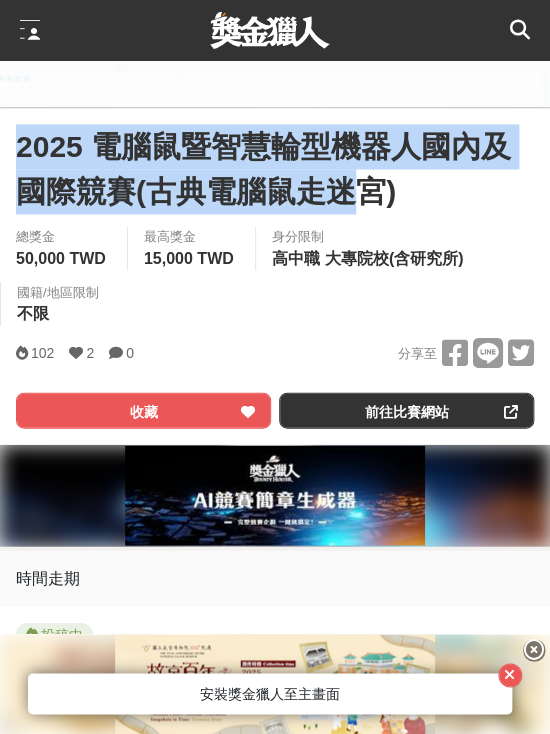 drag, startPoint x: 19, startPoint y: 146, endPoint x: 360, endPoint y: 215, distance: 347.91092 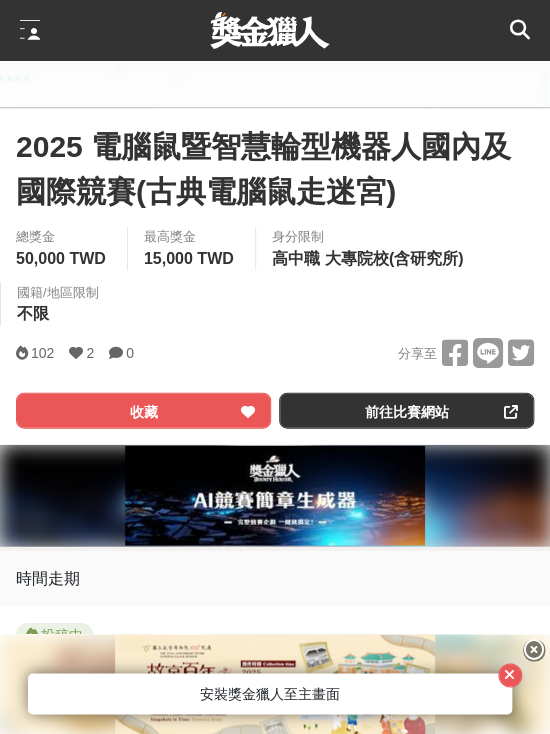 click on "2025 電腦鼠暨智慧輪型機器人國內及國際競賽(古典電腦鼠走迷宮)" at bounding box center (275, 169) 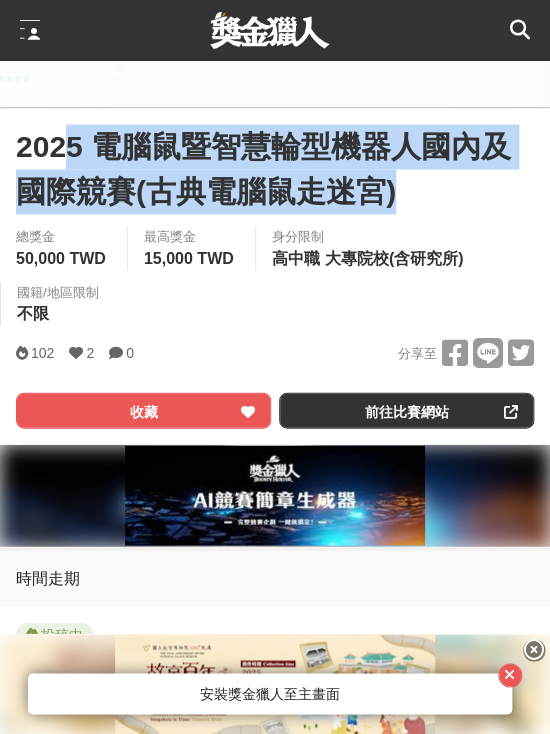 drag, startPoint x: 377, startPoint y: 197, endPoint x: 85, endPoint y: 134, distance: 298.71893 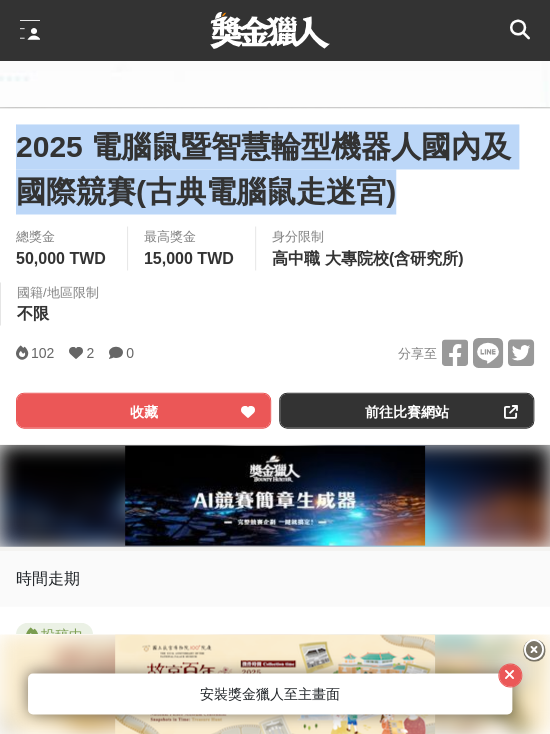 drag, startPoint x: 425, startPoint y: 192, endPoint x: 24, endPoint y: 145, distance: 403.74496 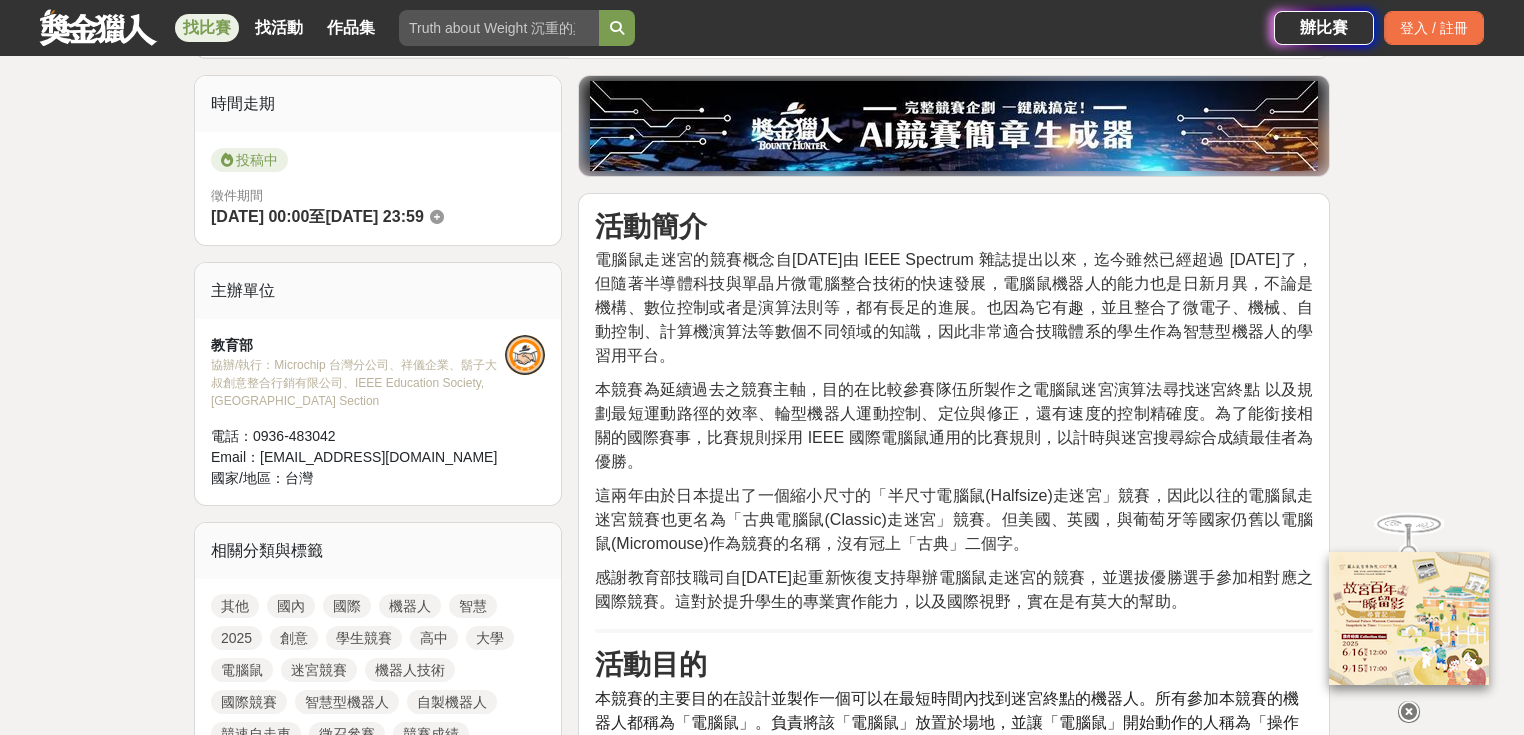 click on "大家都在看 來吧！Show出你的新『泰』度！國泰人壽全國創意行銷提案&圖文競賽 [DATE] 17:00 2025「Art on Climate」國際繪畫比賽 [DATE] 00:00 2025金匠獎-設計/程式/外語影片競賽 [DATE] 23:00 2025 電腦鼠暨智慧輪型機器人國內及國際競賽(古典電腦鼠走迷宮) 收藏 前往比賽網站 總獎金 50,000   TWD 最高獎金 15,000   TWD 身分限制 高中職 大專院校(含研究所) 國籍/地區限制 不限 102 2 0 分享至 收藏 前往比賽網站 時間走期 投稿中 徵件期間 [DATE] 00:00  至  [DATE] 23:59 主辦單位 教育部 協辦/執行： Microchip 台灣分公司、祥儀企業、鬍子大叔創意整合行銷有限公司、IEEE Education Society, Taipei Section 電話： [PHONE_NUMBER] Email： [EMAIL_ADDRESS][DOMAIN_NAME] 國家/地區： 台灣 相關分類與標籤 其他 國內 國際 機器人 智慧 2025 創意 學生競賽 高中 大學 電腦鼠 迷宮競賽 機器人技術 國際競賽 智慧型機器人" at bounding box center (762, 2099) 